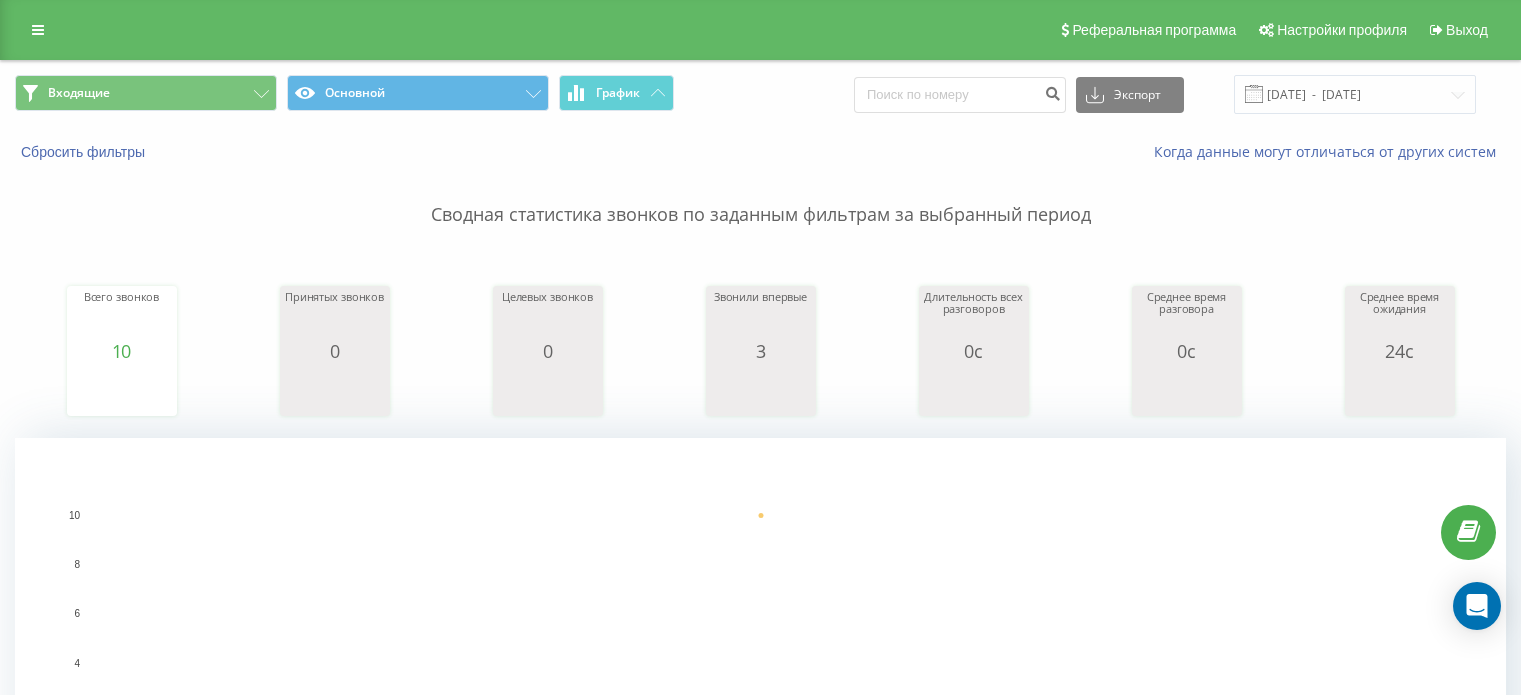scroll, scrollTop: 0, scrollLeft: 0, axis: both 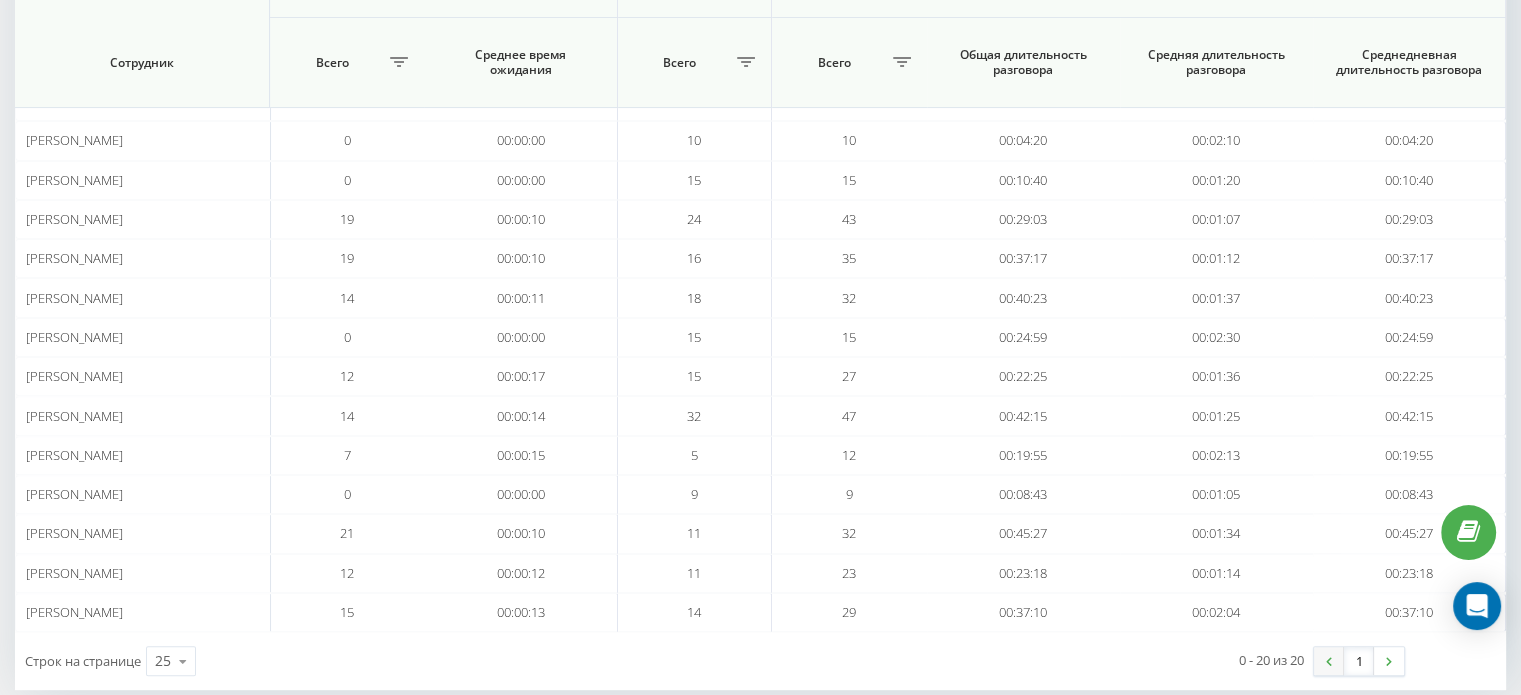 click at bounding box center (1329, 661) 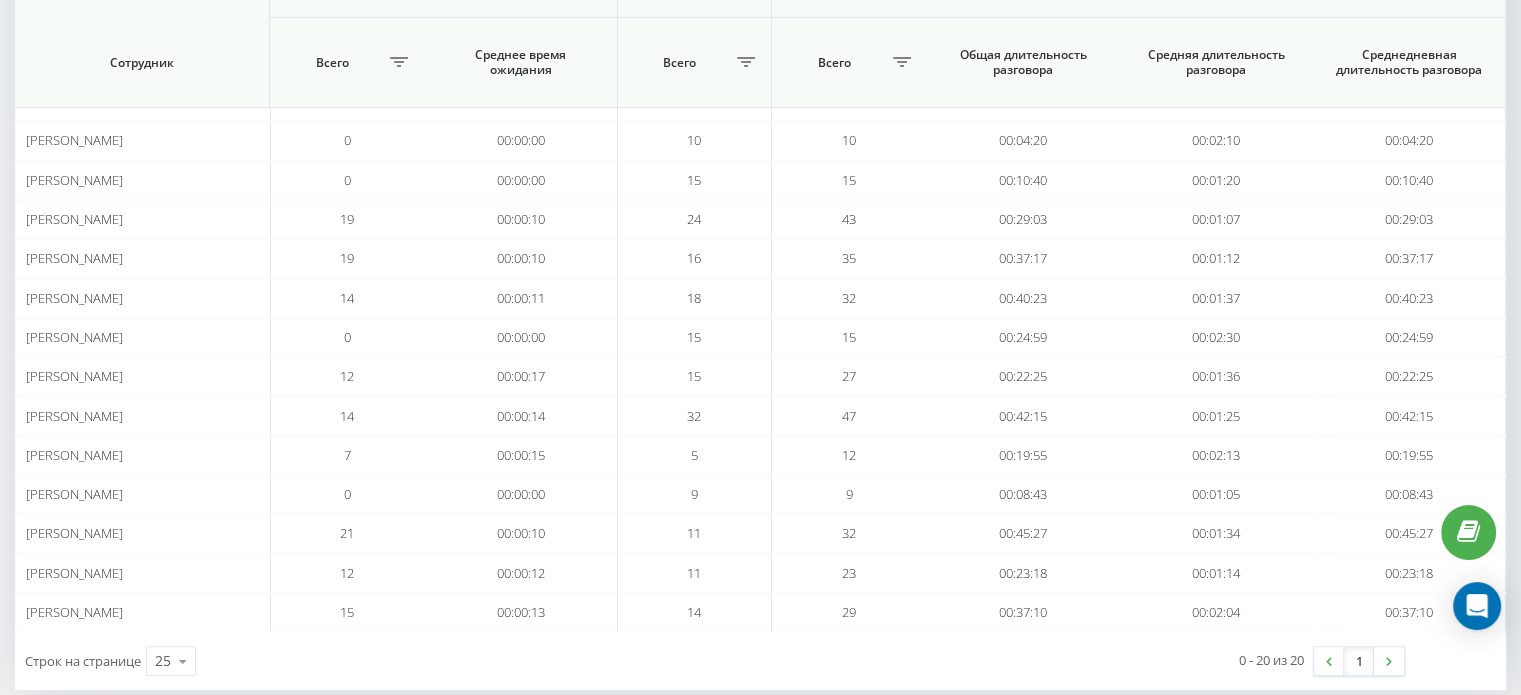 scroll, scrollTop: 0, scrollLeft: 0, axis: both 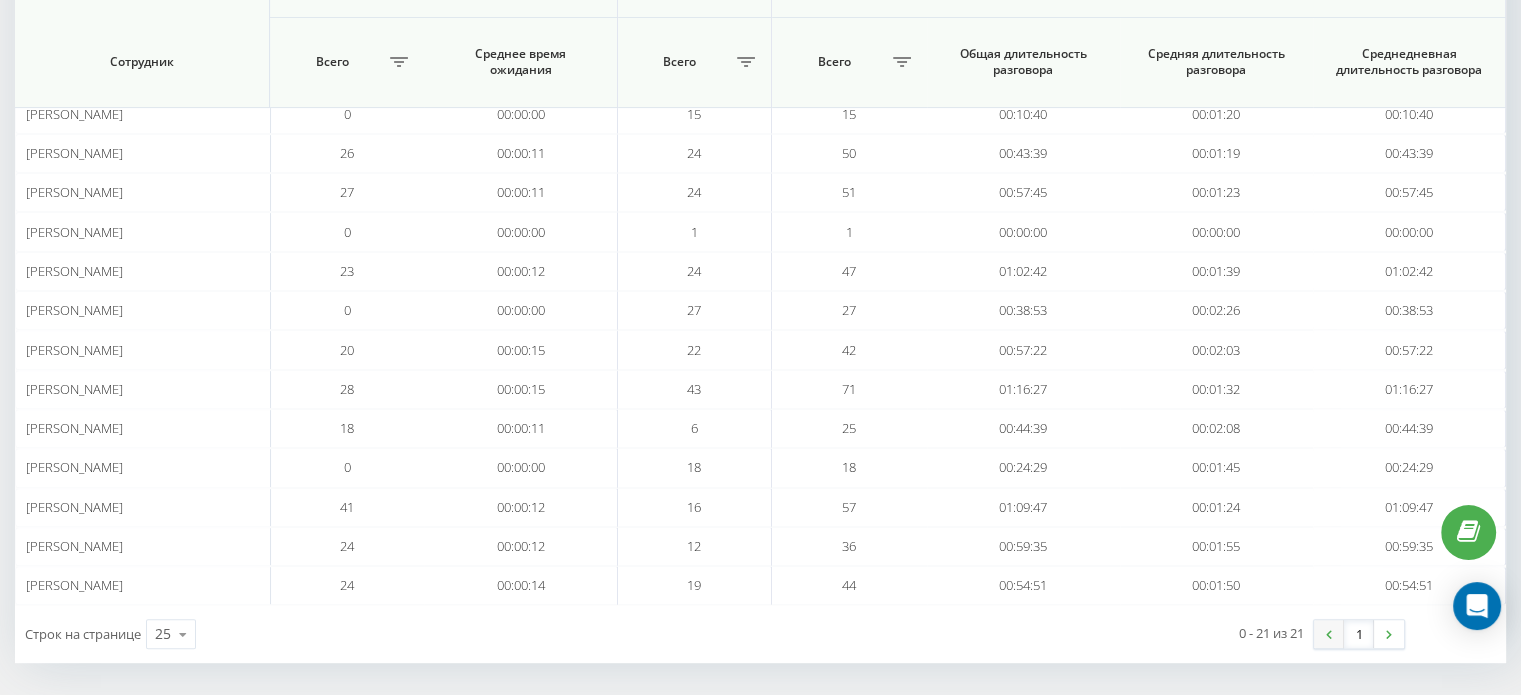 click at bounding box center [1329, 634] 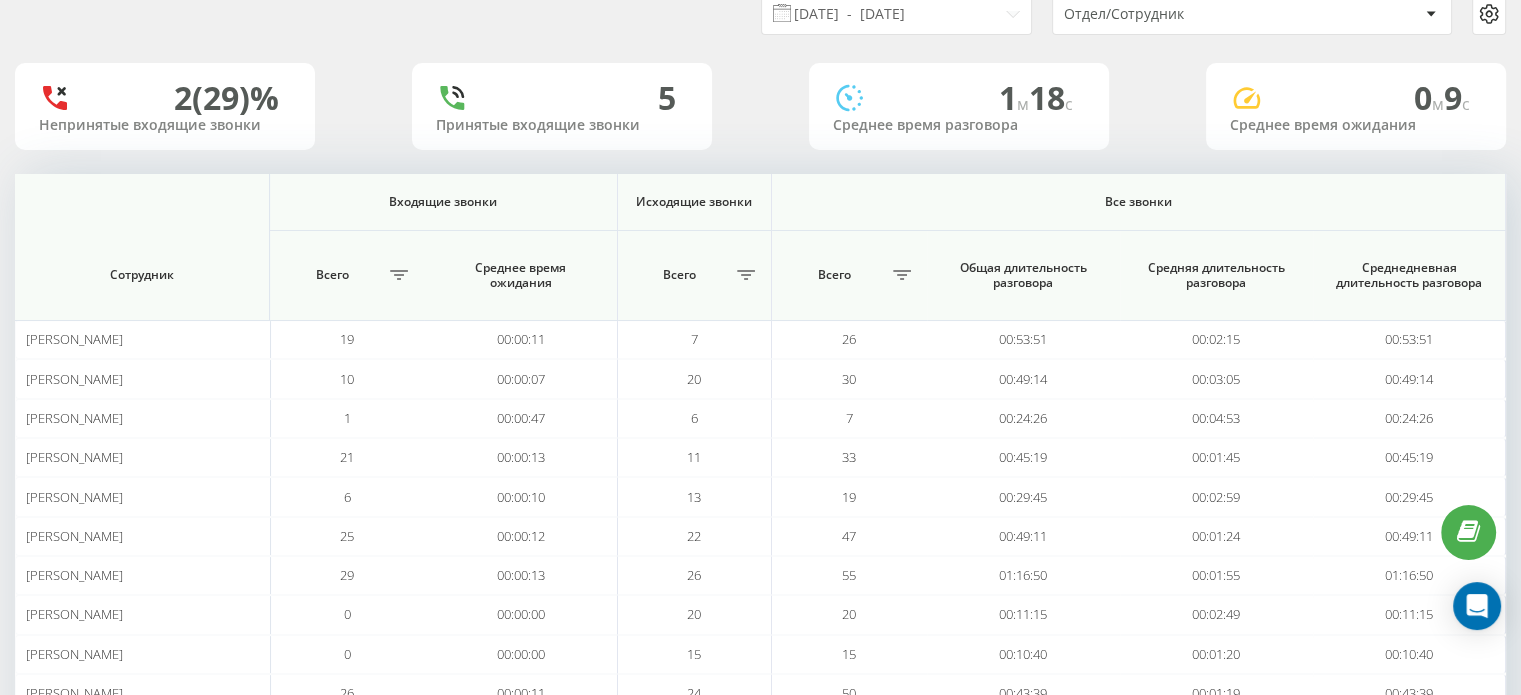 scroll, scrollTop: 200, scrollLeft: 0, axis: vertical 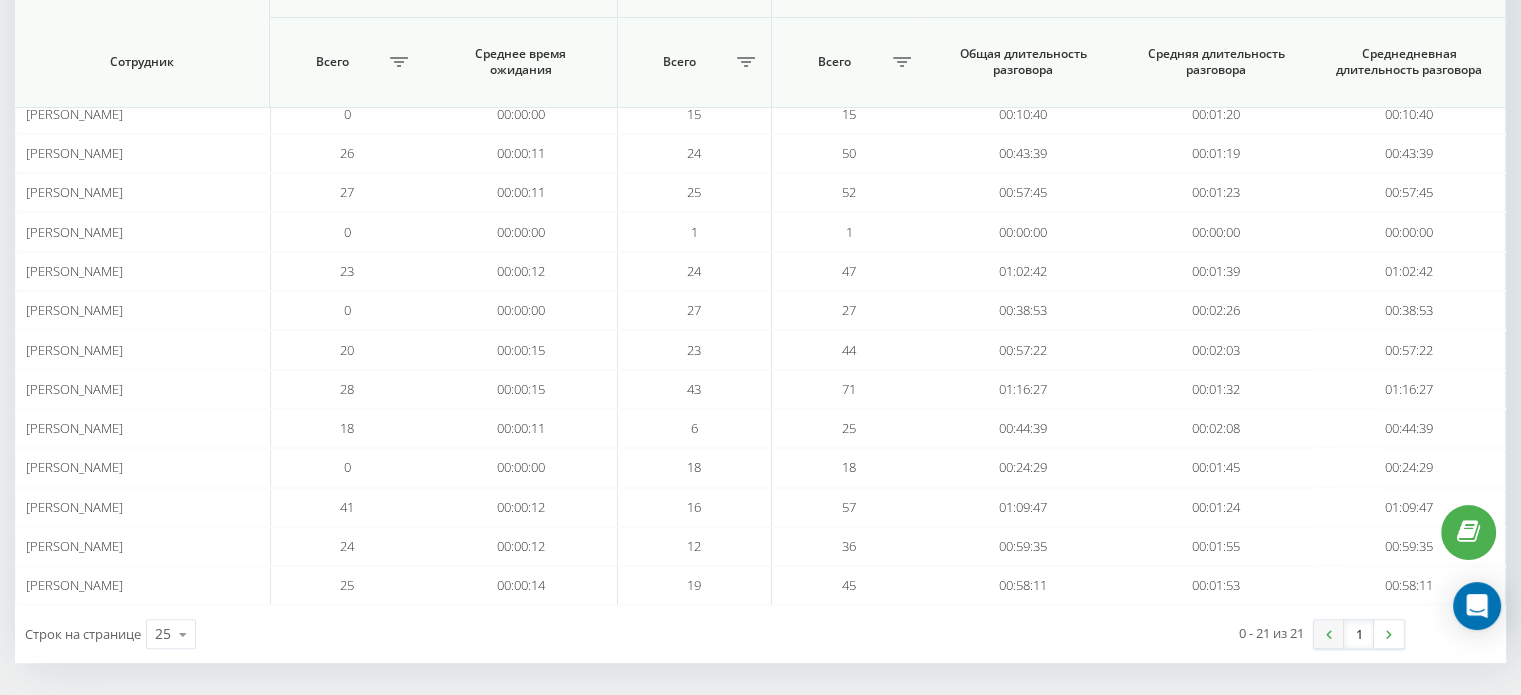 click at bounding box center [1329, 634] 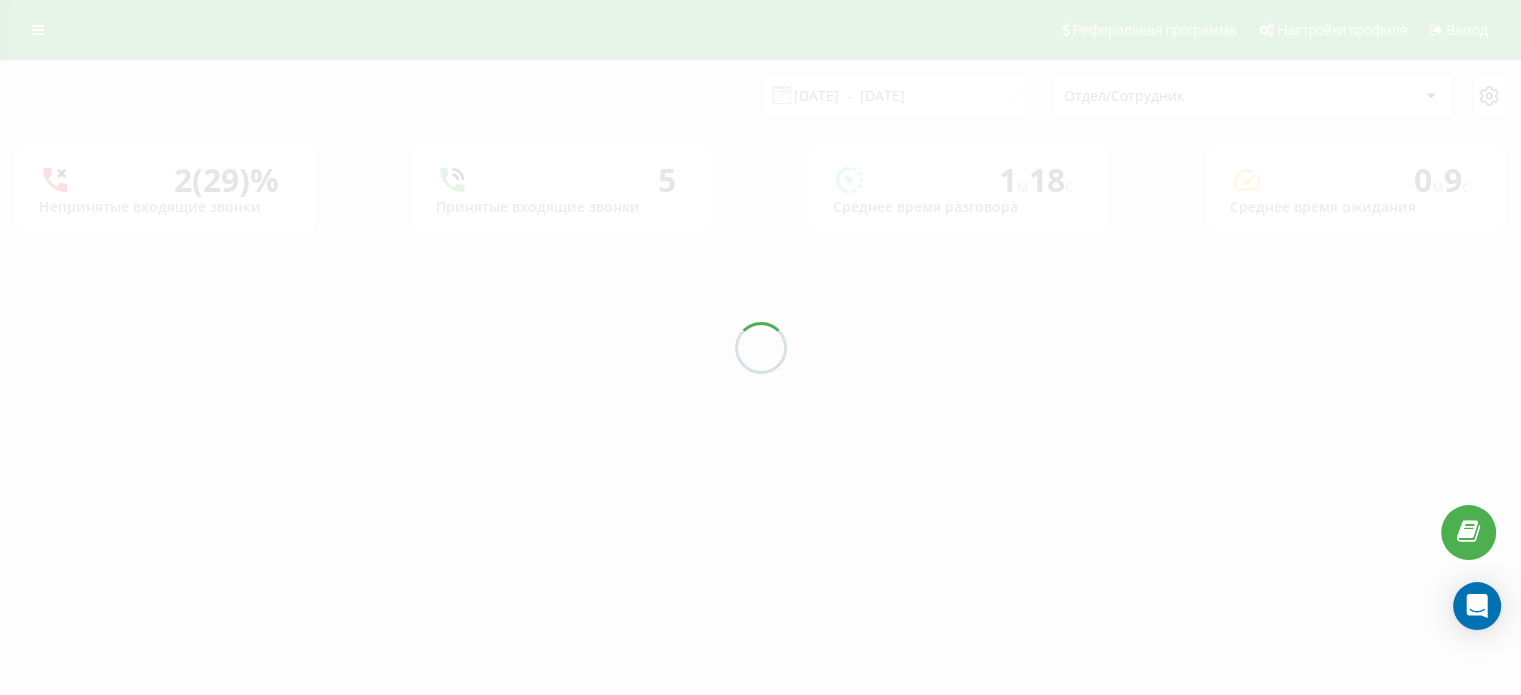 scroll, scrollTop: 0, scrollLeft: 0, axis: both 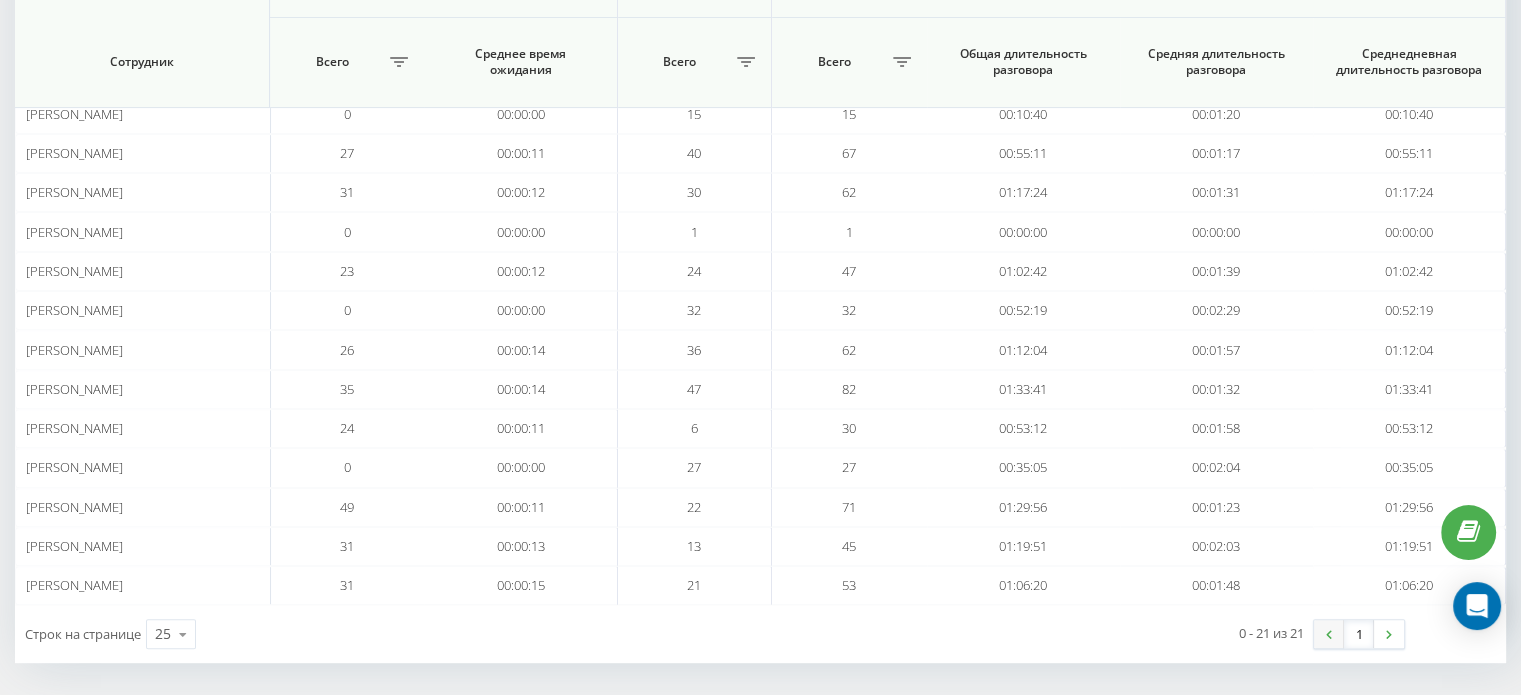 click at bounding box center [1329, 634] 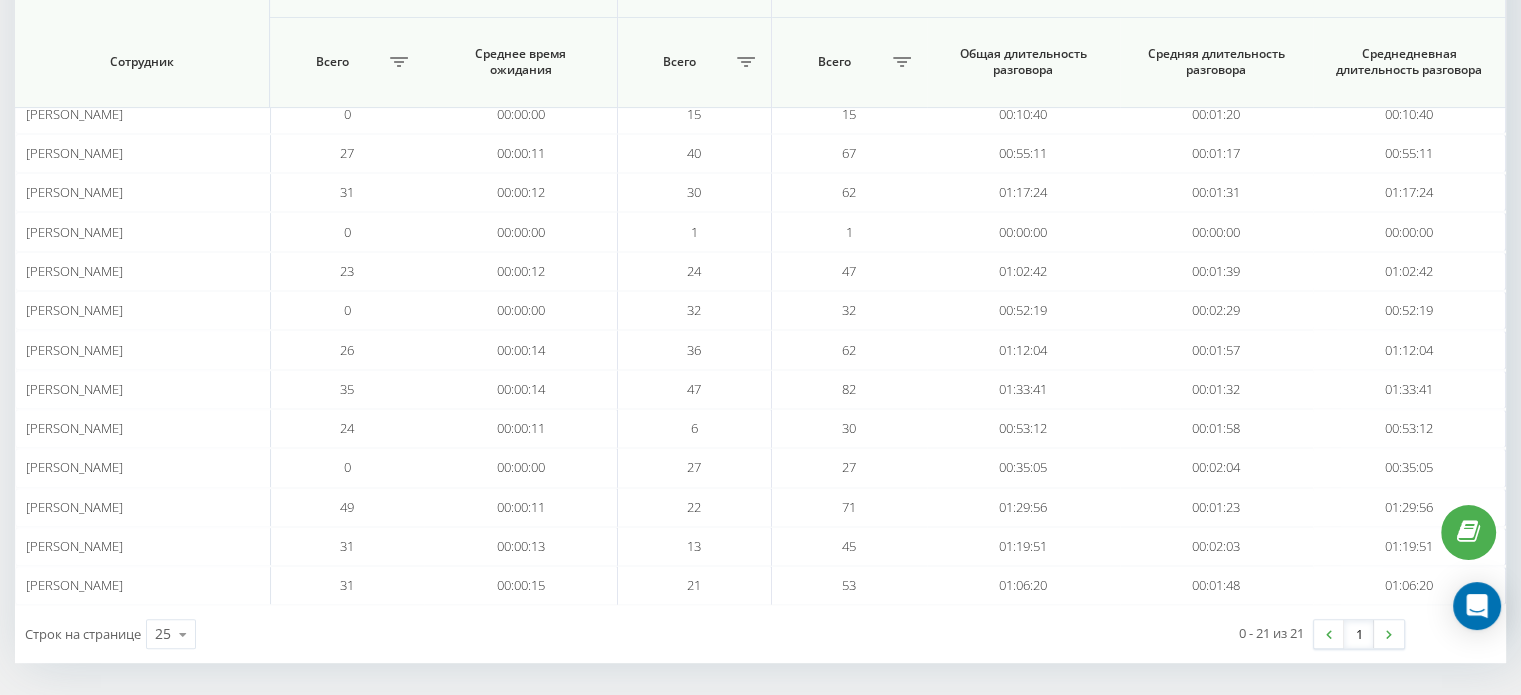 scroll, scrollTop: 0, scrollLeft: 0, axis: both 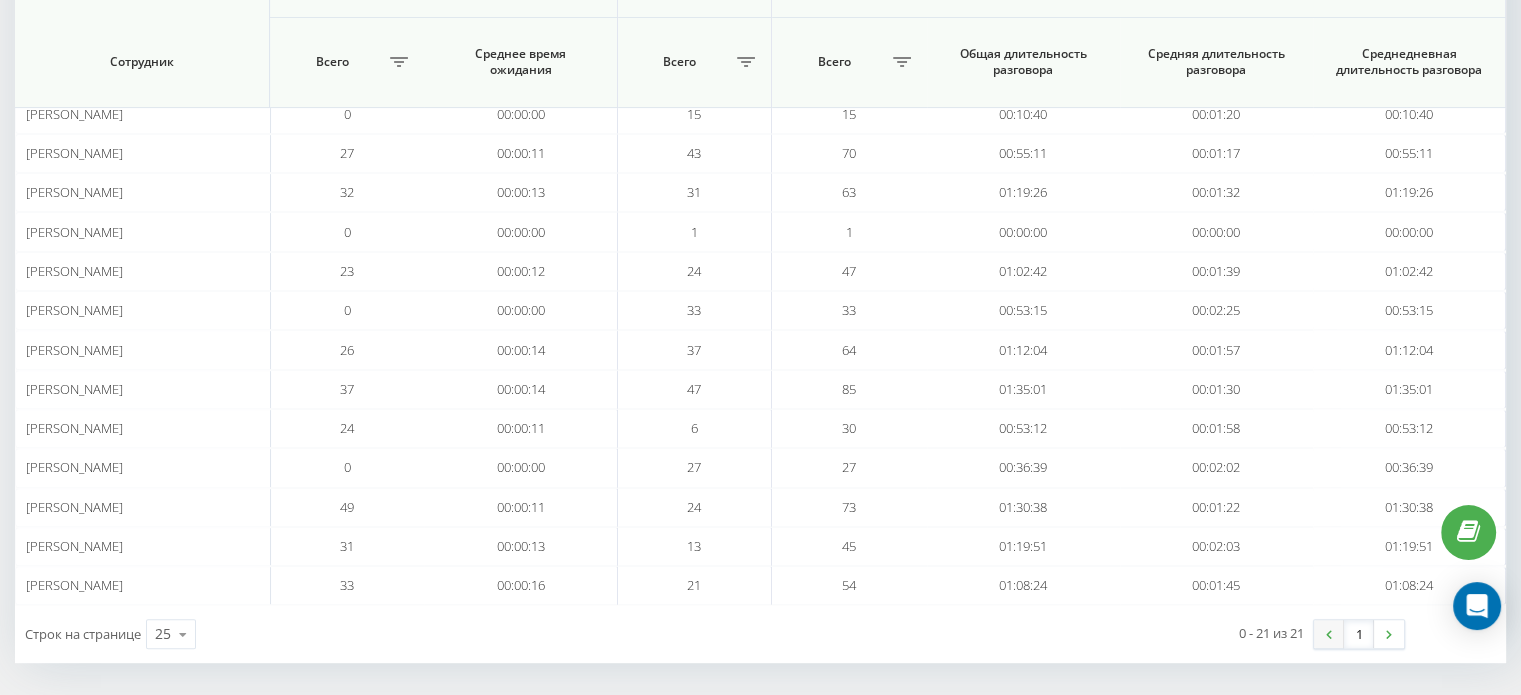 click at bounding box center (1329, 634) 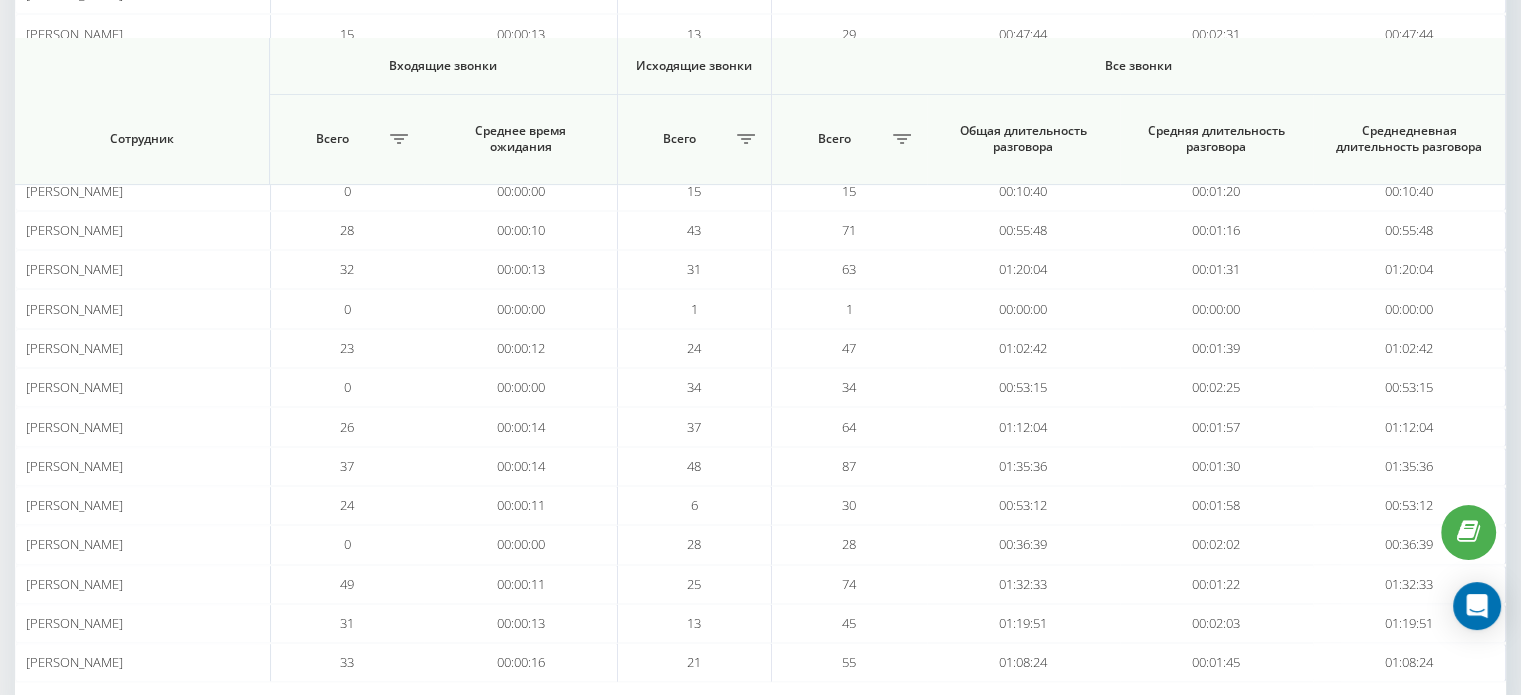 scroll, scrollTop: 622, scrollLeft: 0, axis: vertical 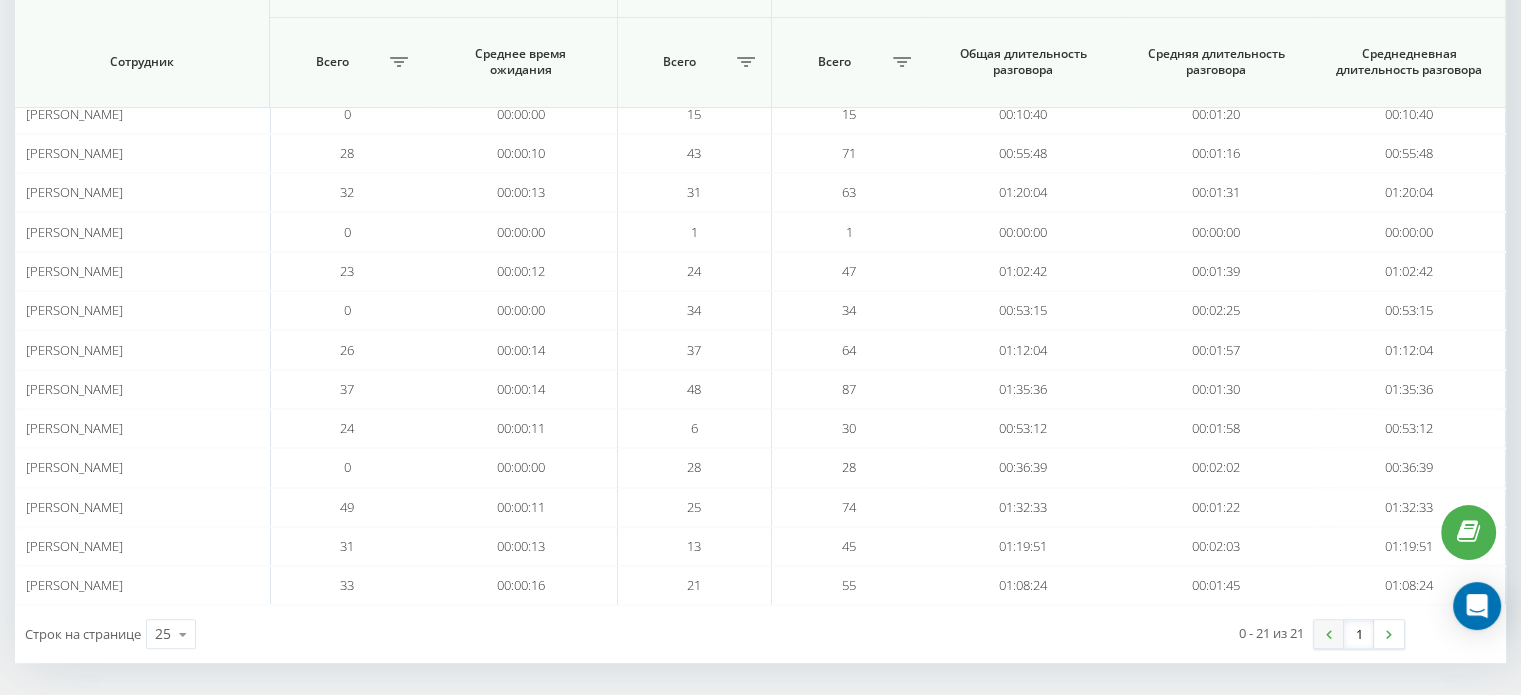 click at bounding box center [1329, 634] 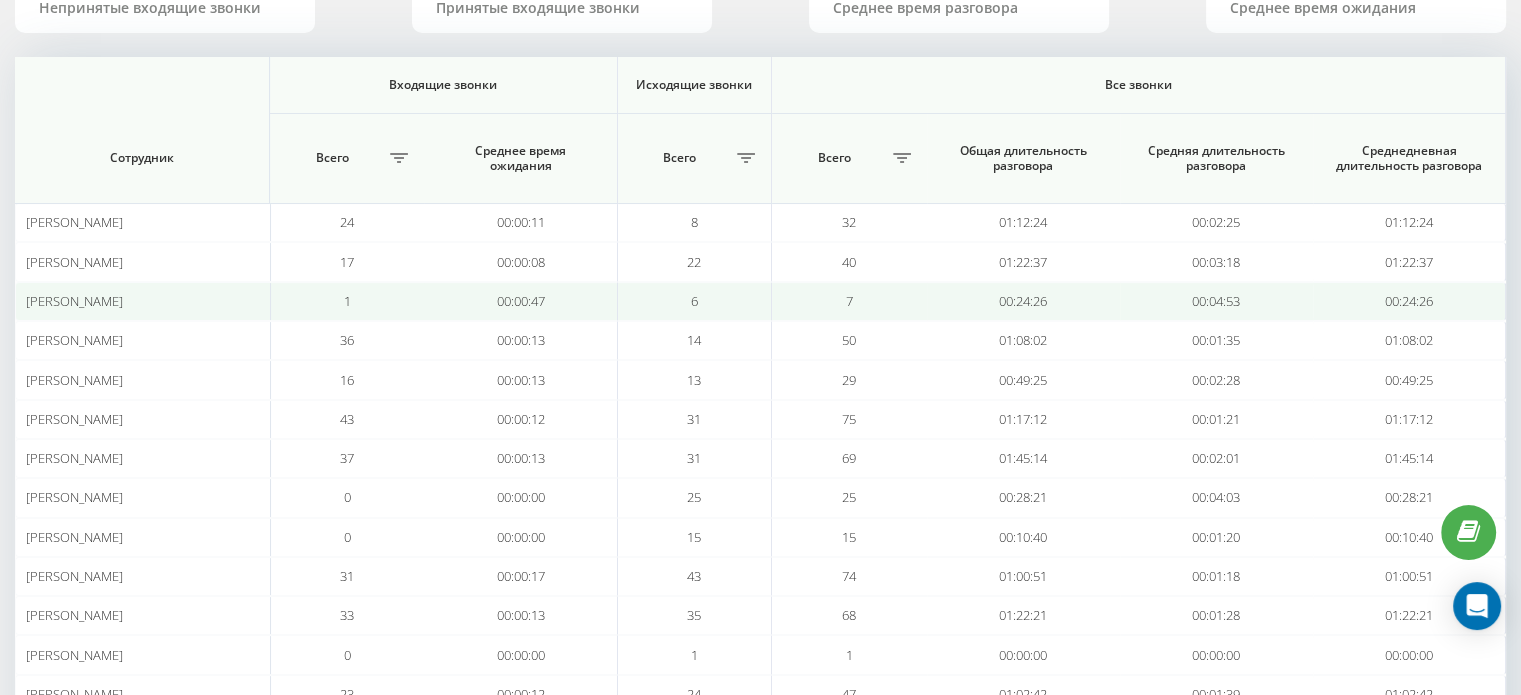 scroll, scrollTop: 200, scrollLeft: 0, axis: vertical 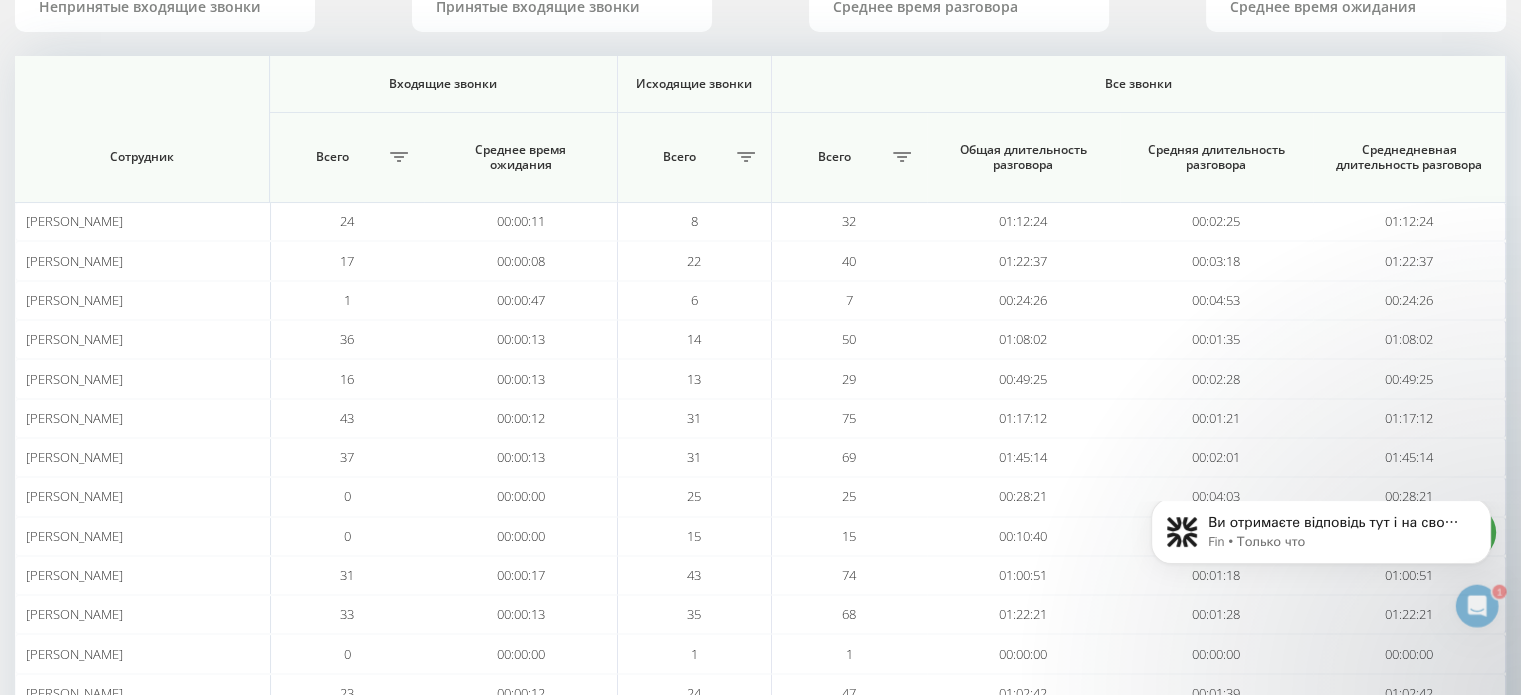 click 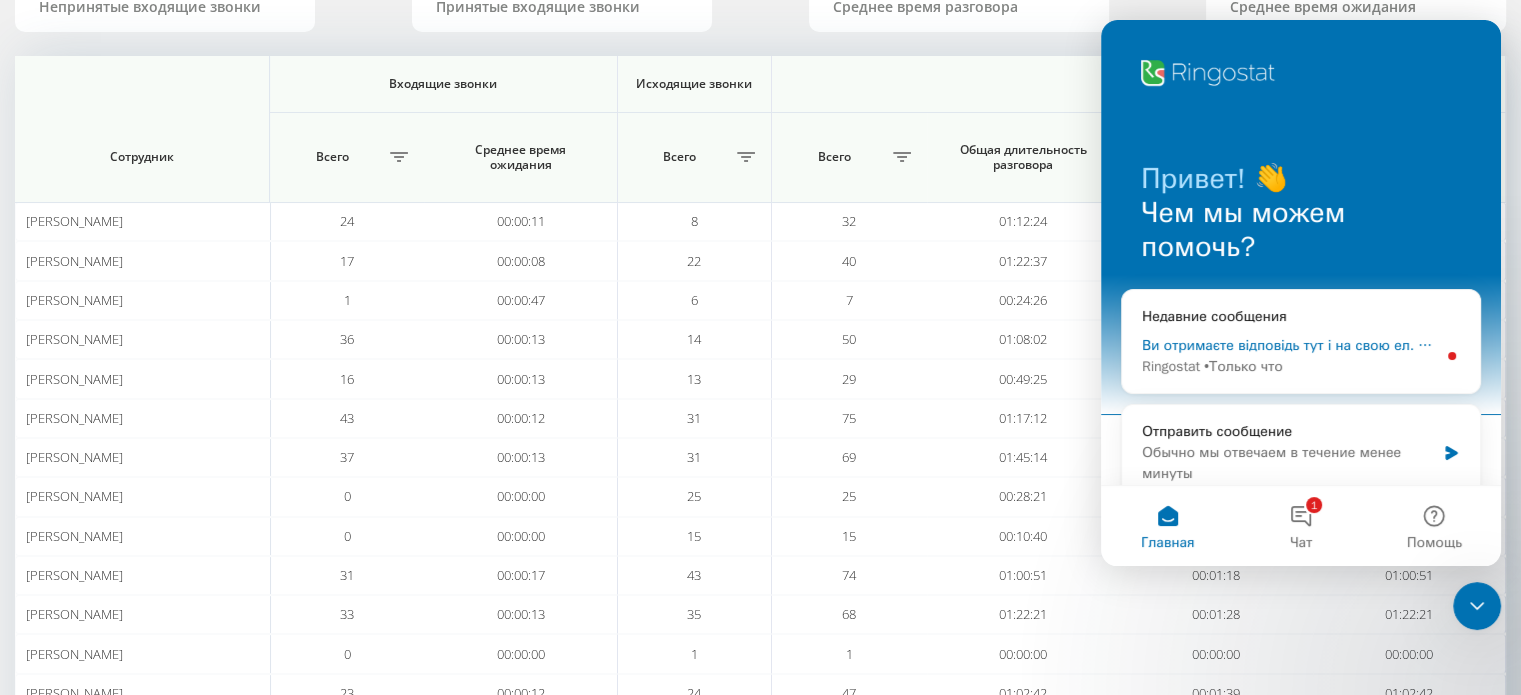 scroll, scrollTop: 0, scrollLeft: 0, axis: both 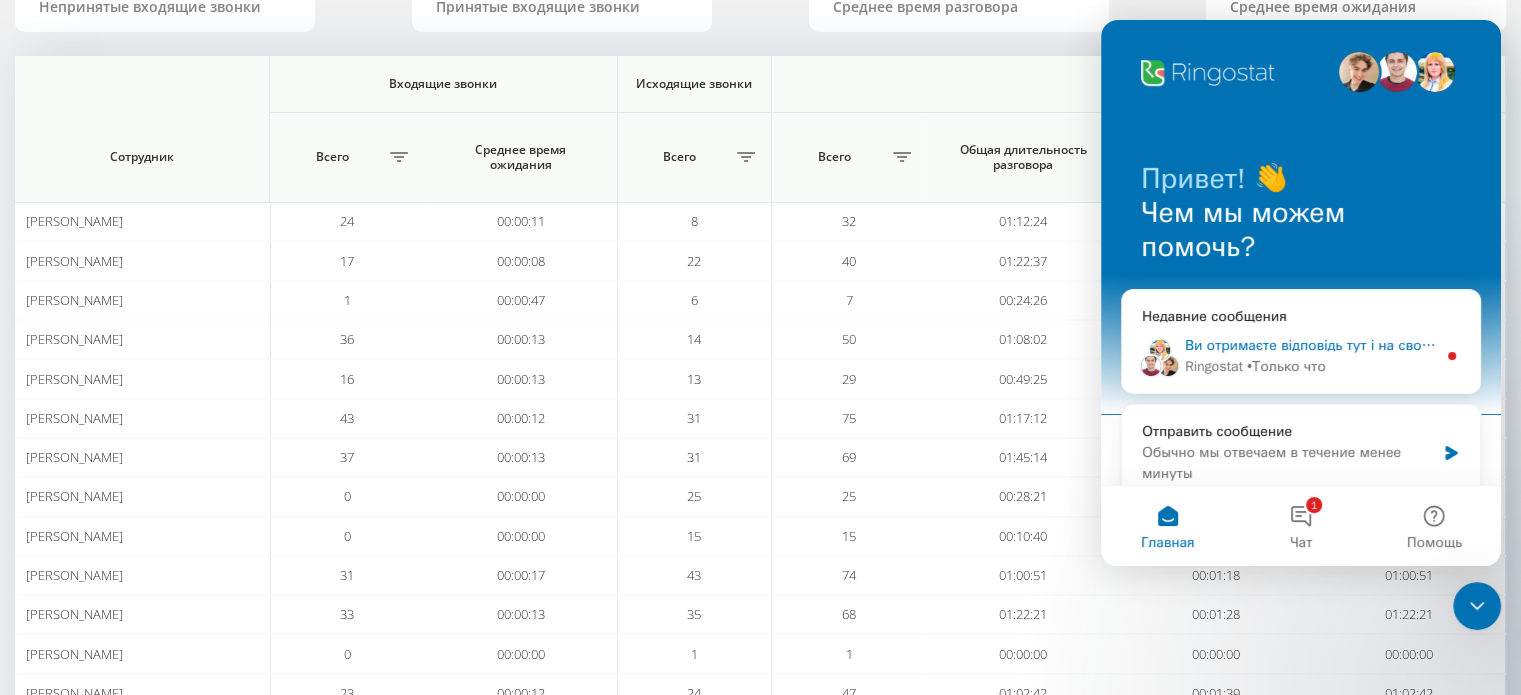 click on "Ви отримаєте відповідь тут і на свою ел. пошту: ✉️ kate.mkrk@gmail.com Звичайний час відповіді 🕒 до 1 хвилини" at bounding box center [1657, 345] 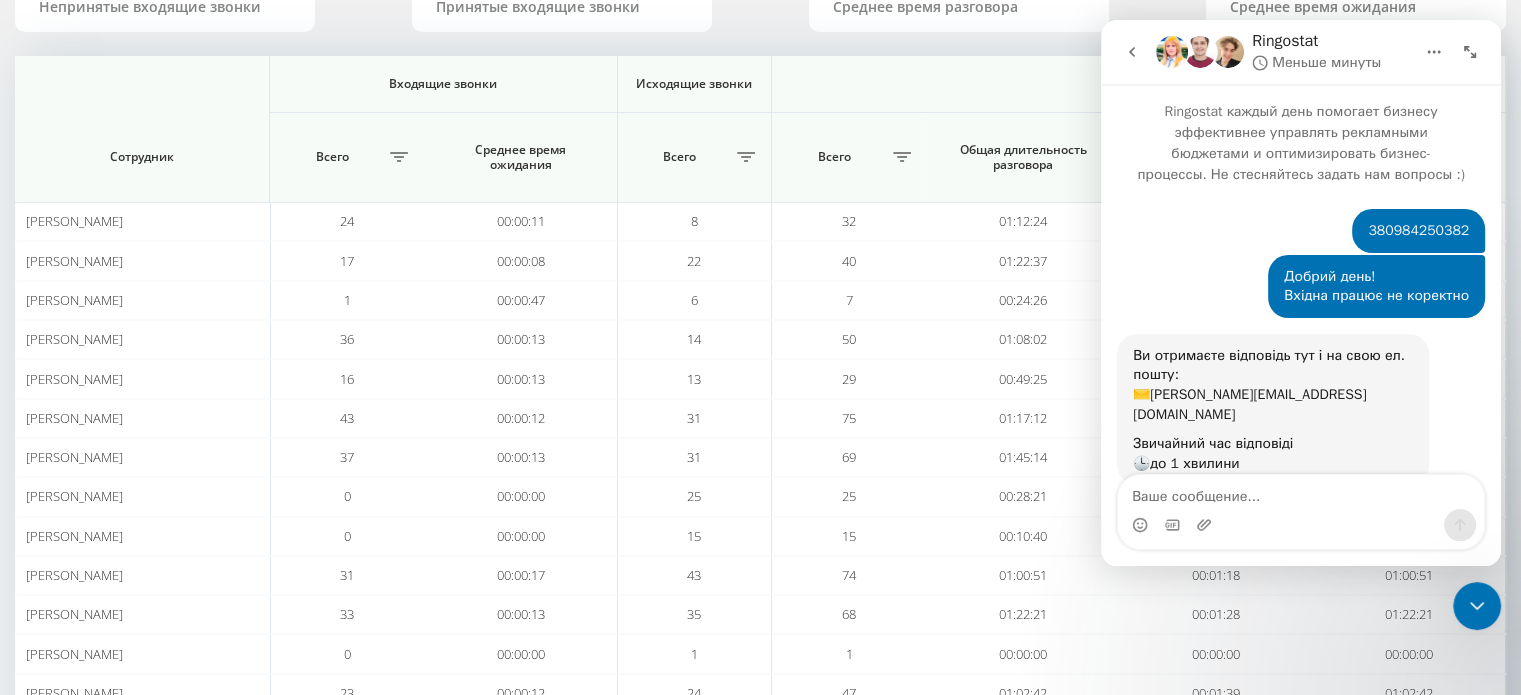 scroll, scrollTop: 206, scrollLeft: 0, axis: vertical 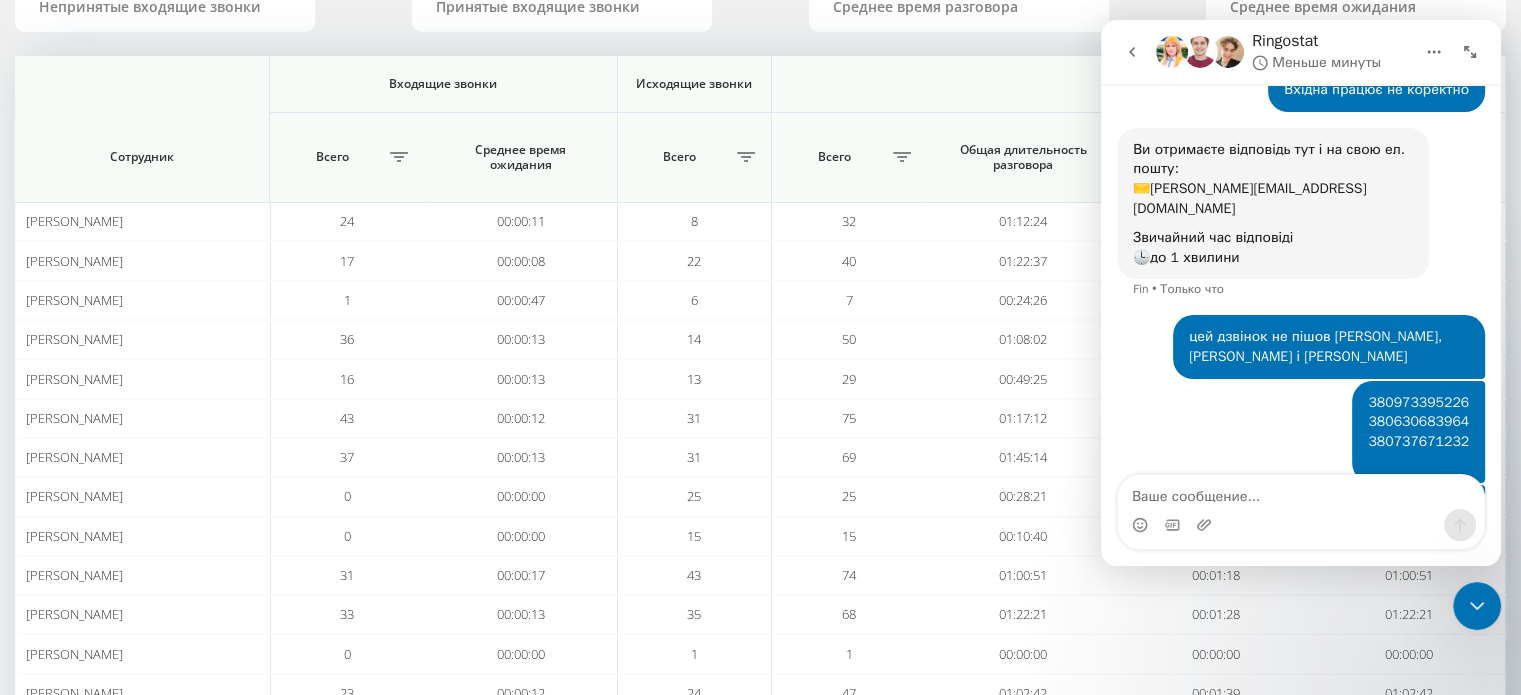 click 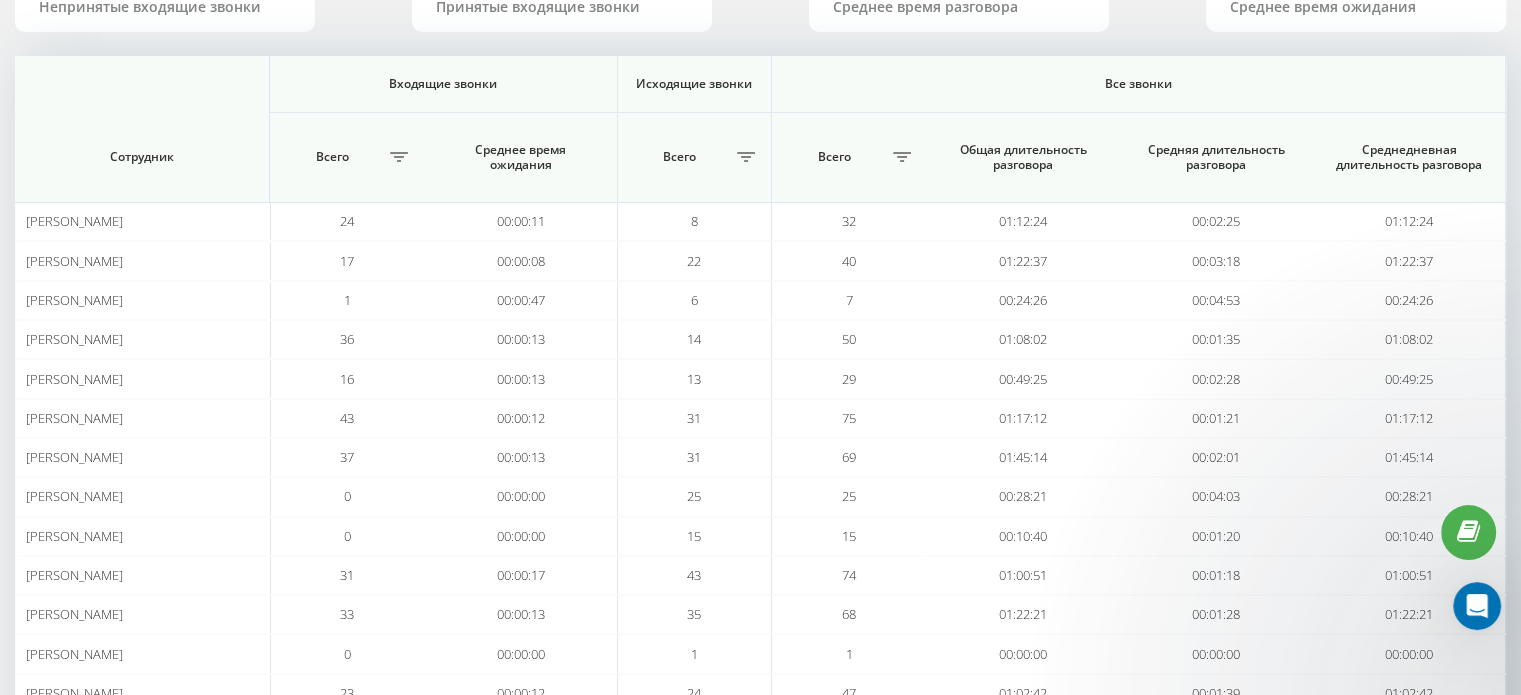 scroll, scrollTop: 0, scrollLeft: 0, axis: both 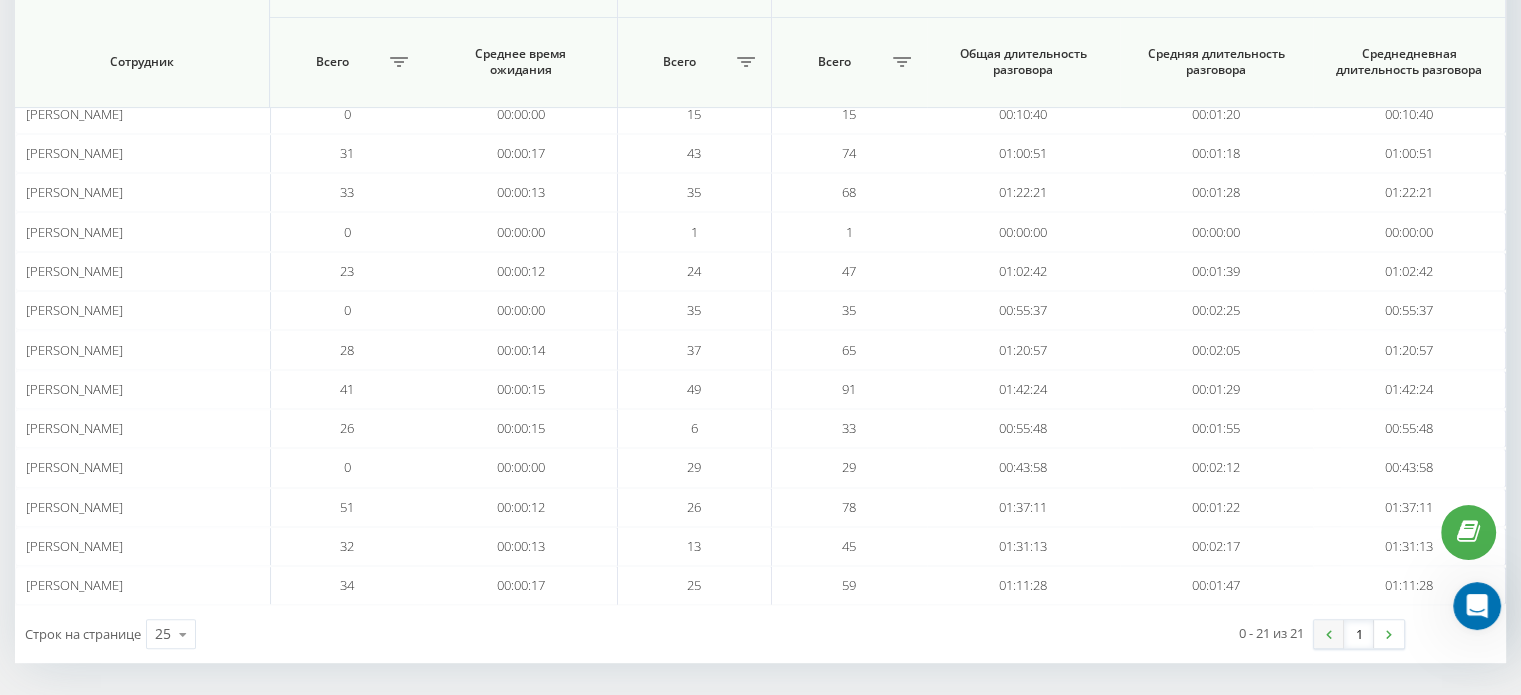 click at bounding box center (1329, 634) 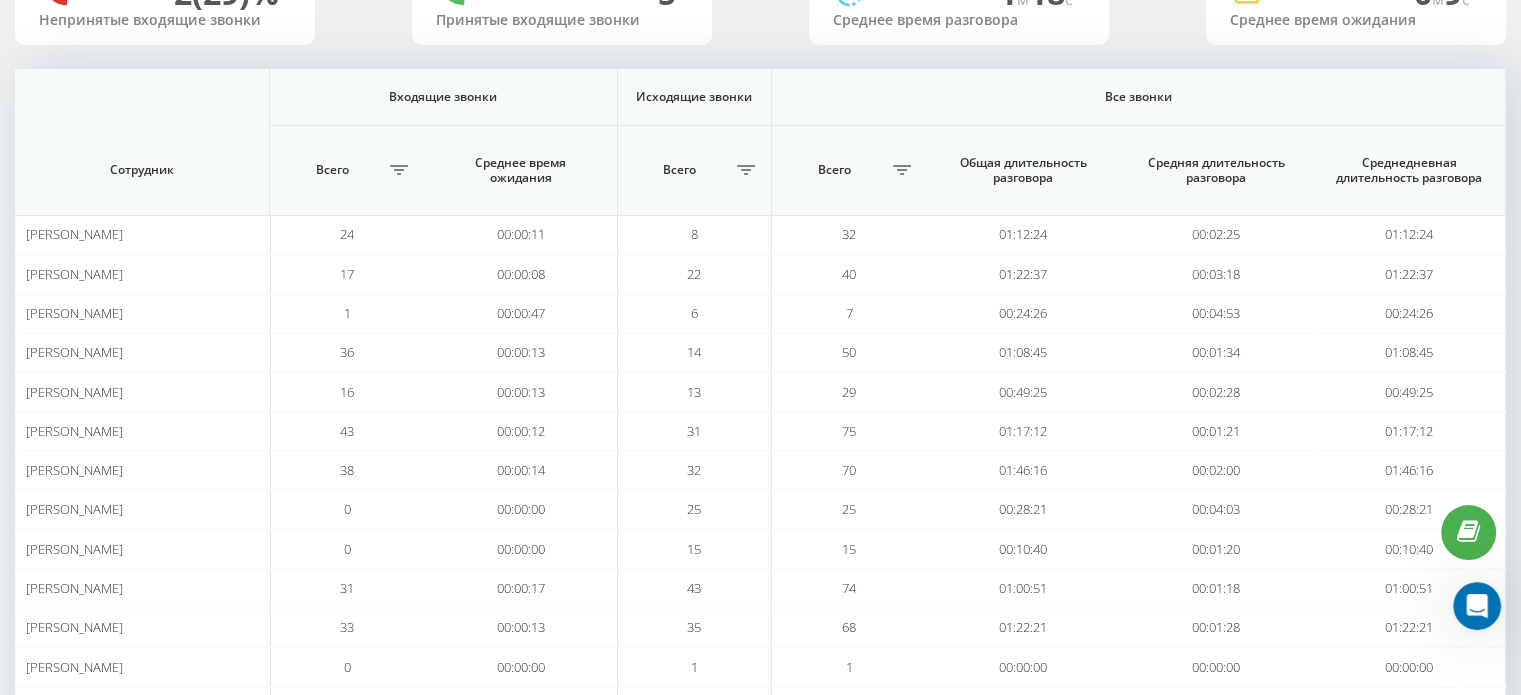 scroll, scrollTop: 300, scrollLeft: 0, axis: vertical 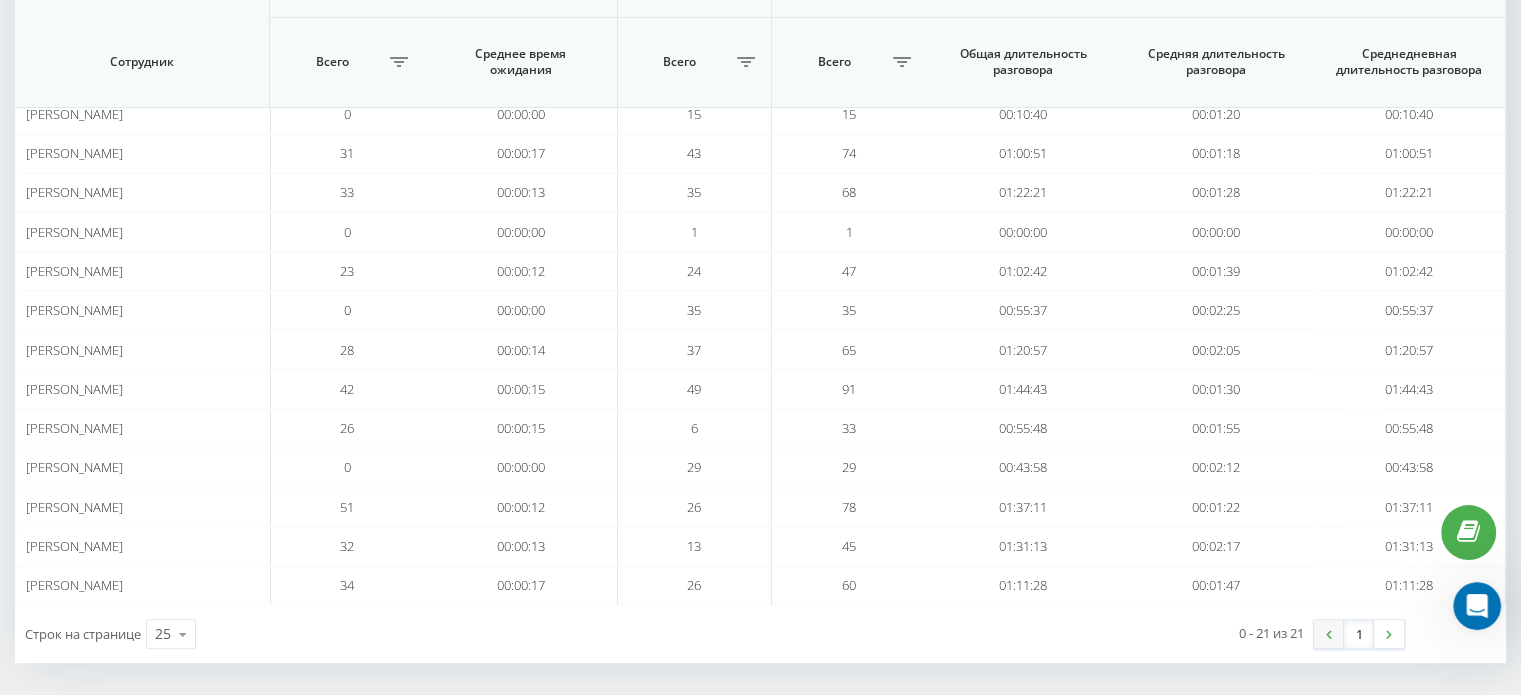 click at bounding box center [1329, 634] 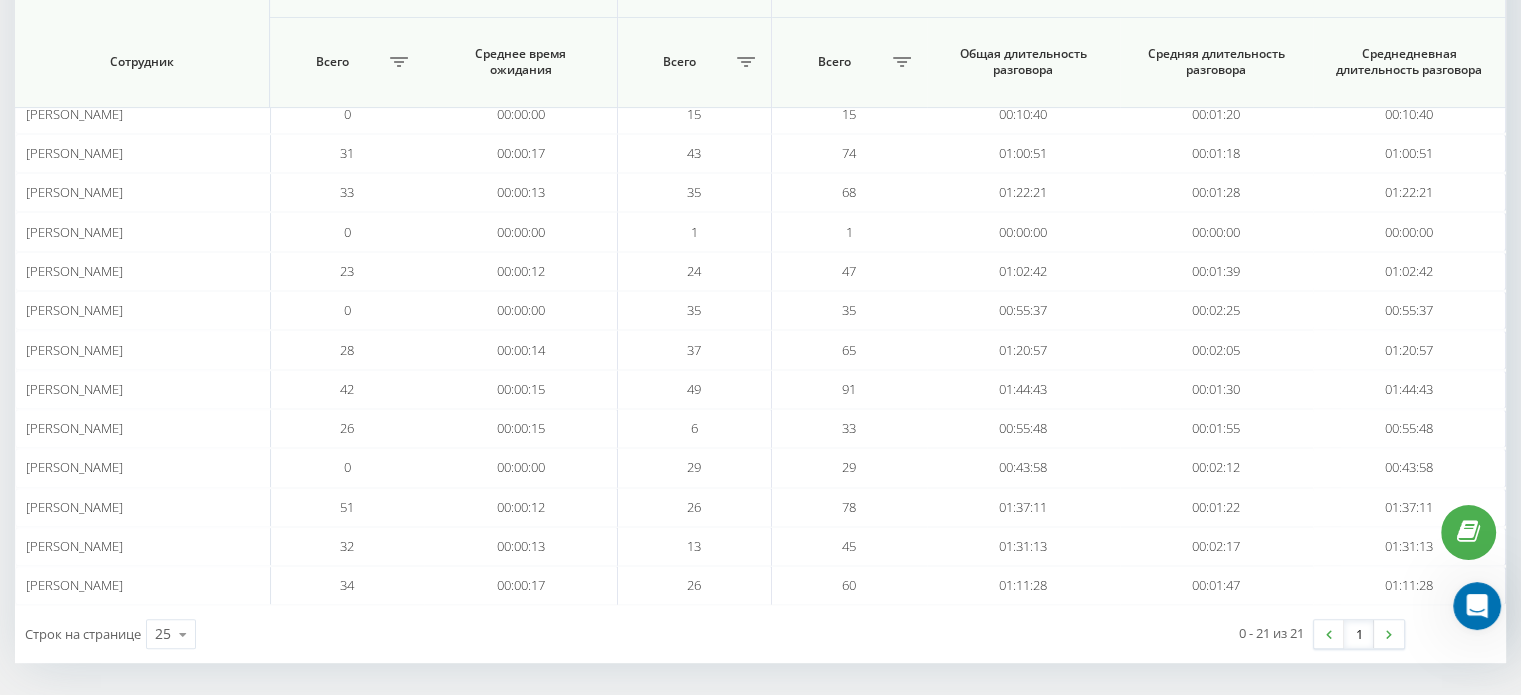 scroll, scrollTop: 0, scrollLeft: 0, axis: both 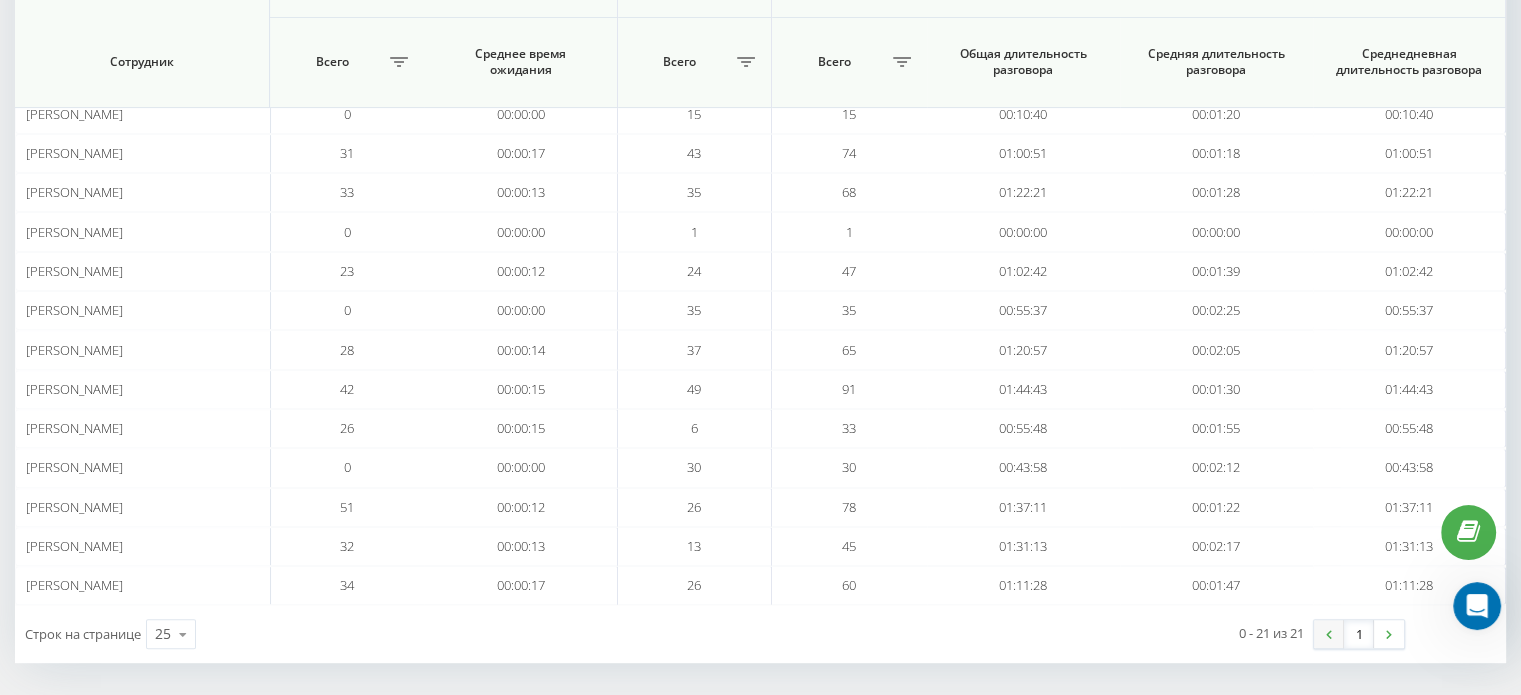 click at bounding box center (1329, 634) 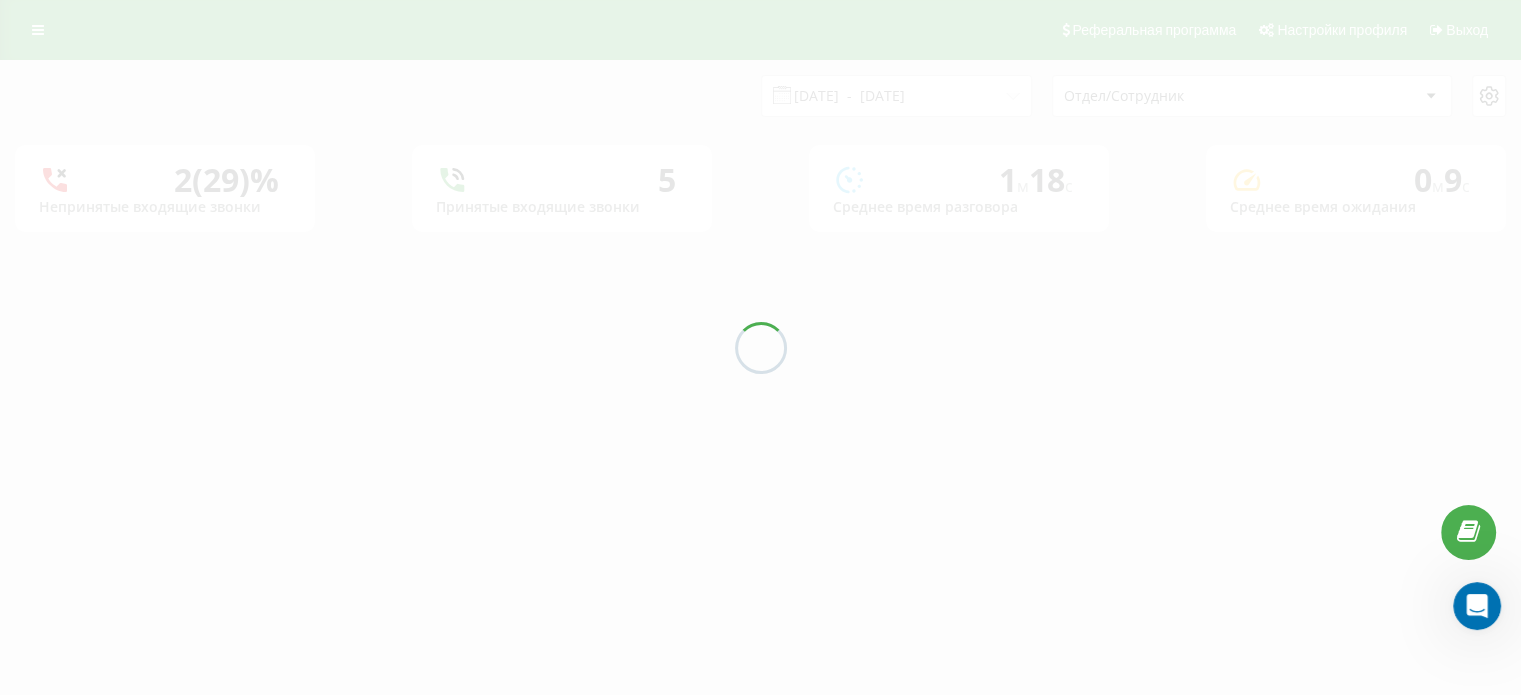 scroll, scrollTop: 0, scrollLeft: 0, axis: both 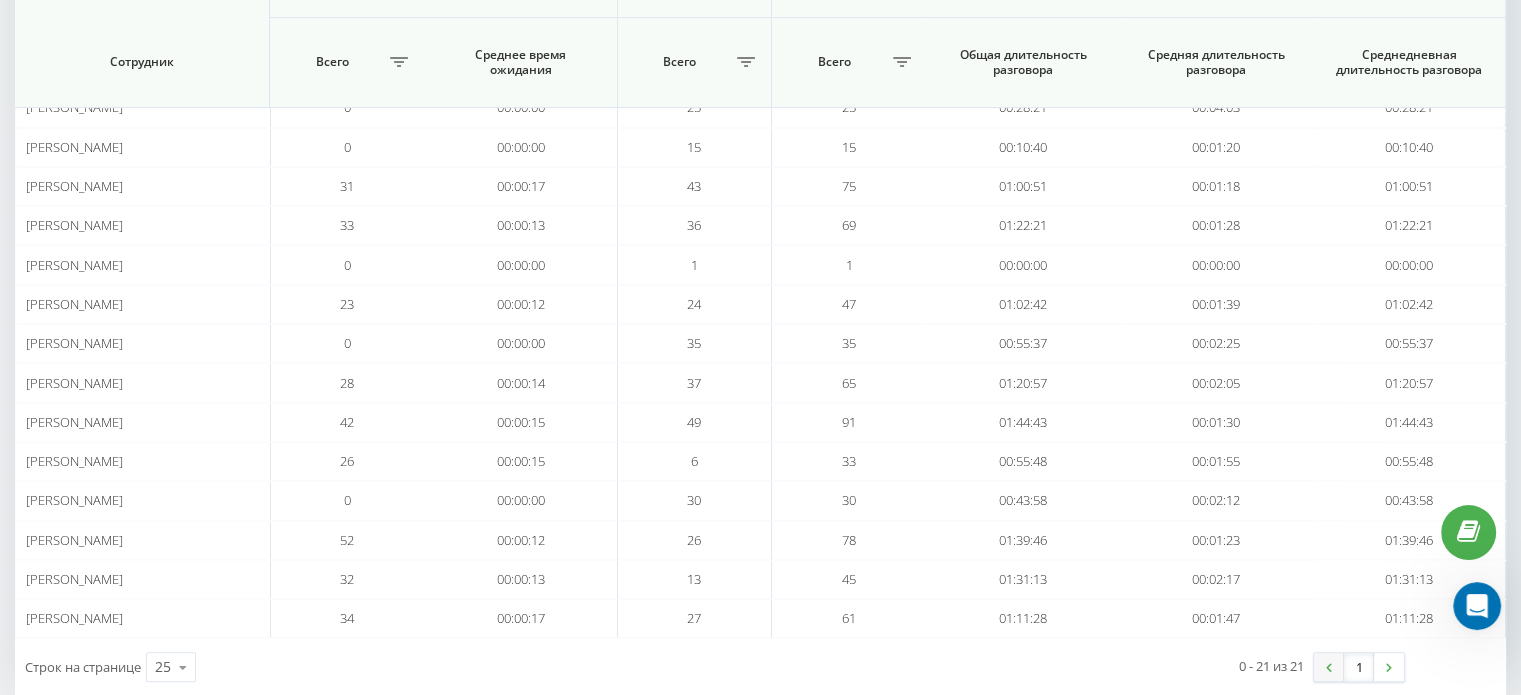 click at bounding box center [1329, 667] 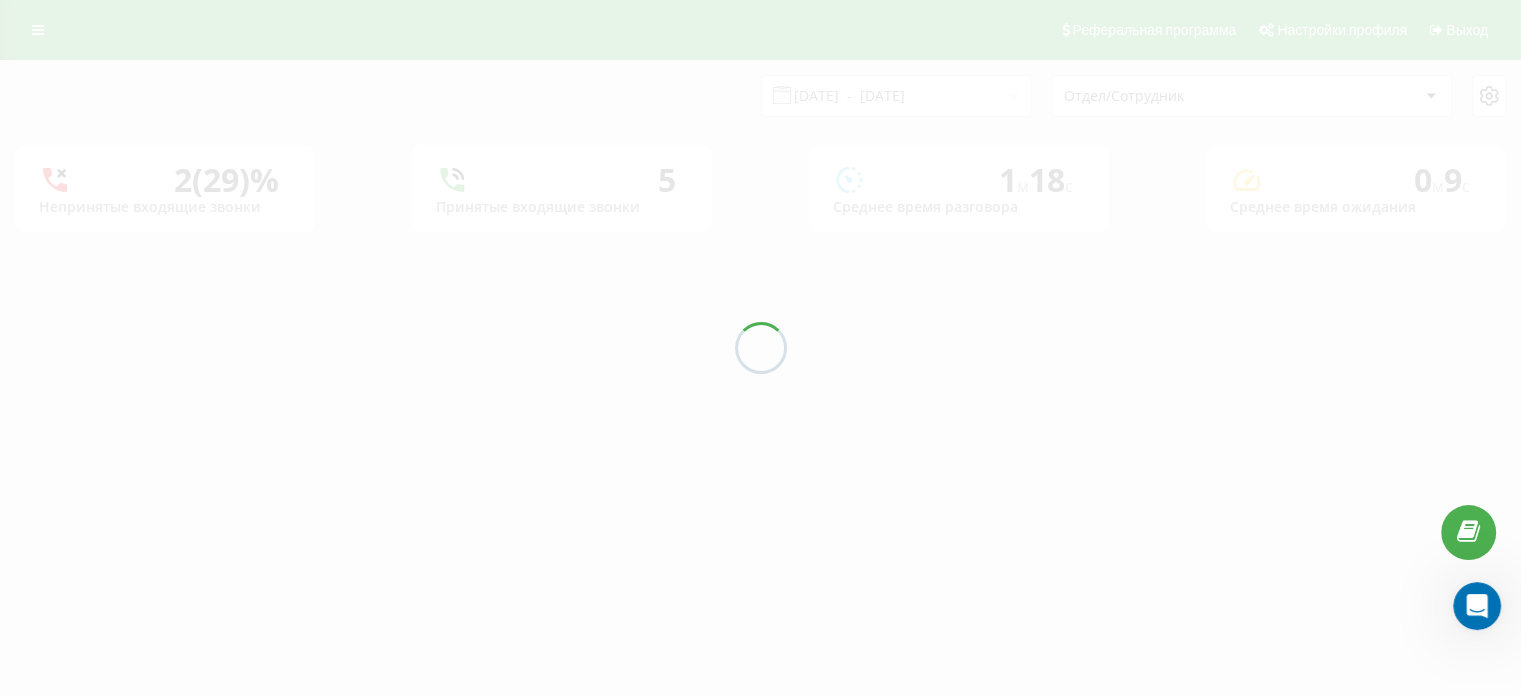 scroll, scrollTop: 0, scrollLeft: 0, axis: both 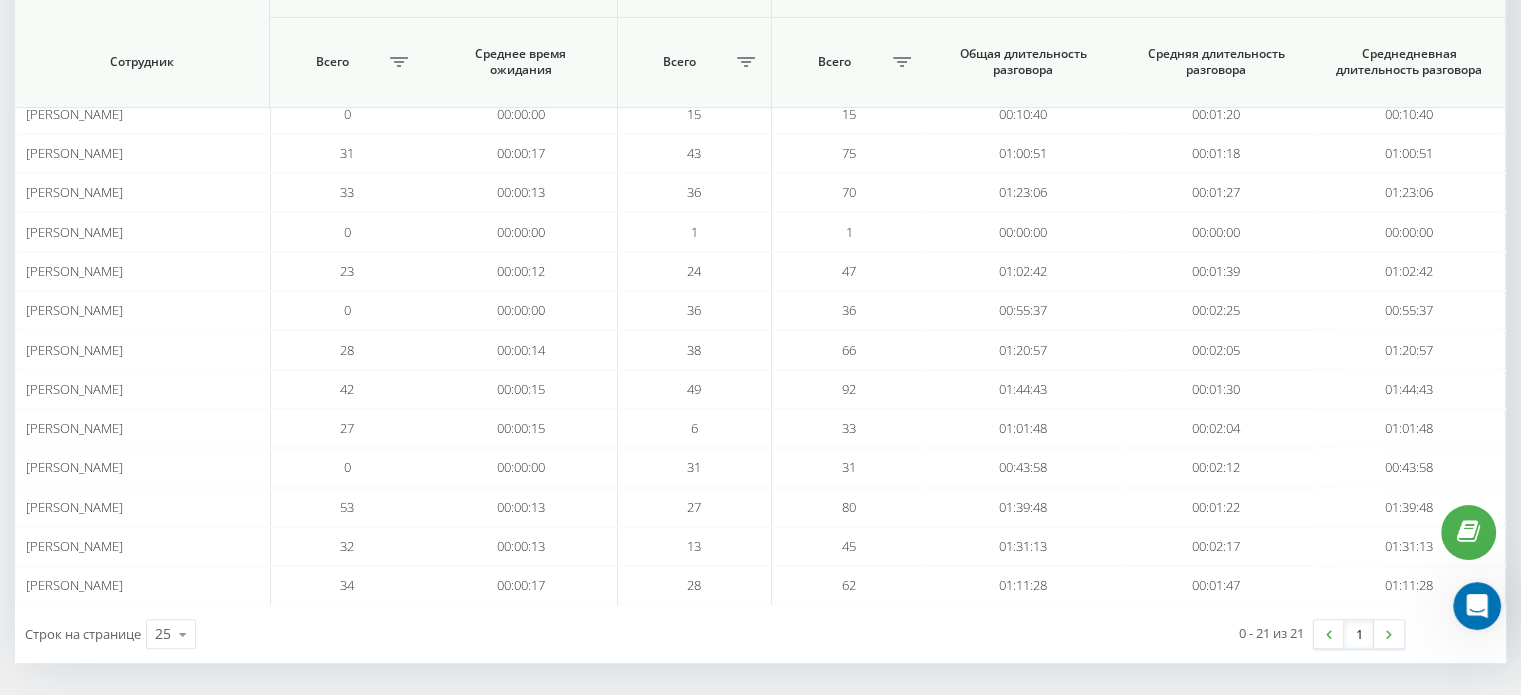 click at bounding box center (1329, 634) 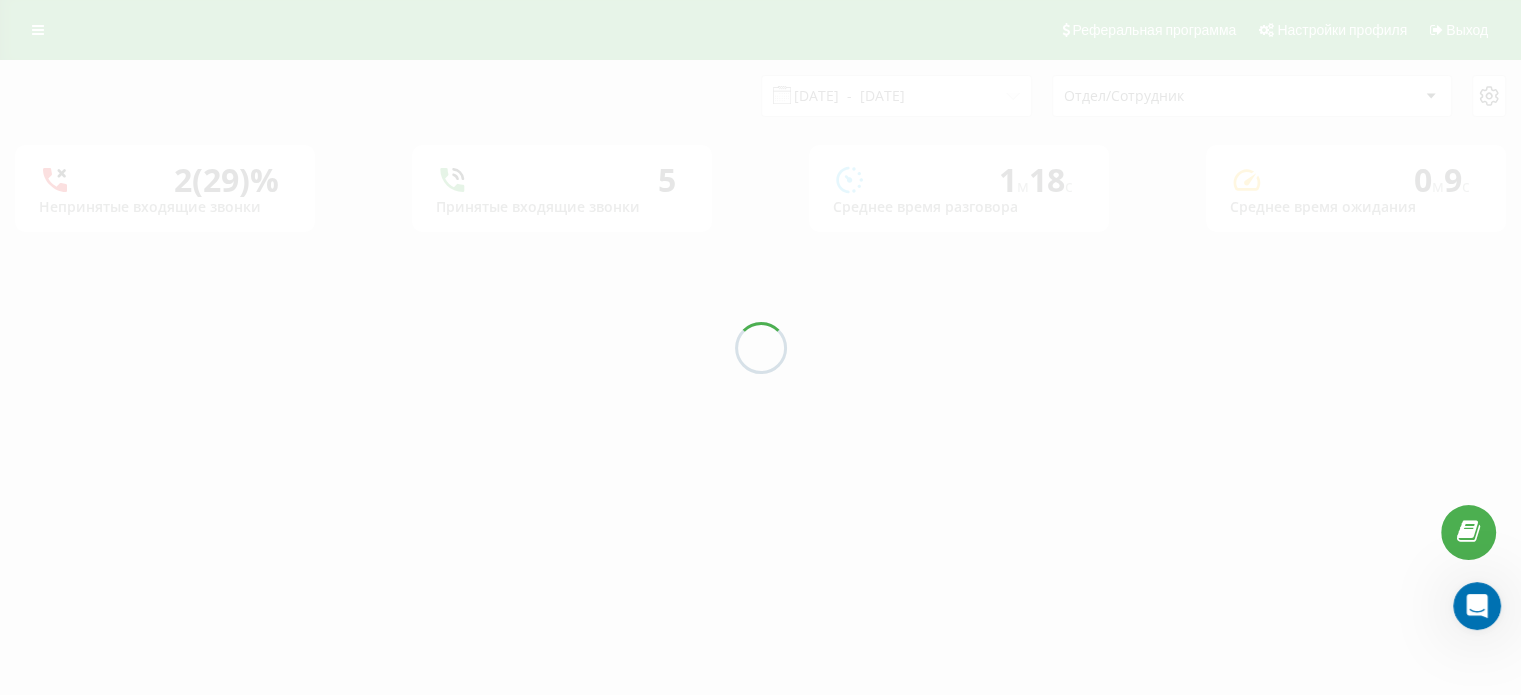 scroll, scrollTop: 0, scrollLeft: 0, axis: both 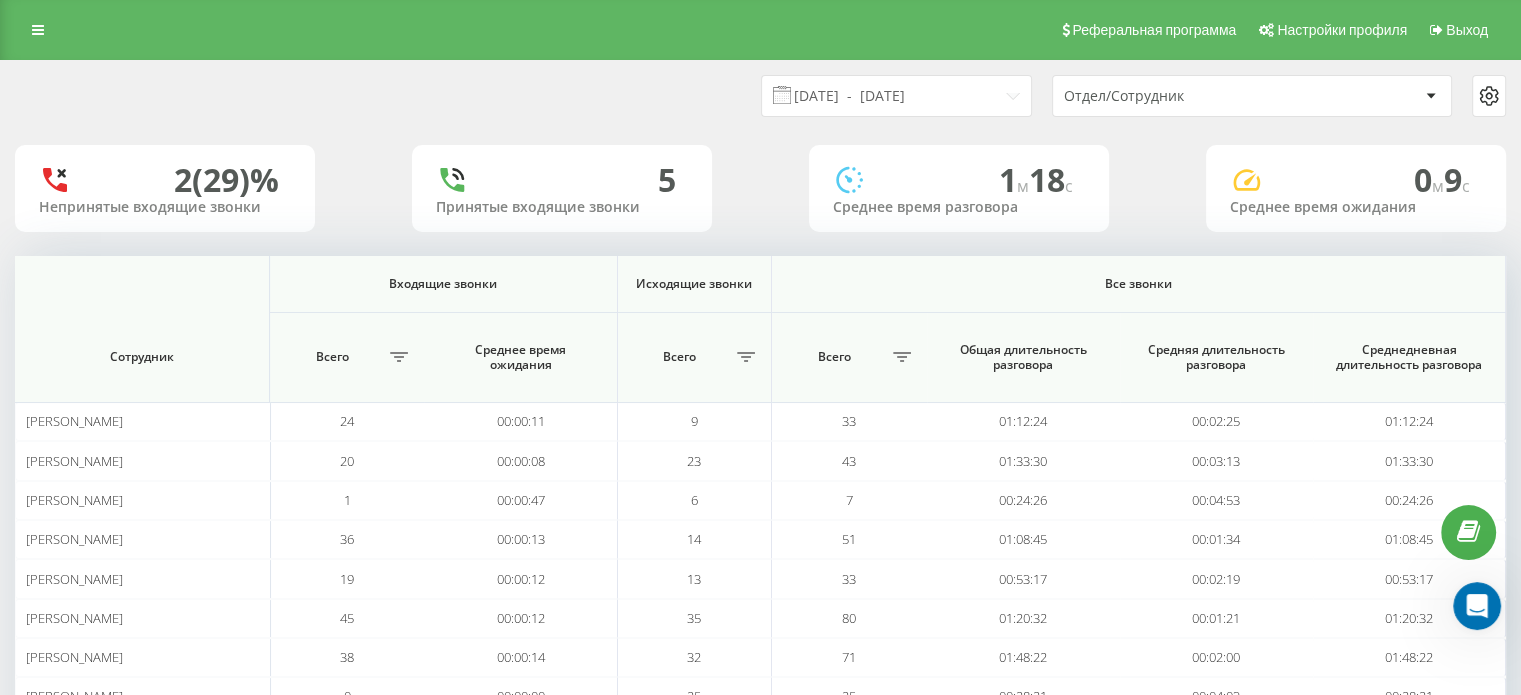 click on "Все звонки" at bounding box center (1139, 284) 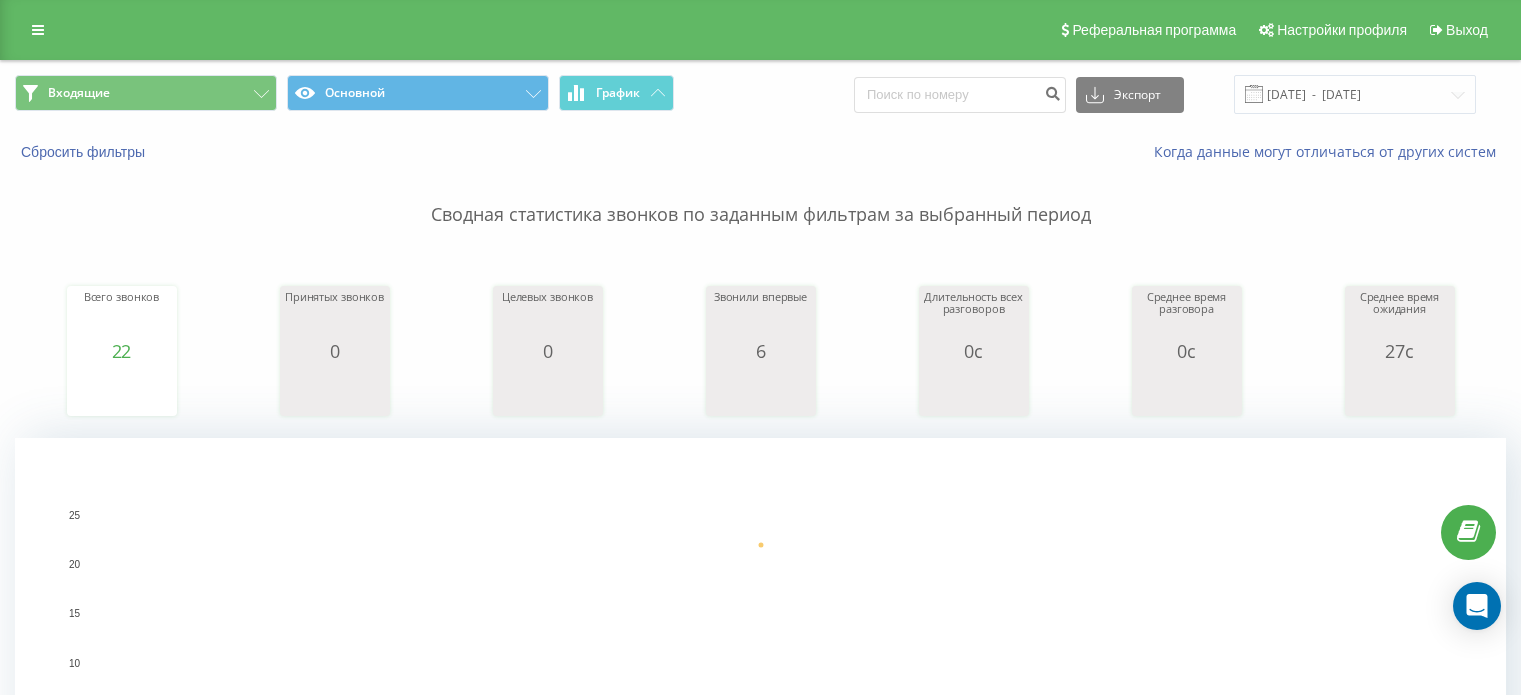 scroll, scrollTop: 0, scrollLeft: 0, axis: both 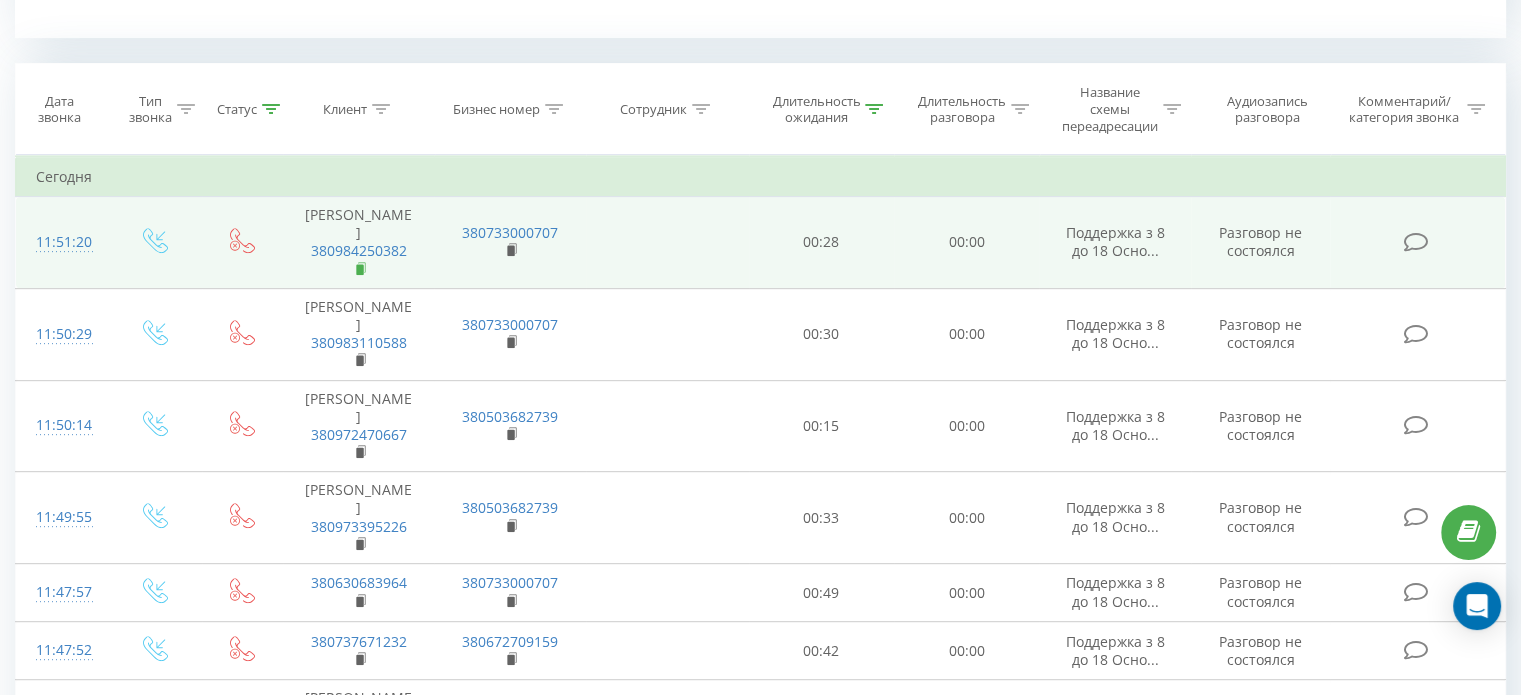 click 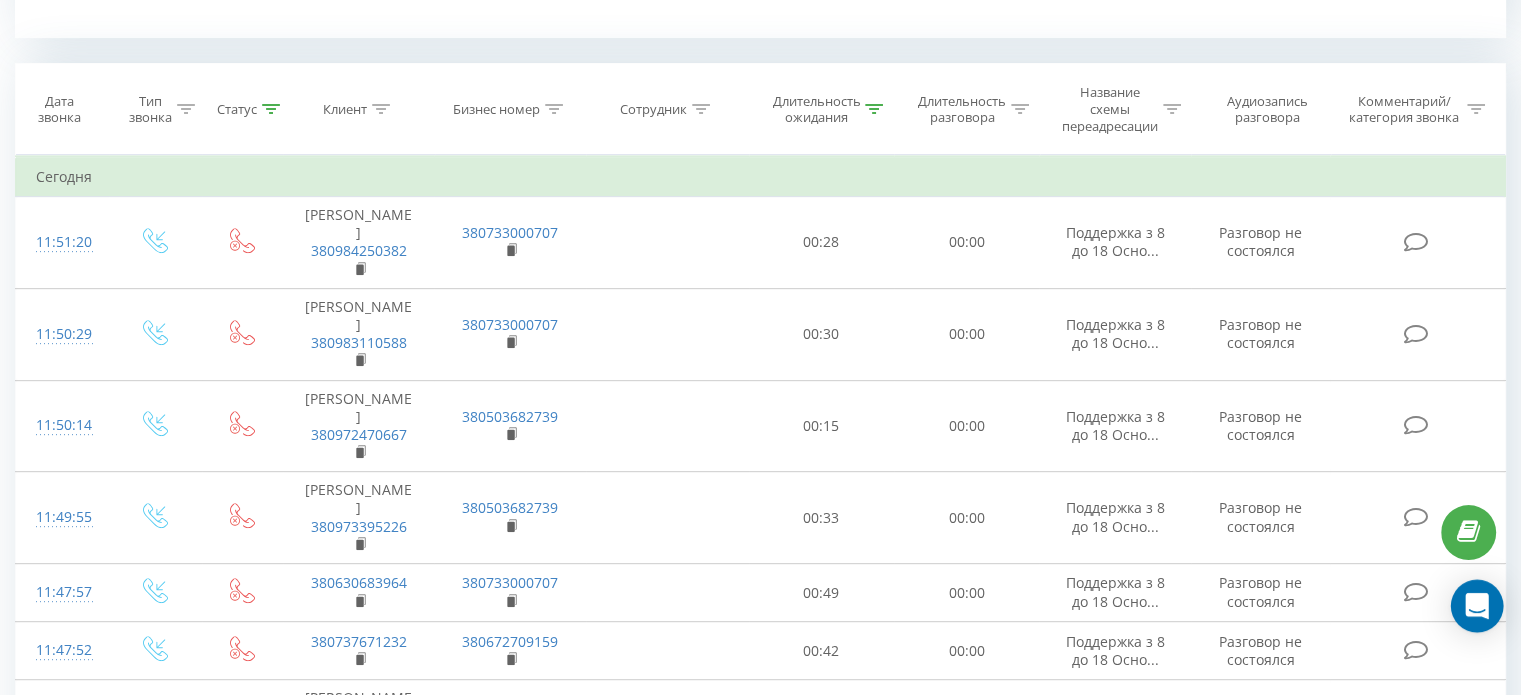 click at bounding box center (1477, 606) 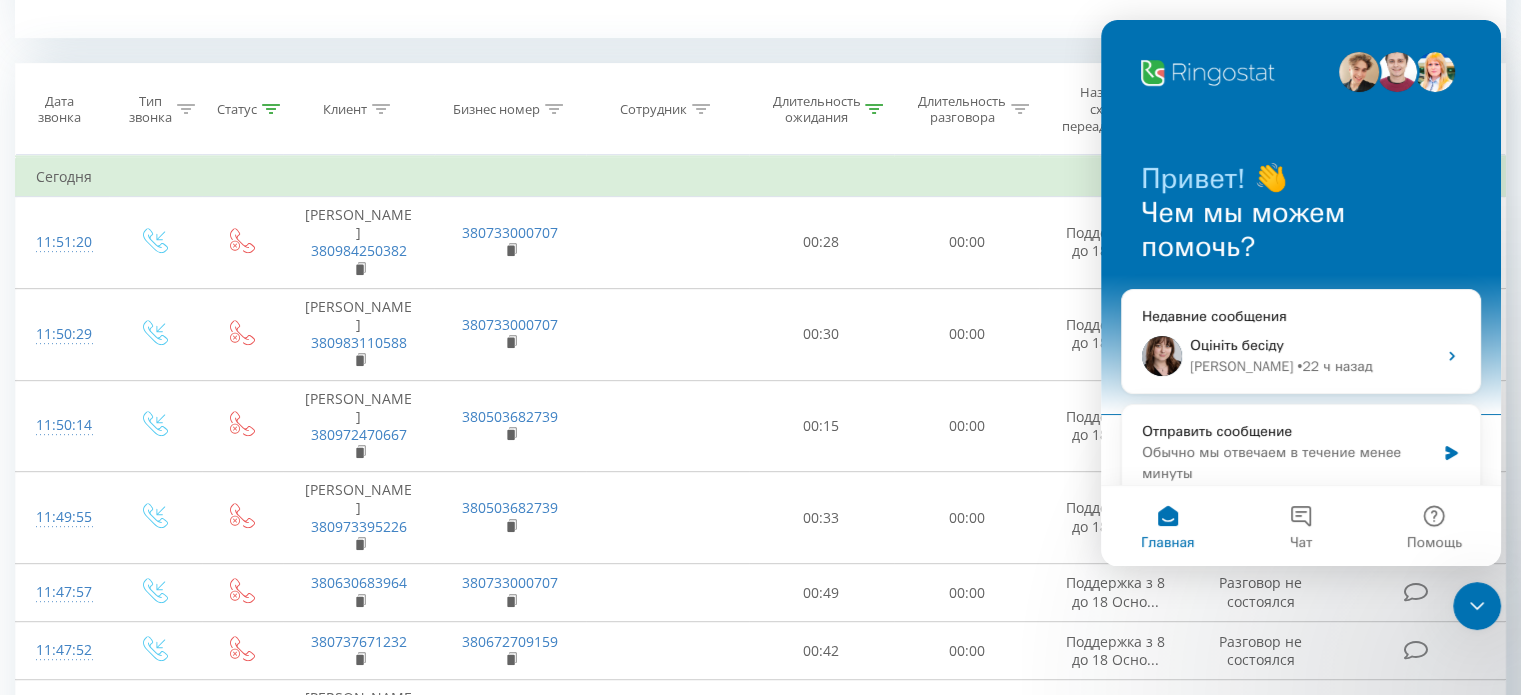 scroll, scrollTop: 0, scrollLeft: 0, axis: both 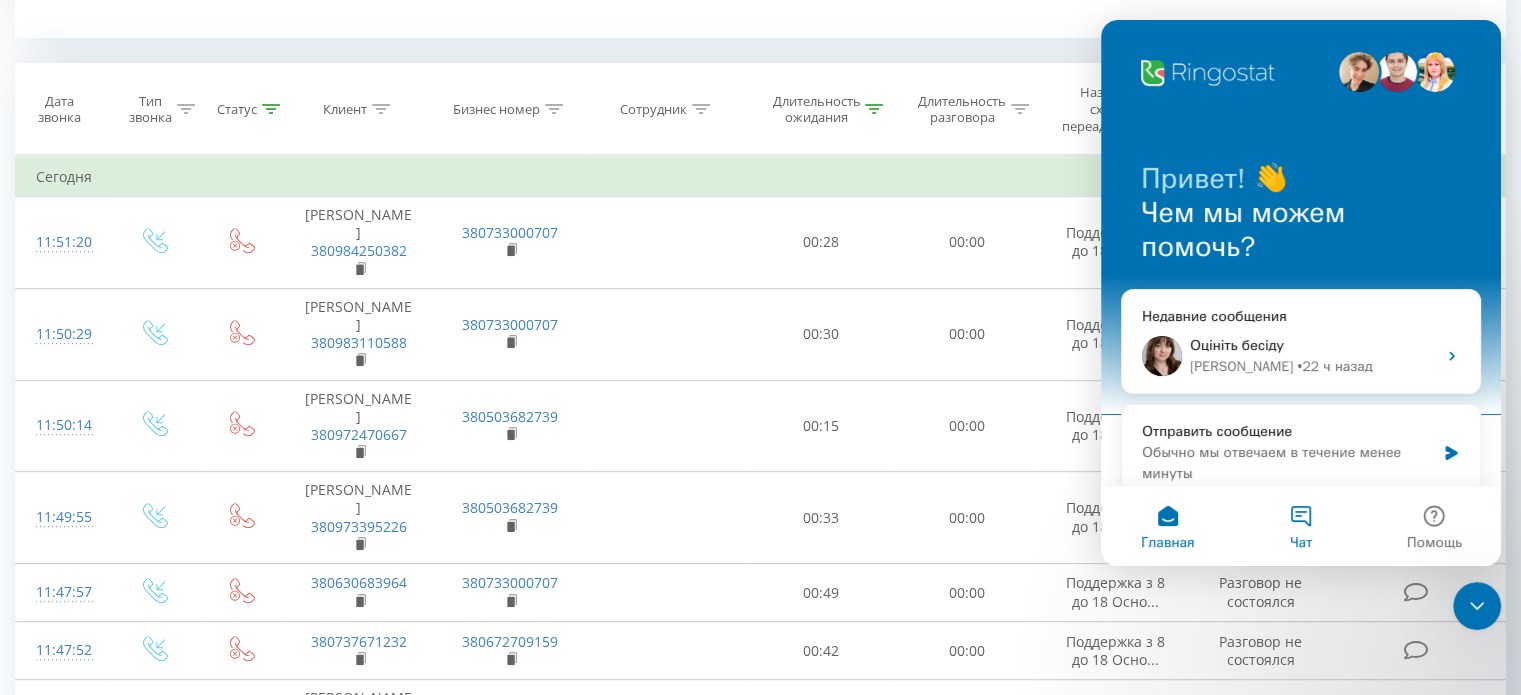 click on "Чат" at bounding box center (1300, 526) 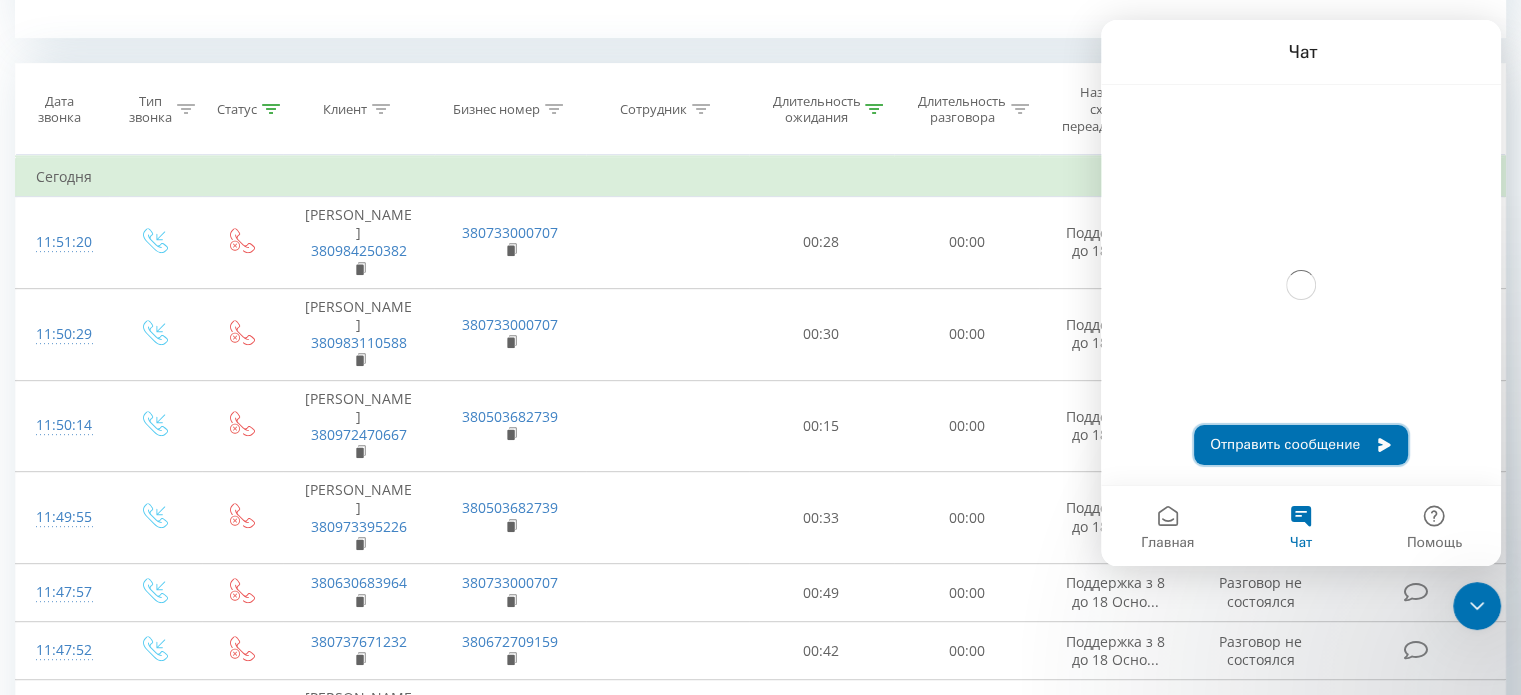 click on "Отправить сообщение" at bounding box center [1301, 445] 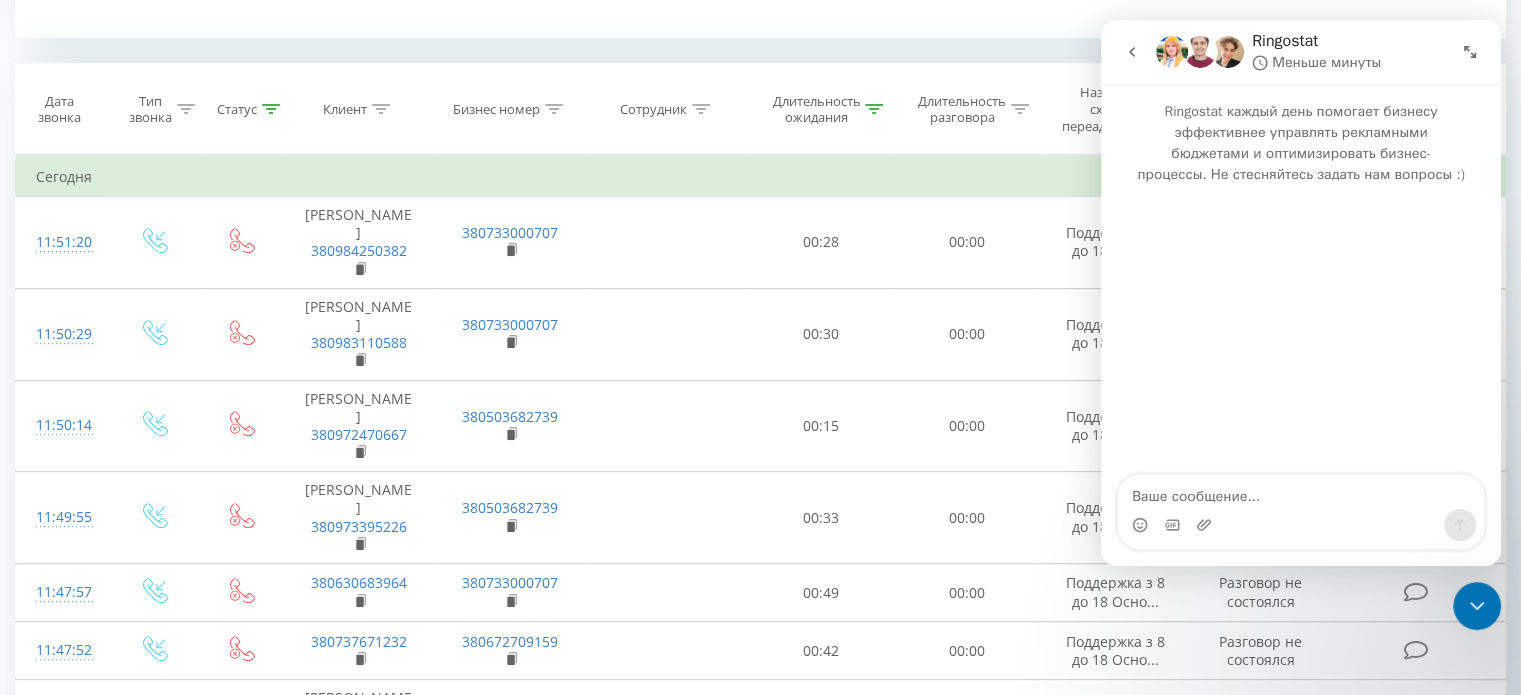 type on "380984250382" 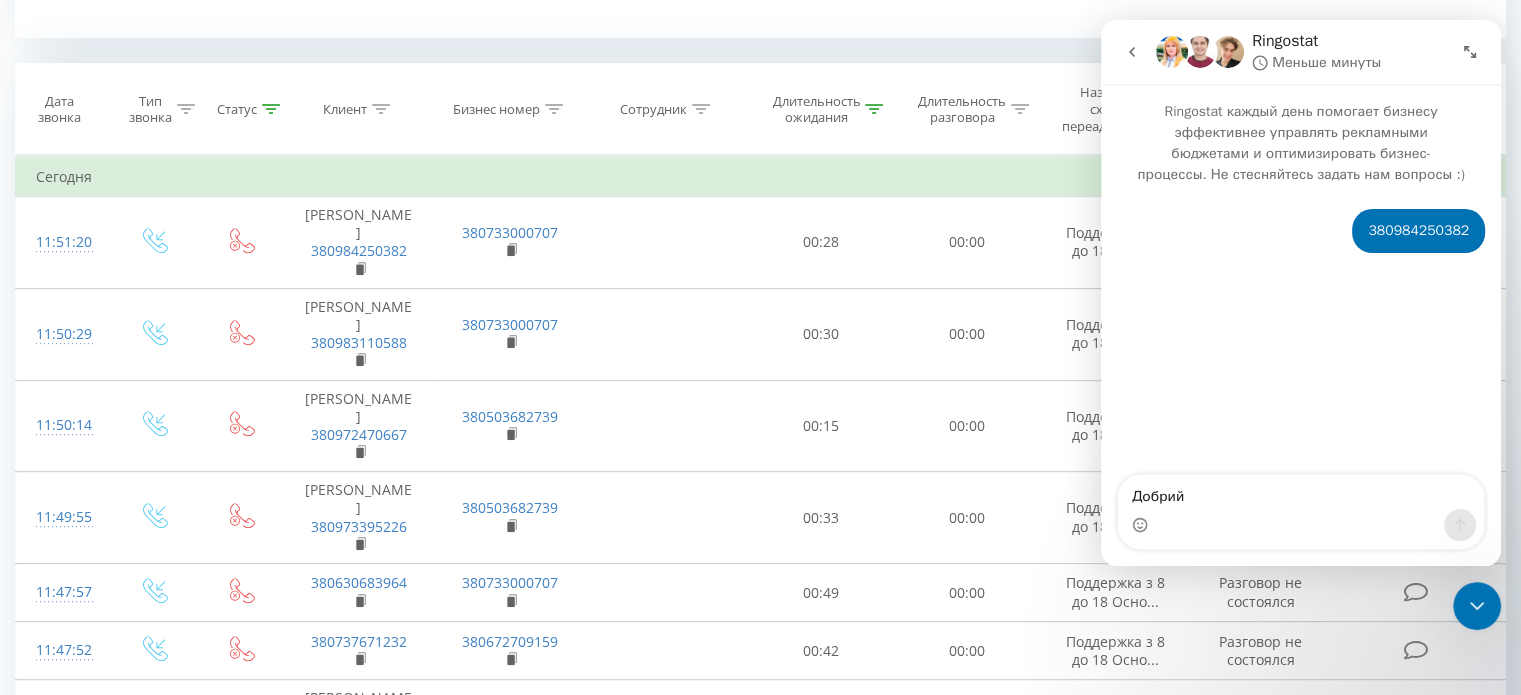 type on "Добрий" 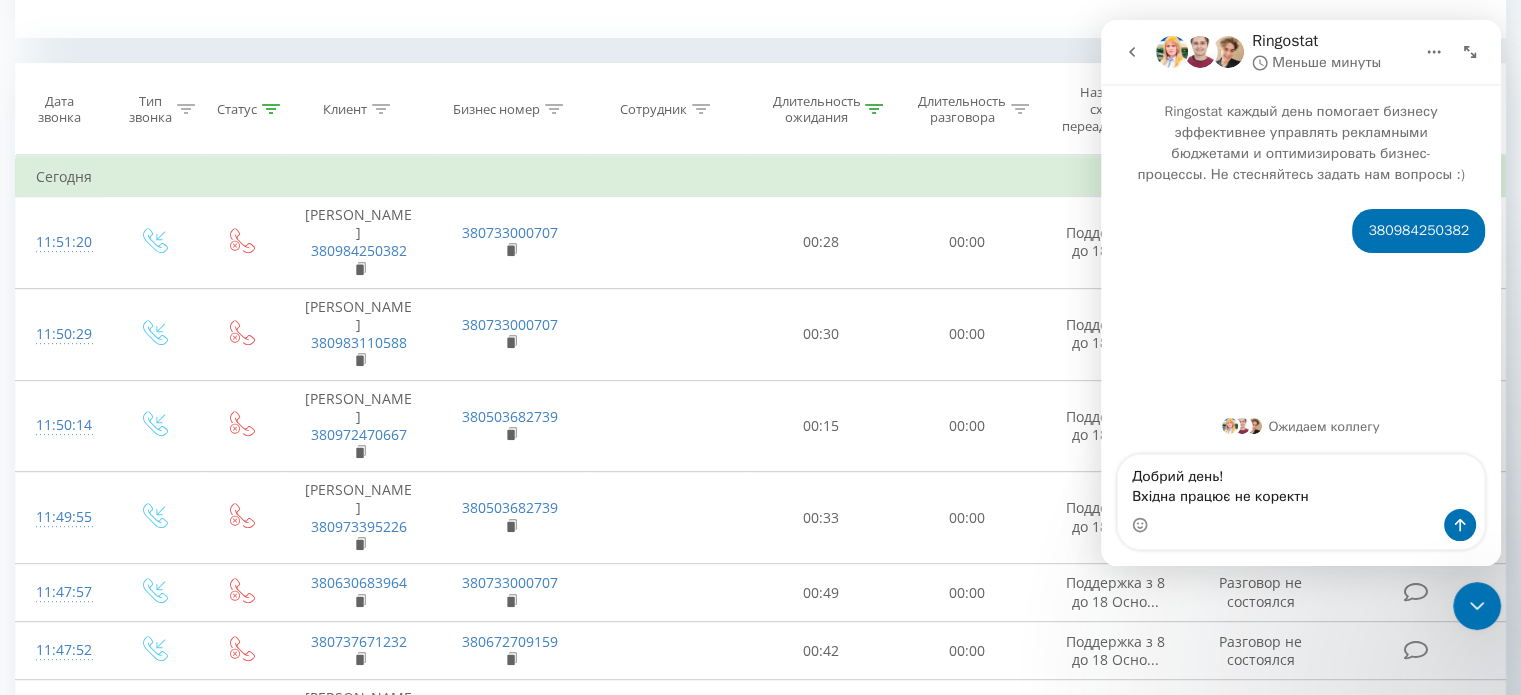 type on "Добрий день!
Вхідна працює не коректно" 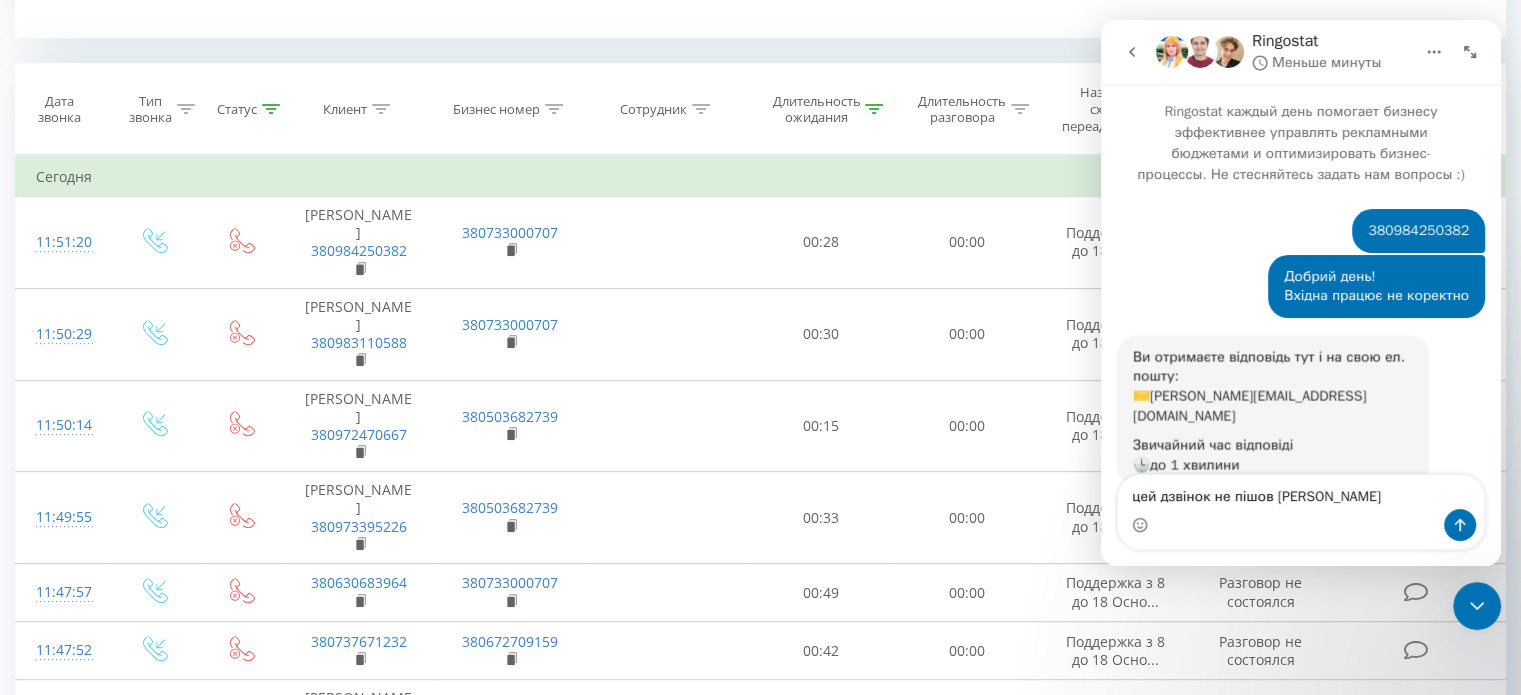 scroll, scrollTop: 87, scrollLeft: 0, axis: vertical 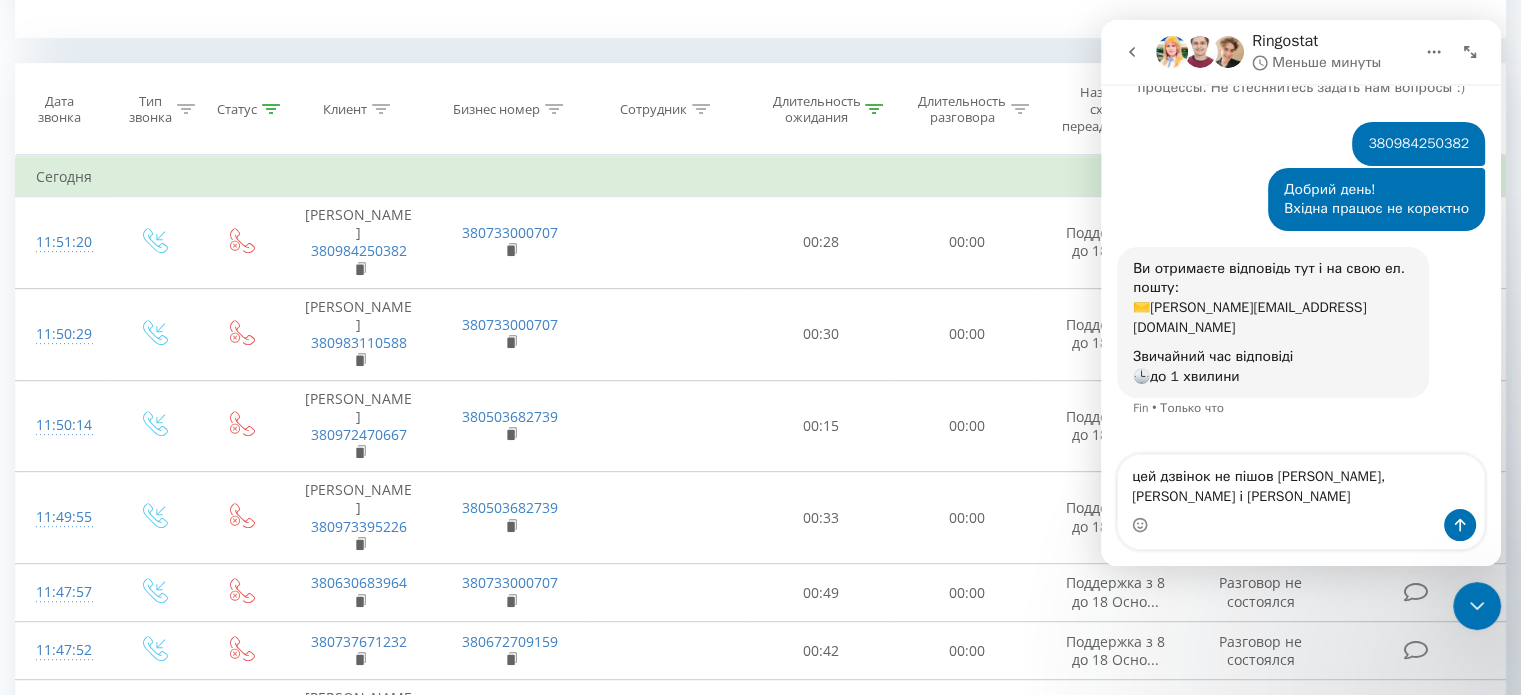 type on "цей дзвінок не пішов Мунтяну, Кінах і Омелянчуку" 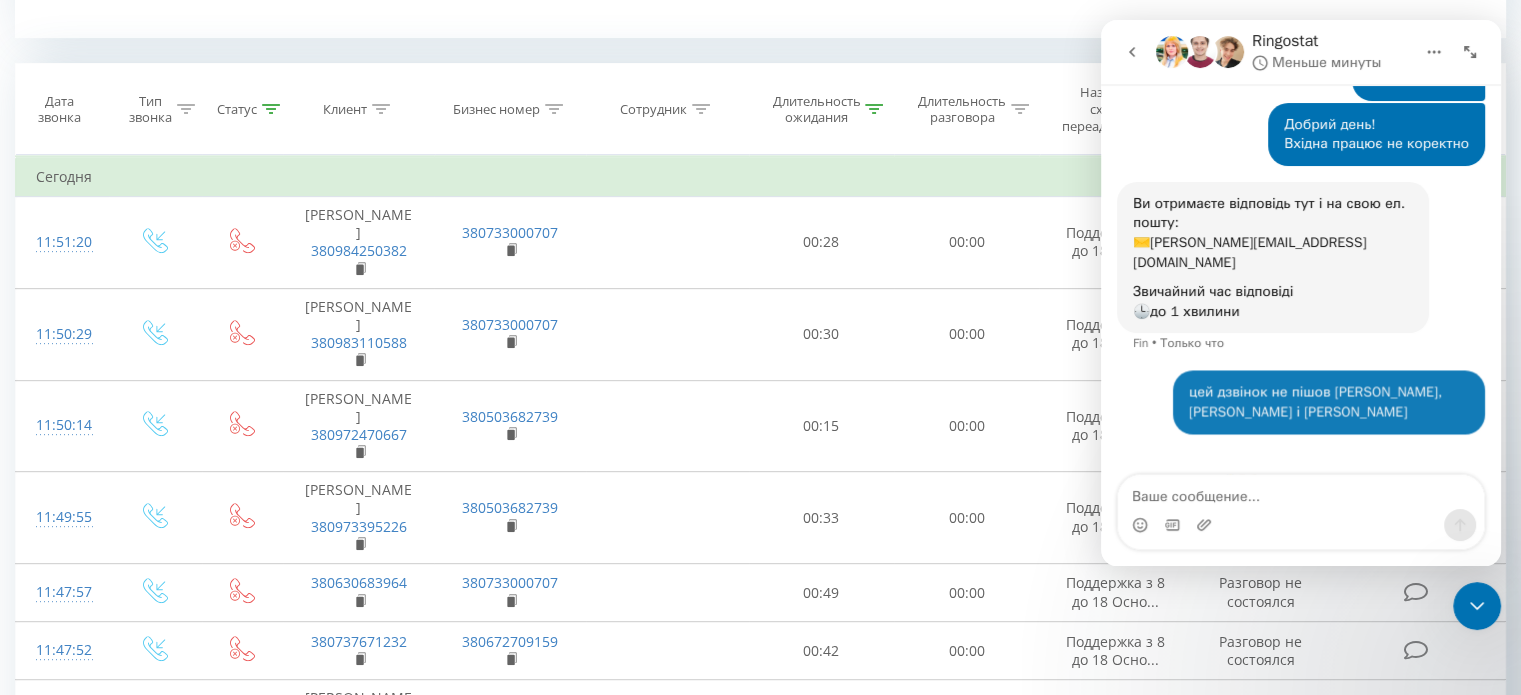 scroll, scrollTop: 166, scrollLeft: 0, axis: vertical 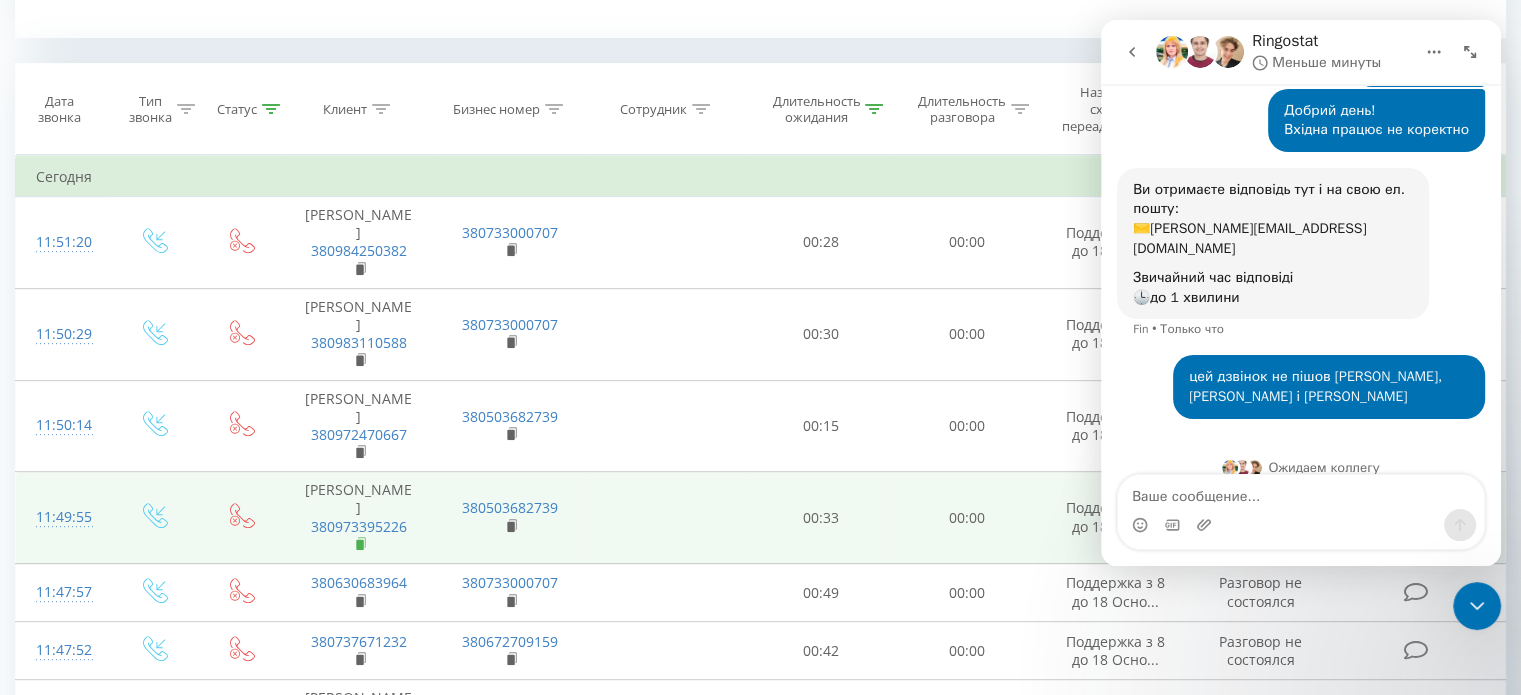 click 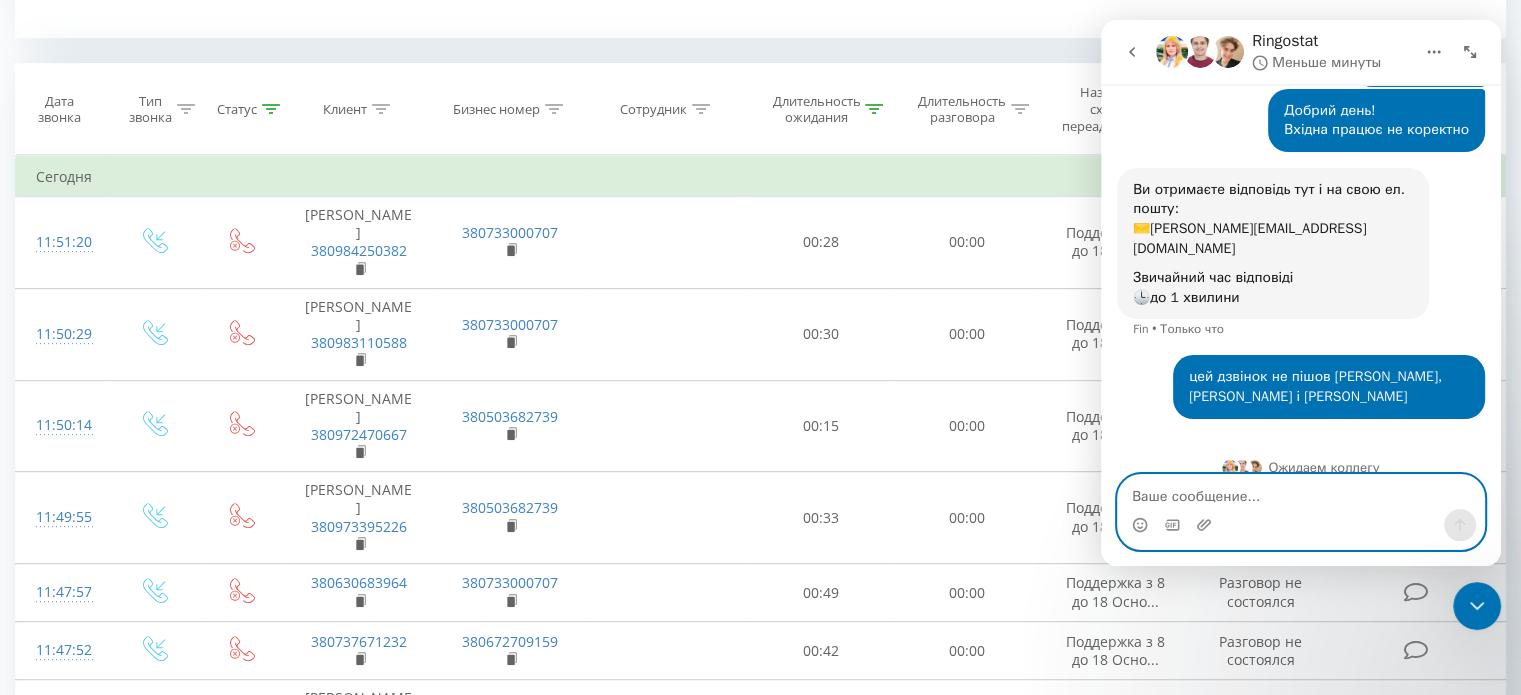 click at bounding box center (1301, 492) 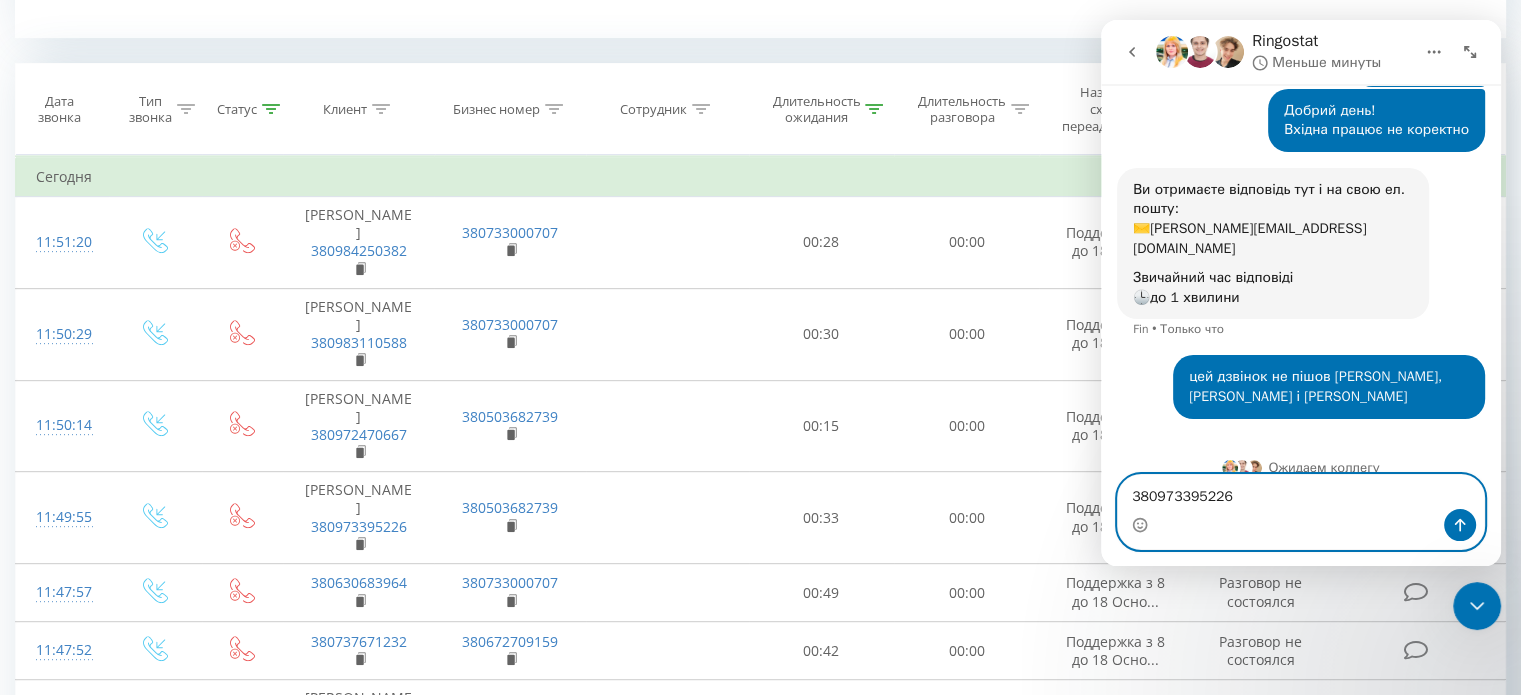scroll, scrollTop: 186, scrollLeft: 0, axis: vertical 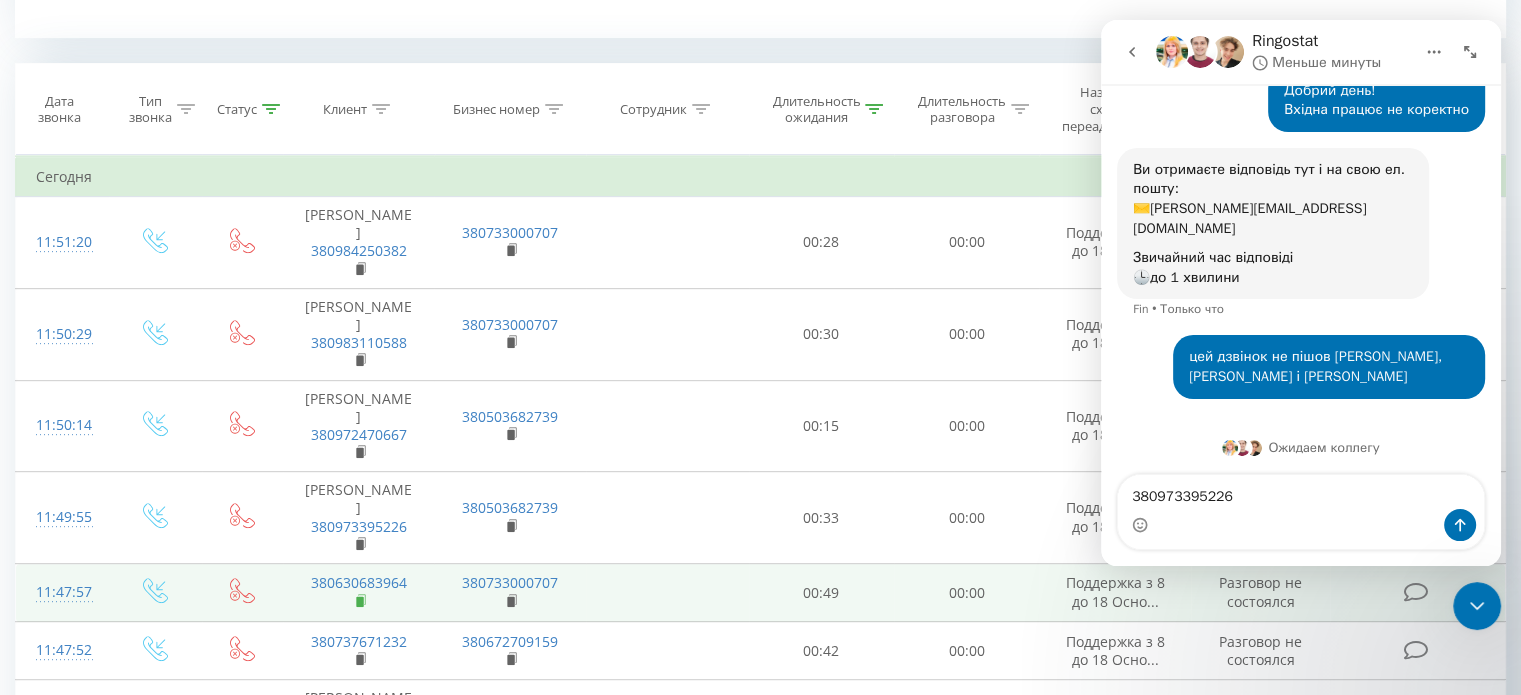 click 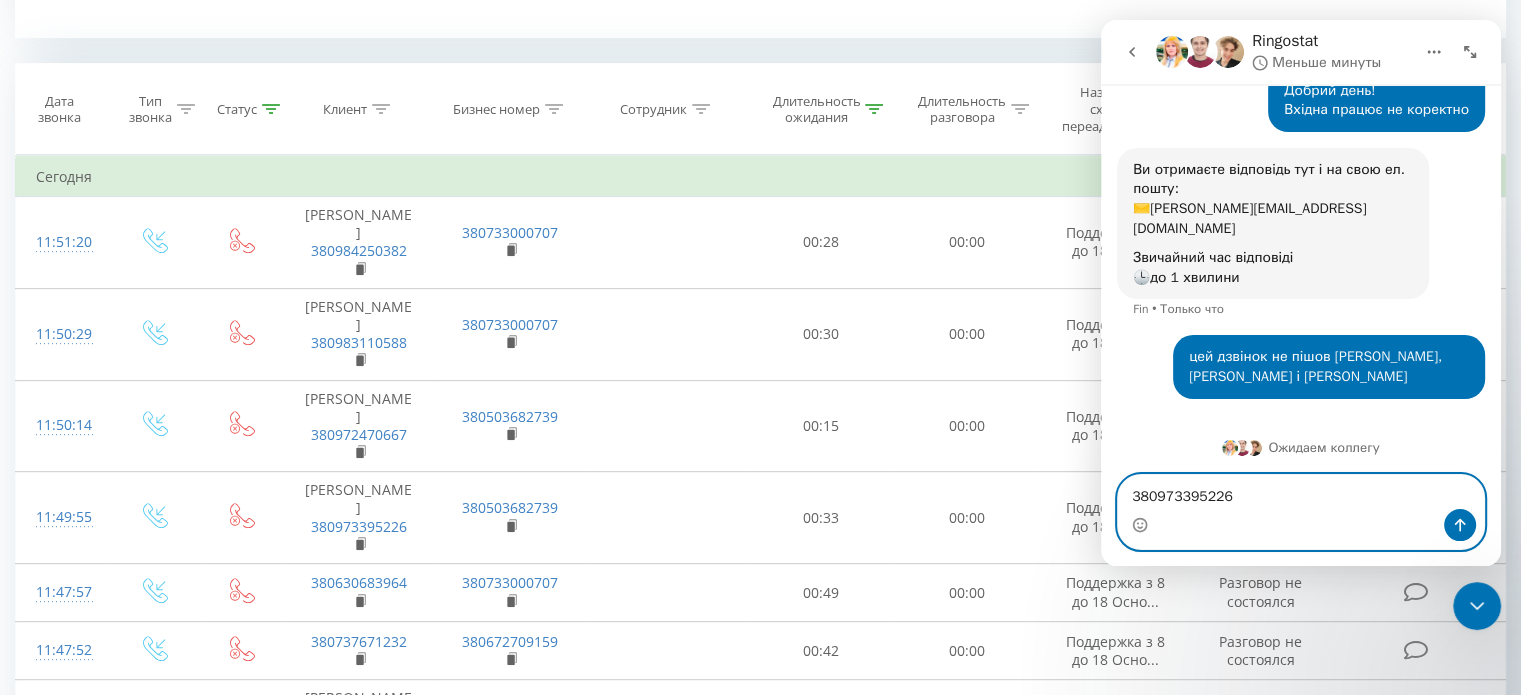 click on "380973395226" at bounding box center [1301, 492] 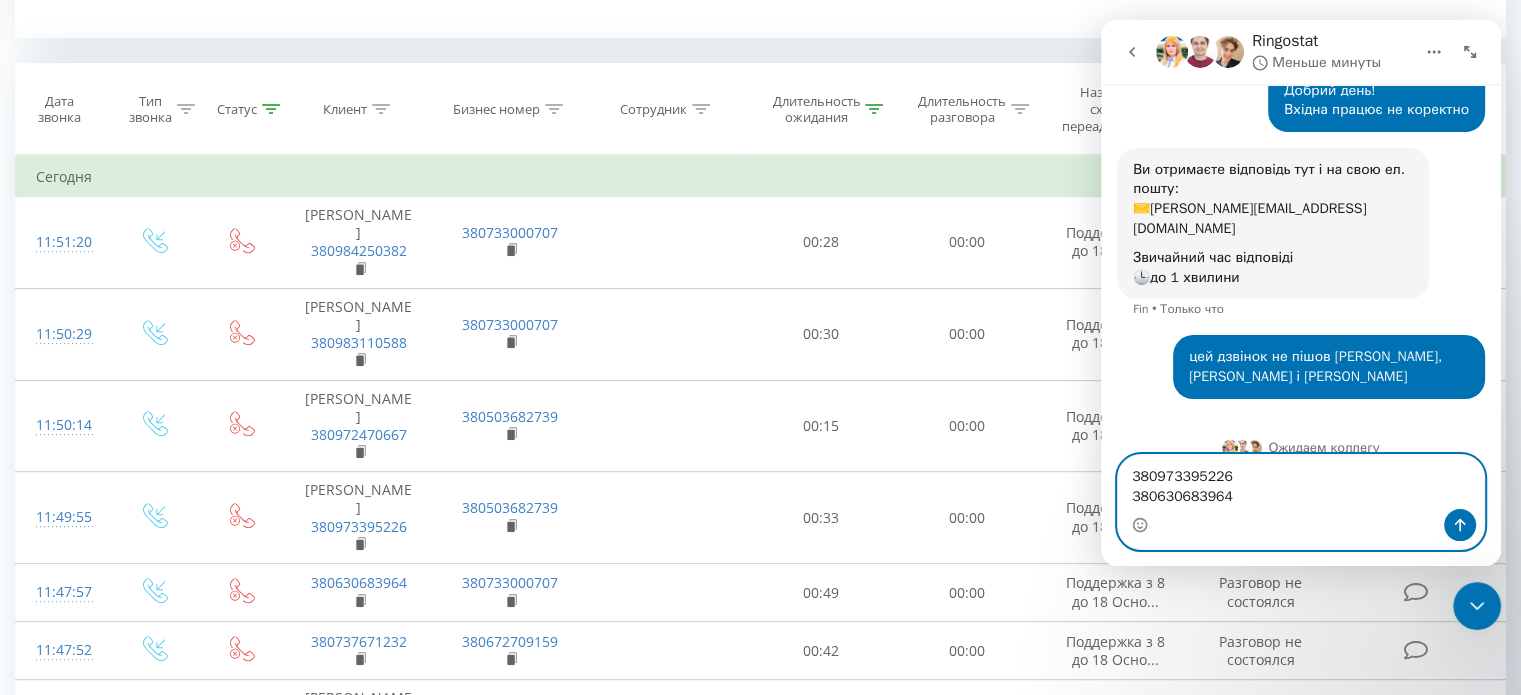 scroll, scrollTop: 206, scrollLeft: 0, axis: vertical 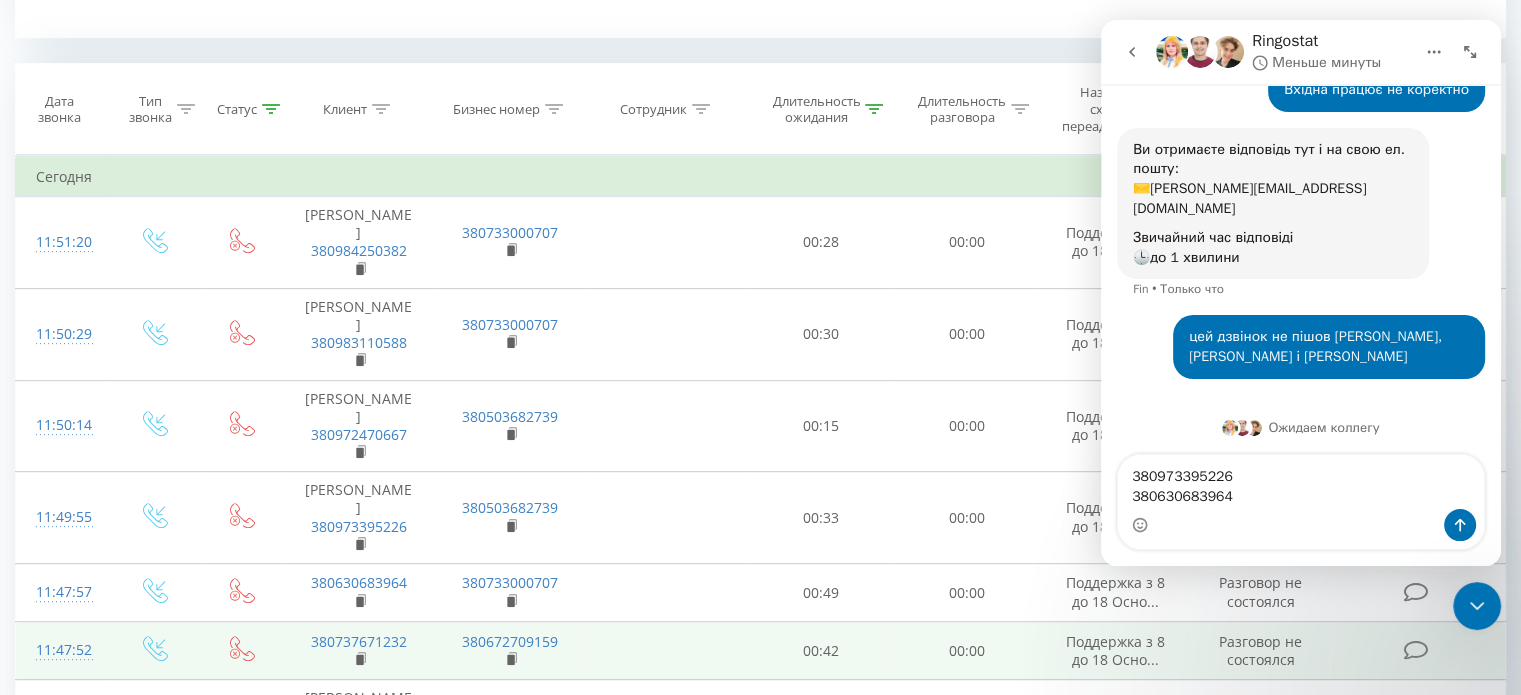 drag, startPoint x: 359, startPoint y: 660, endPoint x: 373, endPoint y: 659, distance: 14.035668 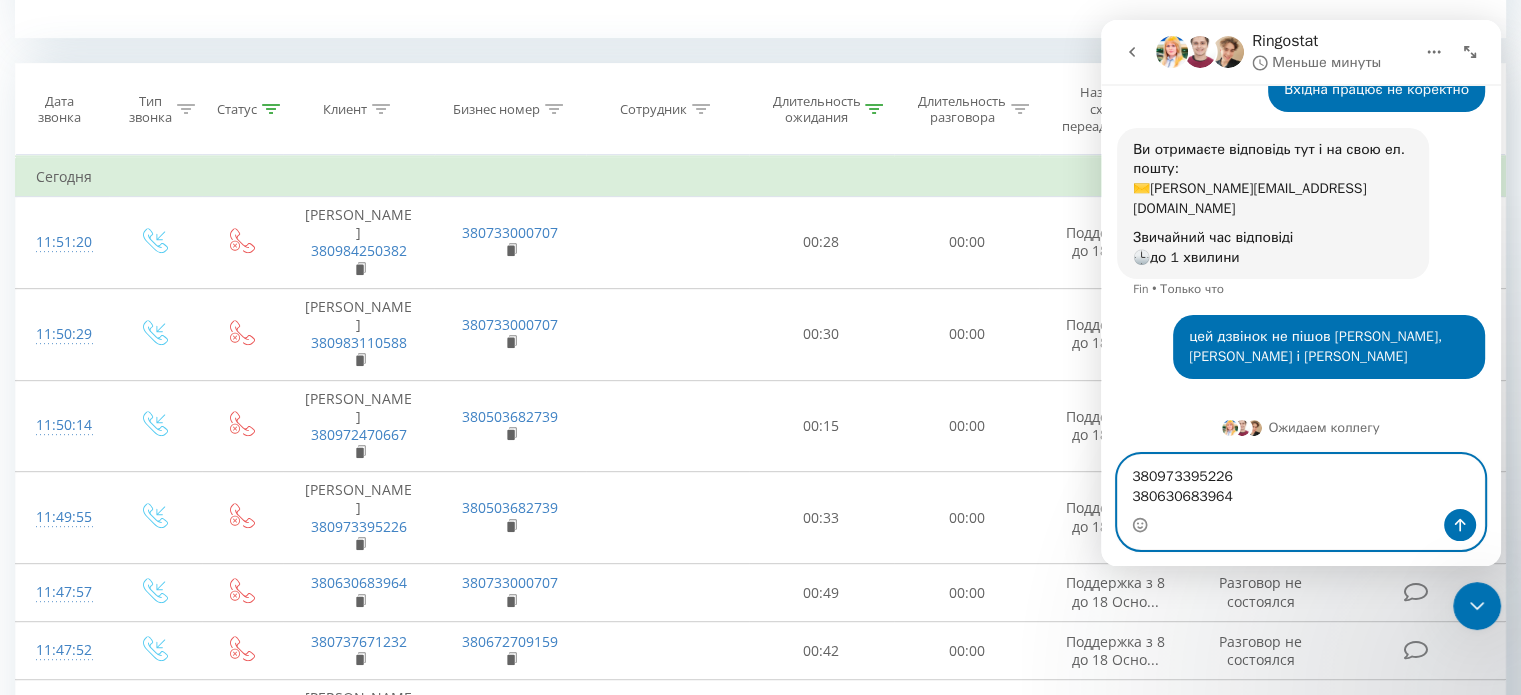 click on "380973395226
380630683964" at bounding box center [1301, 482] 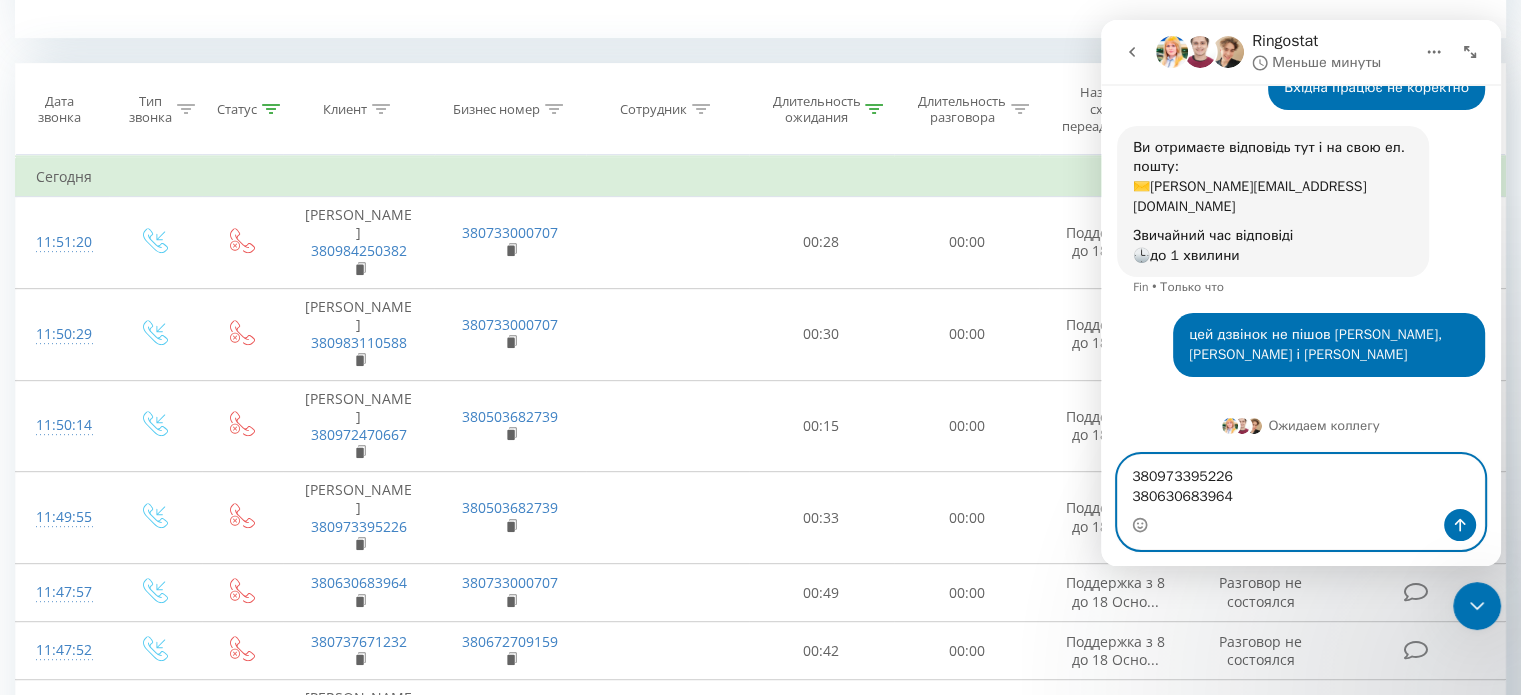 paste on "380737671232" 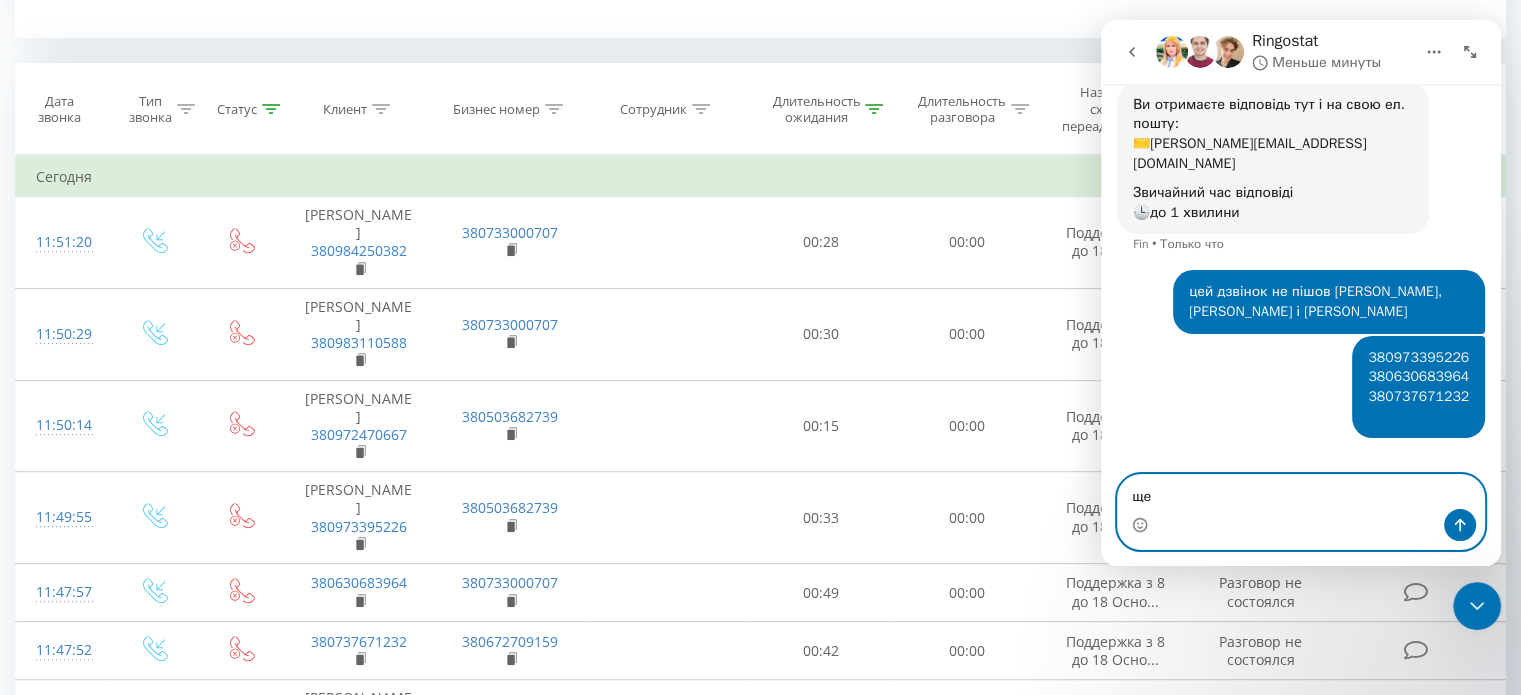scroll, scrollTop: 271, scrollLeft: 0, axis: vertical 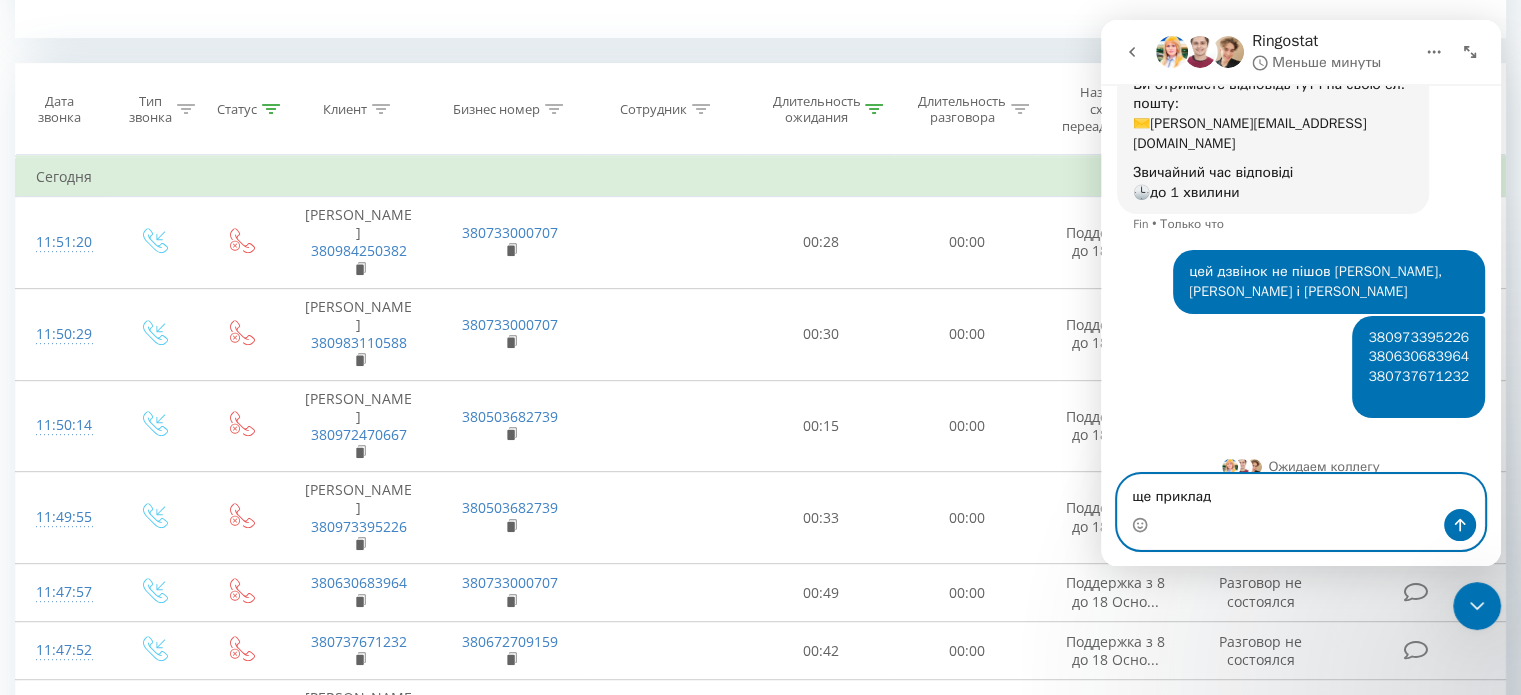 type on "ще приклади" 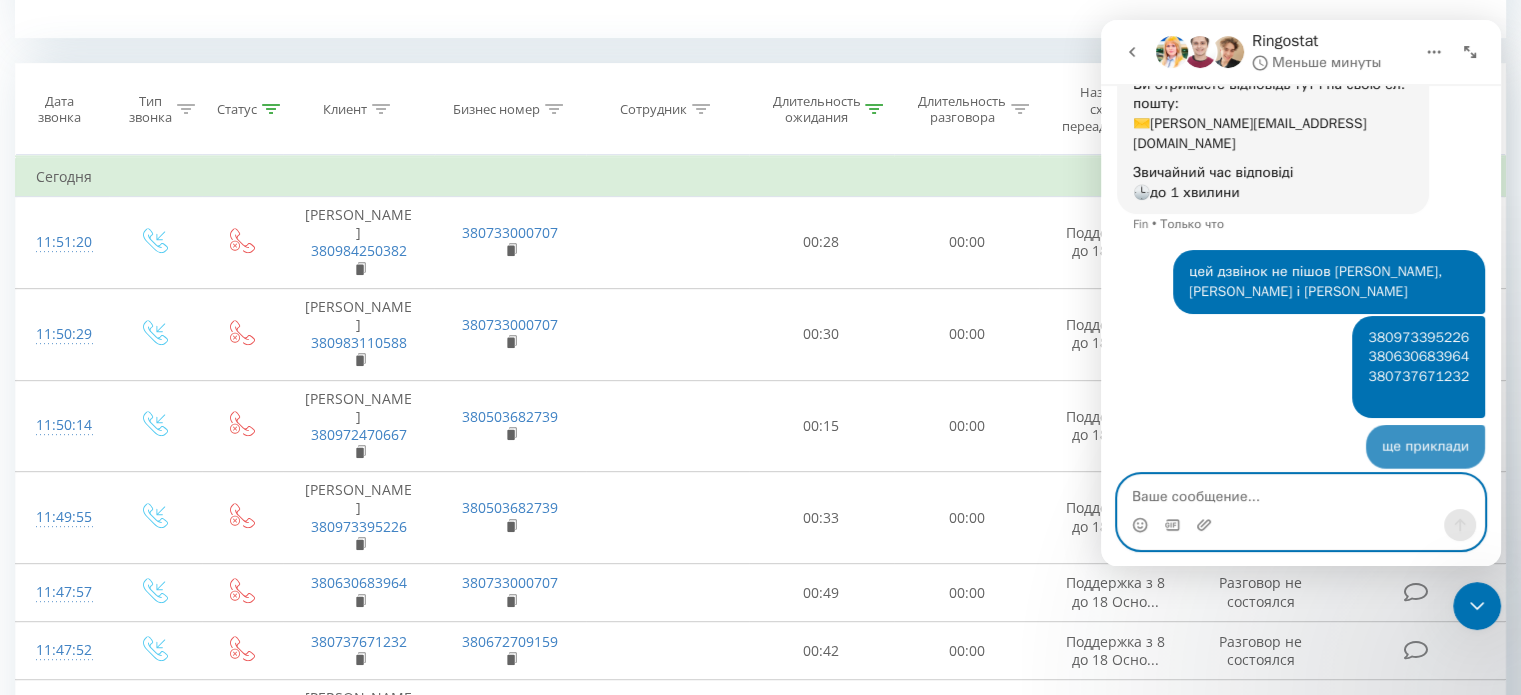 scroll, scrollTop: 316, scrollLeft: 0, axis: vertical 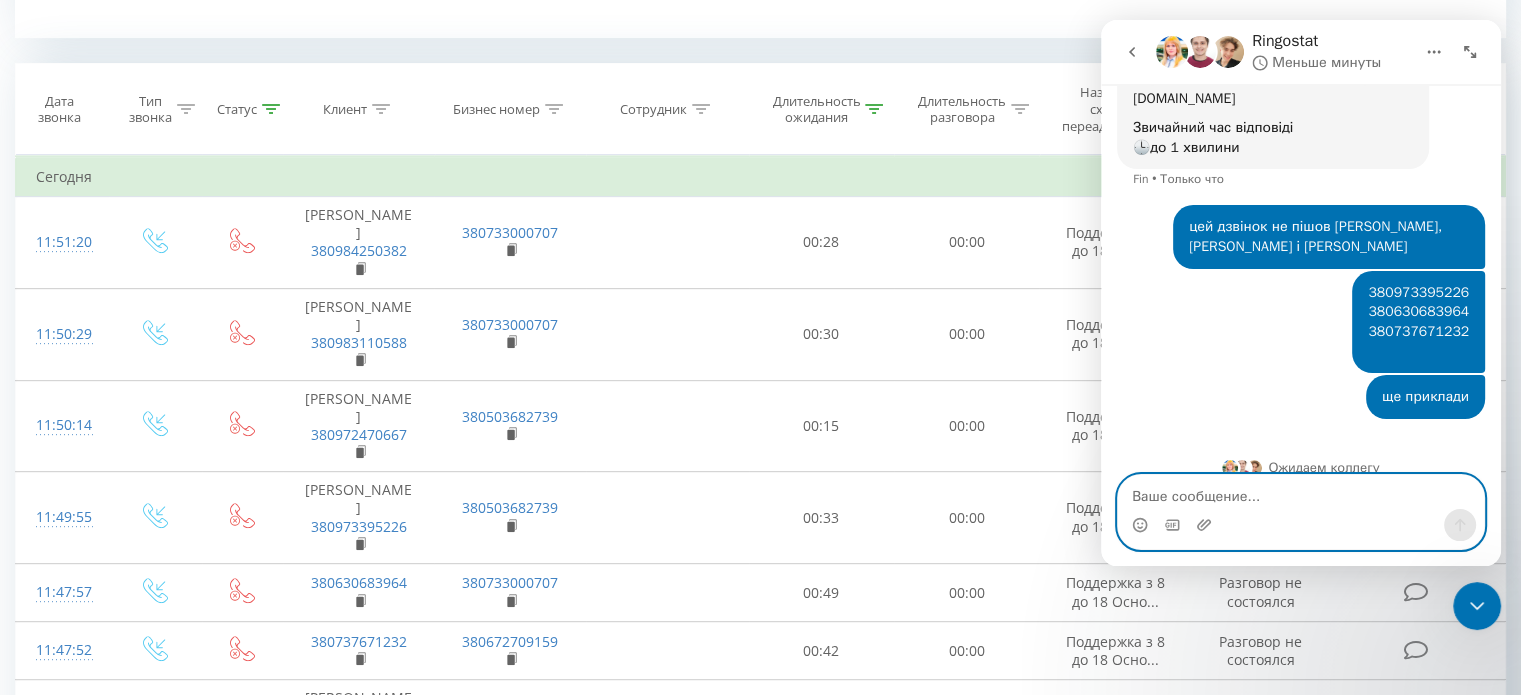 type 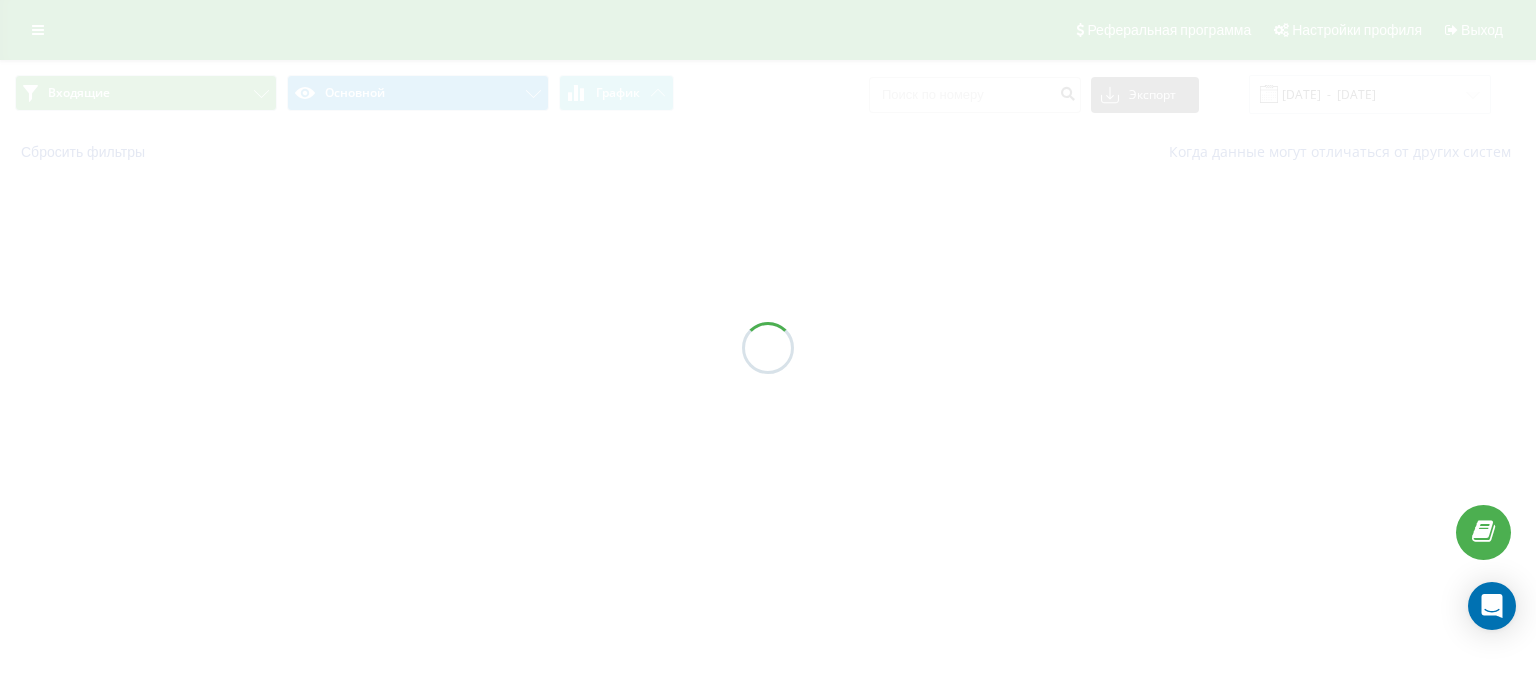 scroll, scrollTop: 0, scrollLeft: 0, axis: both 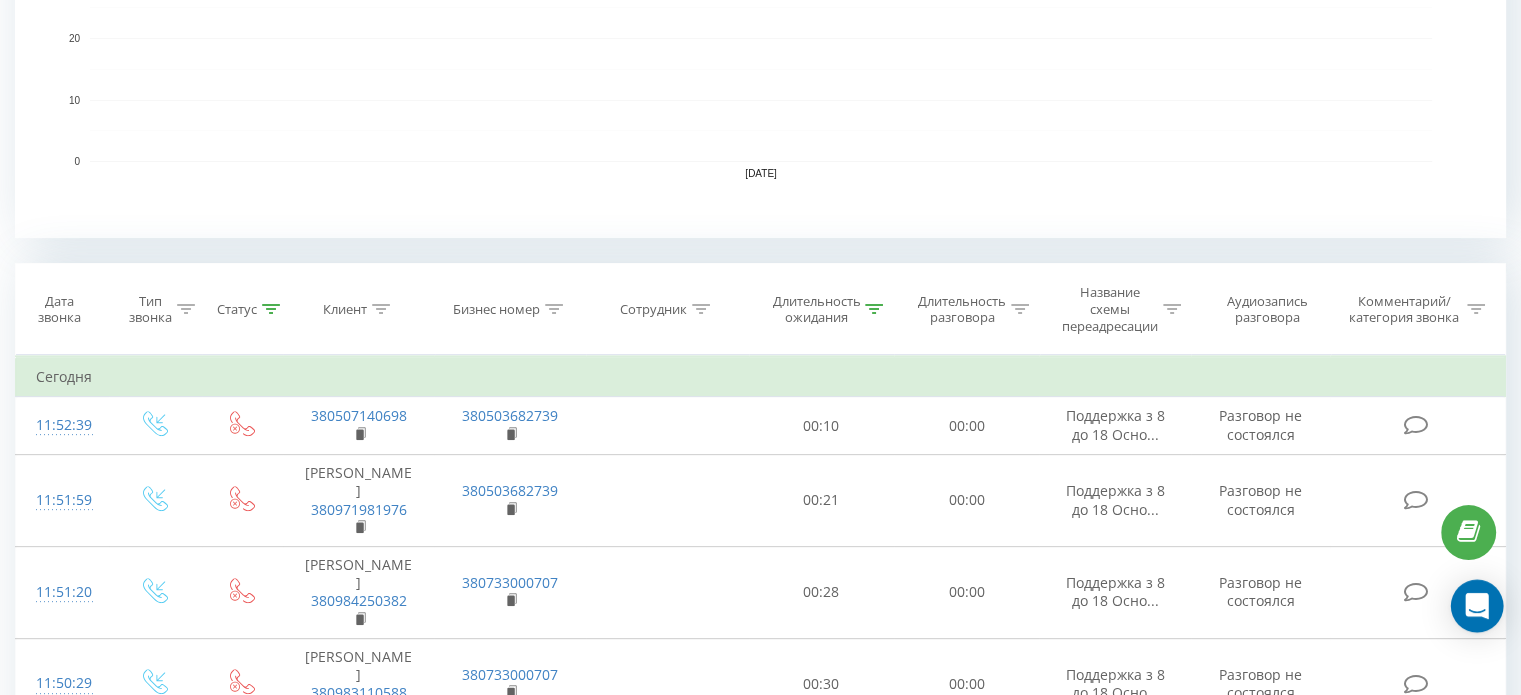 click 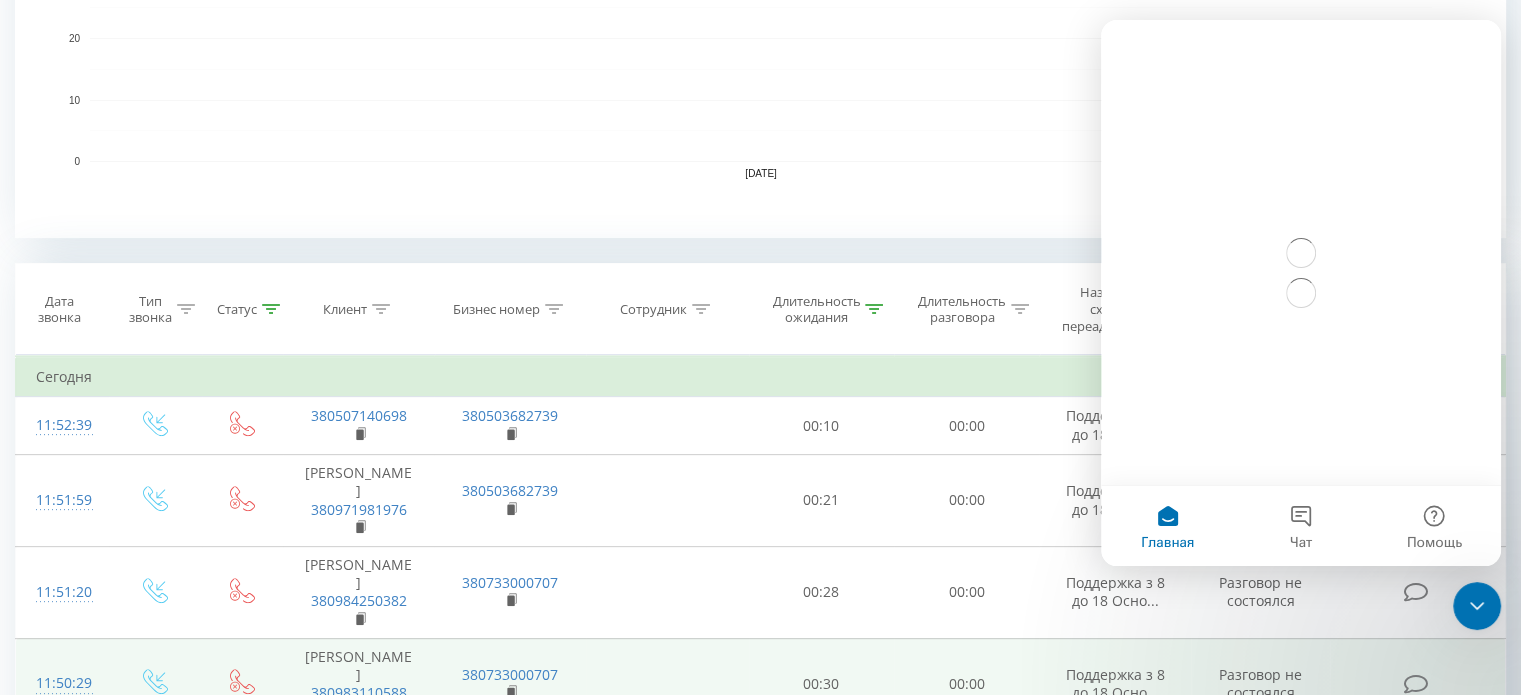 scroll, scrollTop: 0, scrollLeft: 0, axis: both 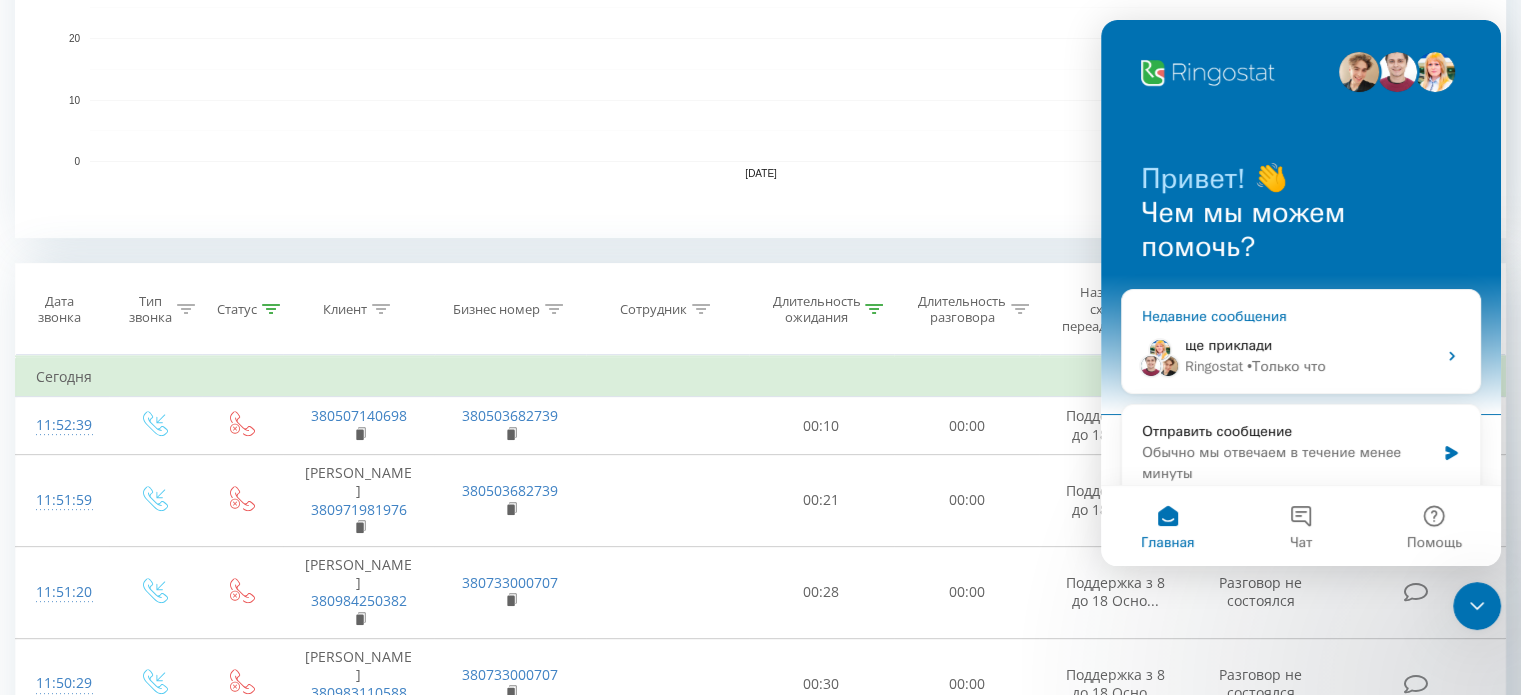 click on "•  Только что" at bounding box center [1286, 366] 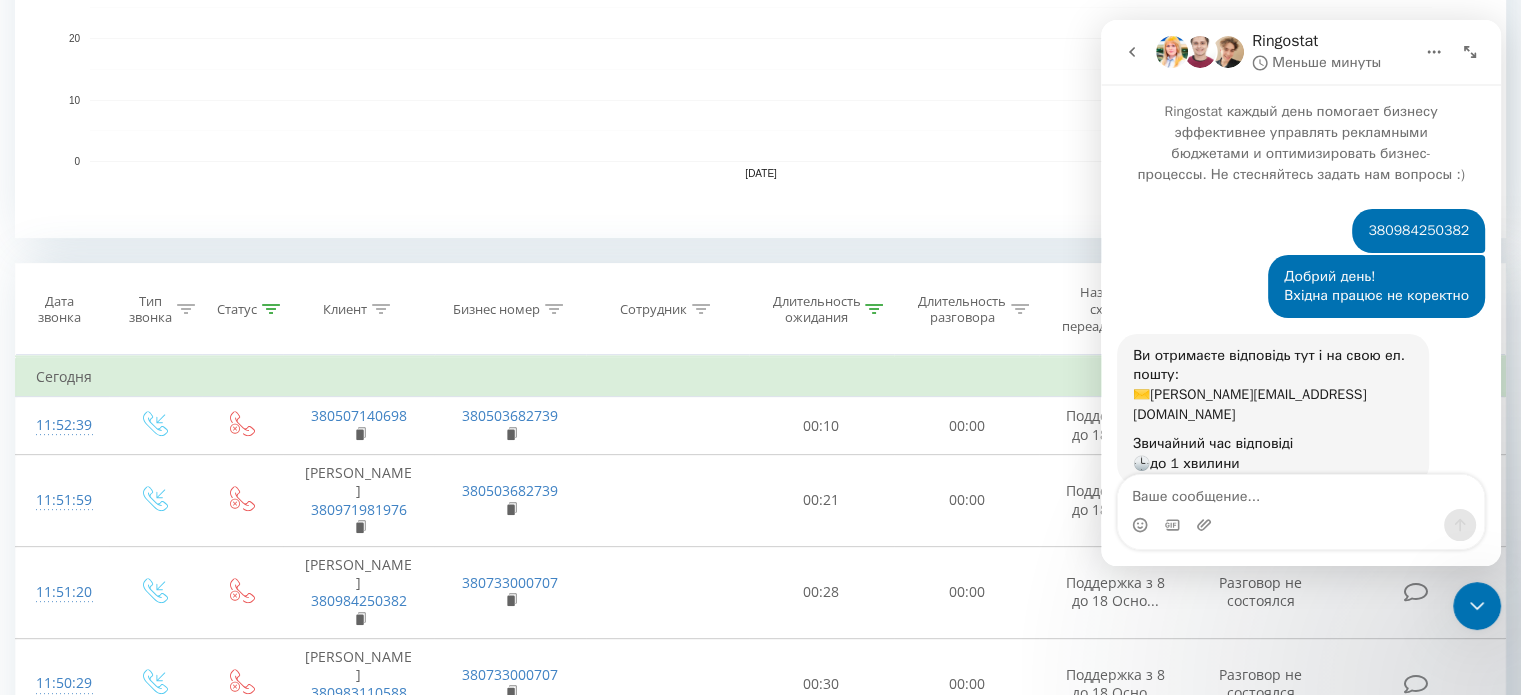 scroll, scrollTop: 316, scrollLeft: 0, axis: vertical 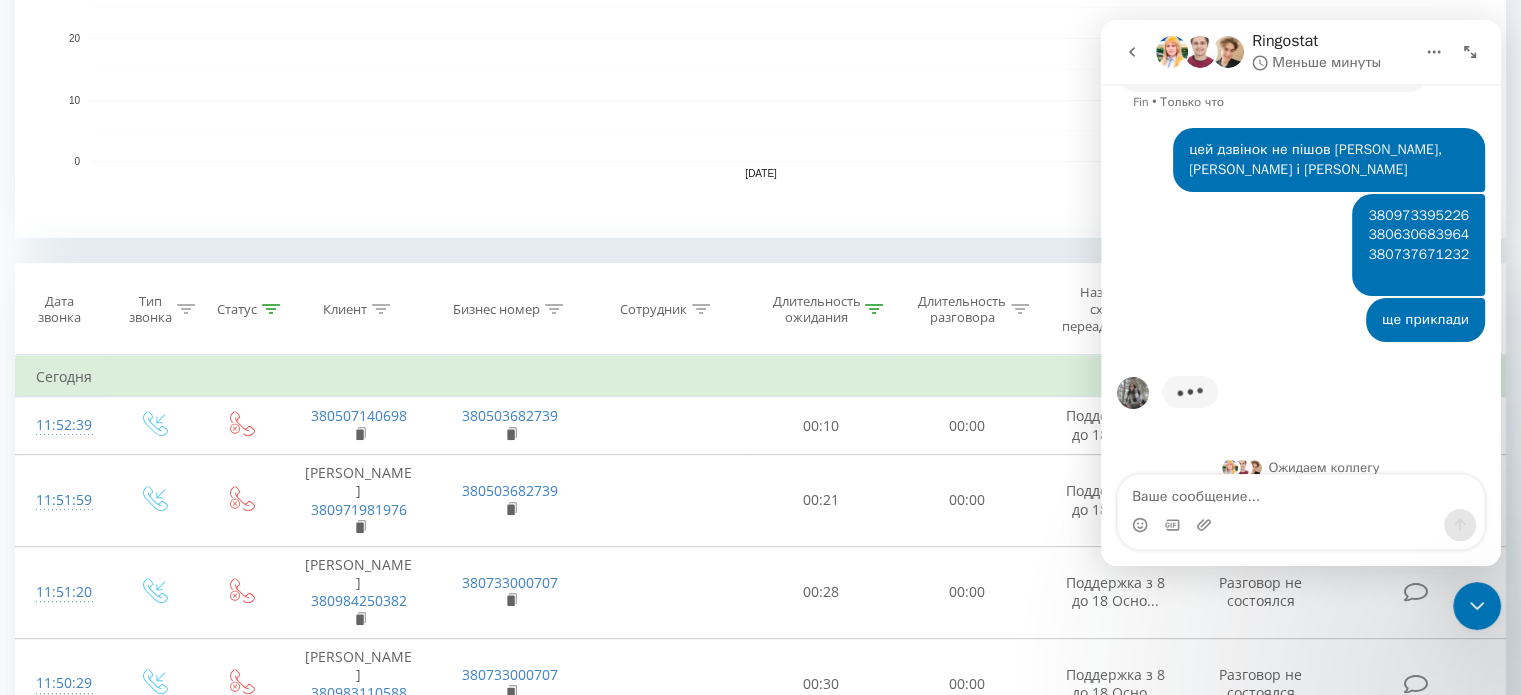click at bounding box center (1133, 393) 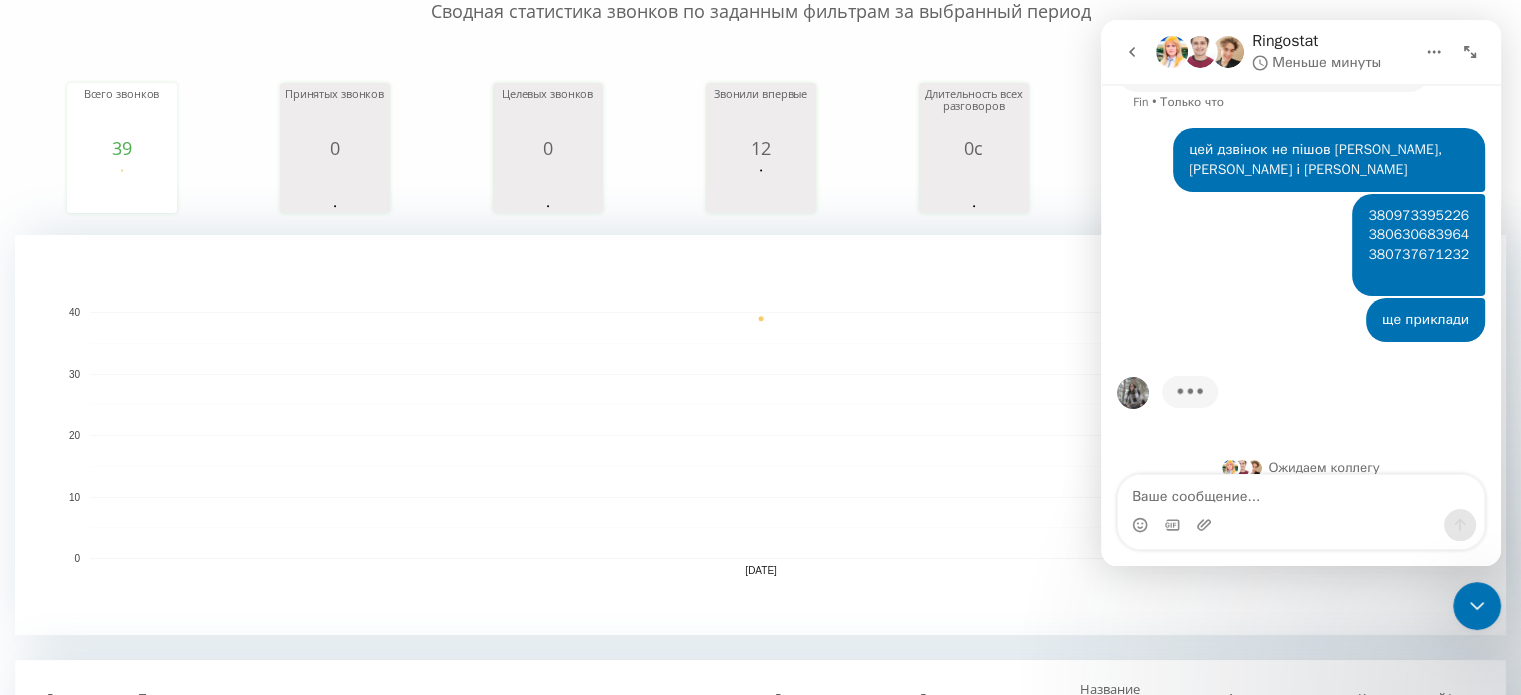 scroll, scrollTop: 200, scrollLeft: 0, axis: vertical 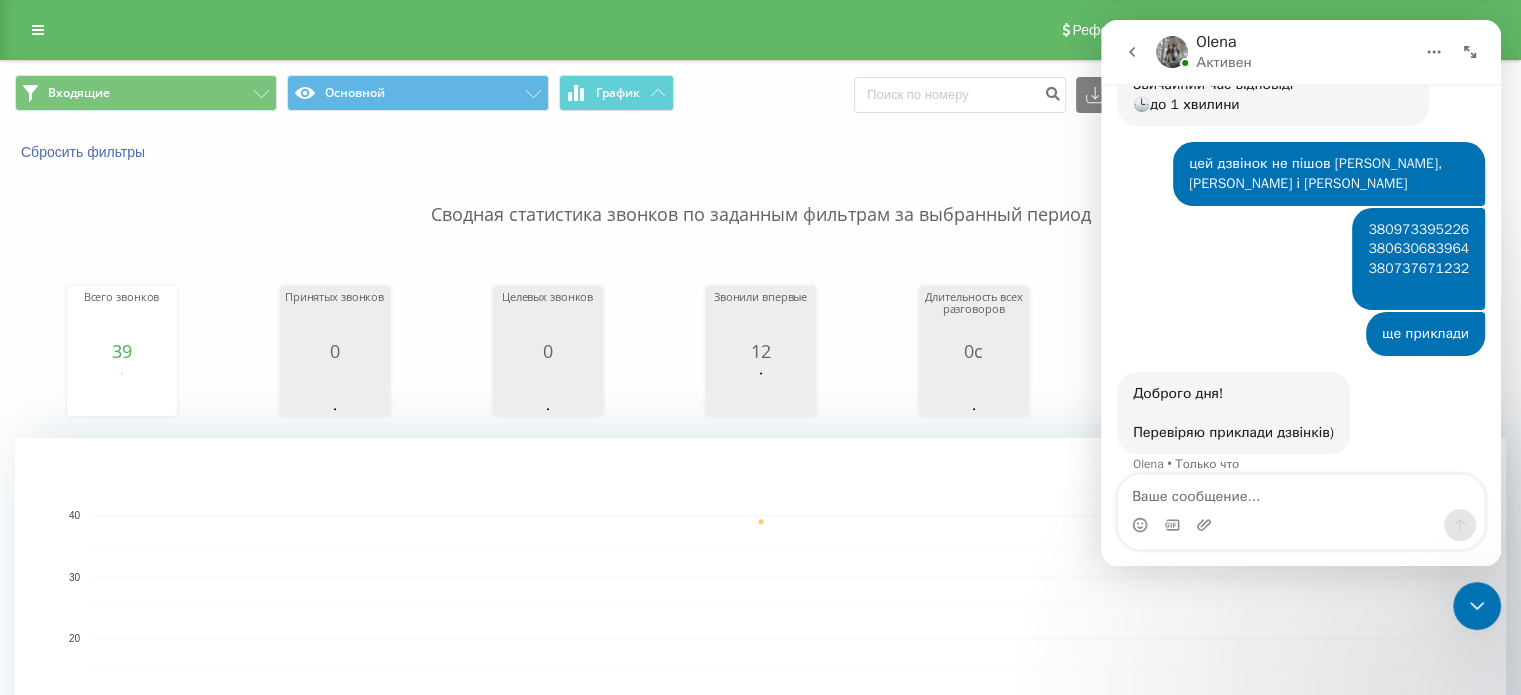 click on "Сводная статистика звонков по заданным фильтрам за выбранный период" at bounding box center (760, 195) 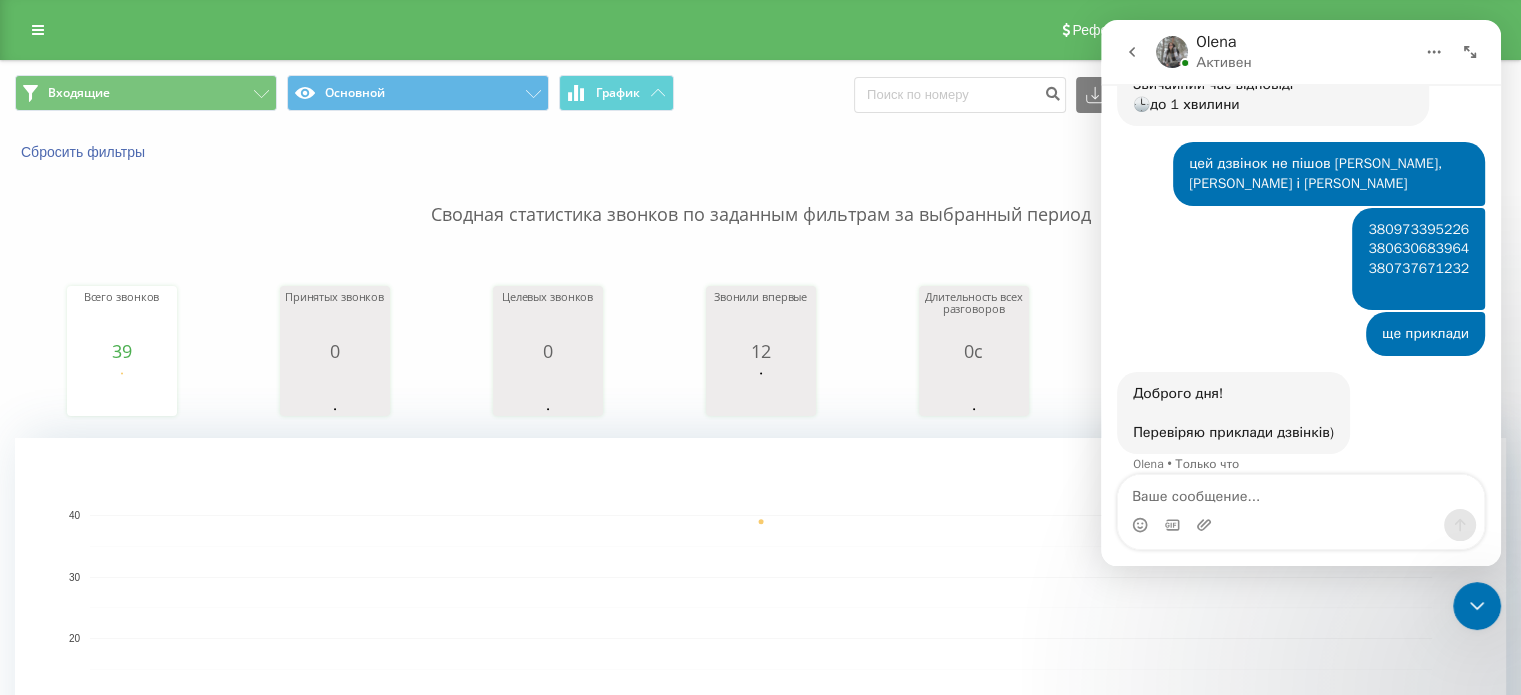 click 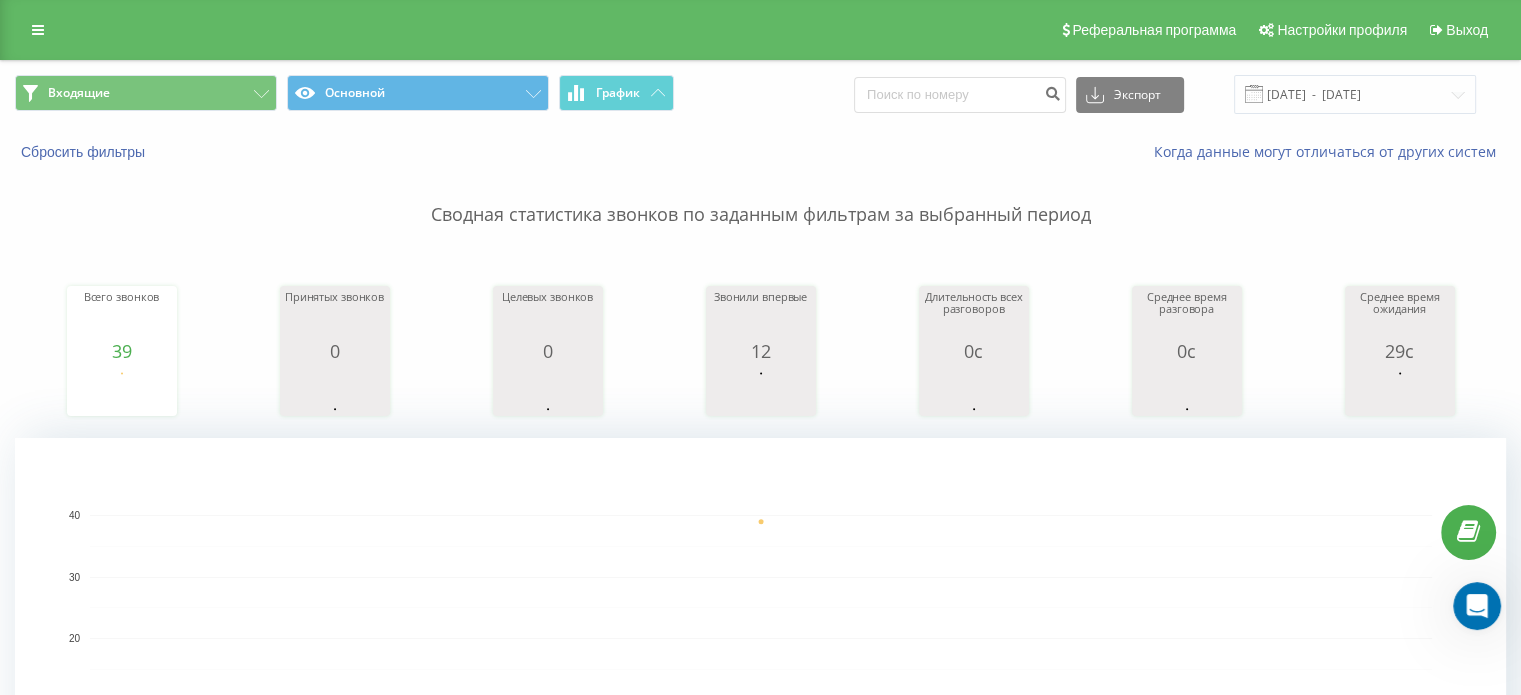 scroll, scrollTop: 0, scrollLeft: 0, axis: both 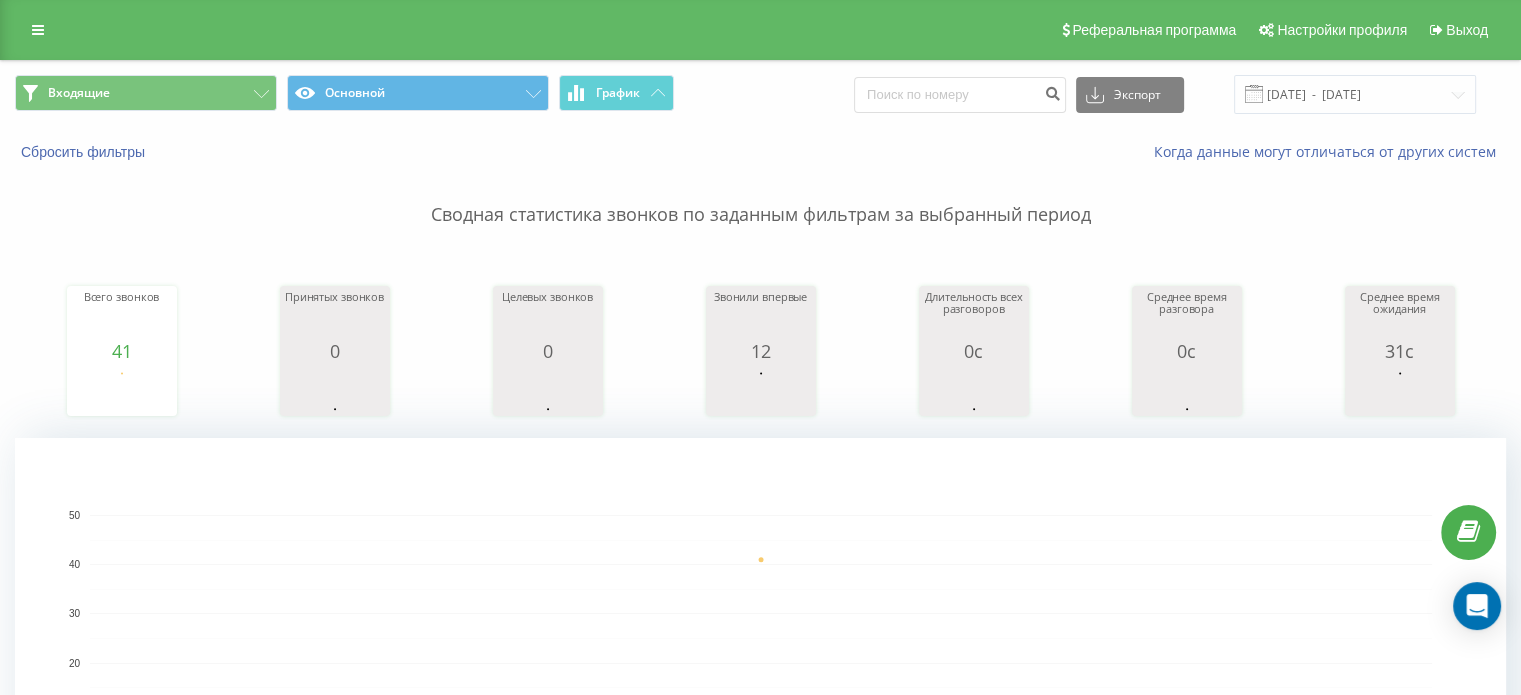 click at bounding box center [1477, 606] 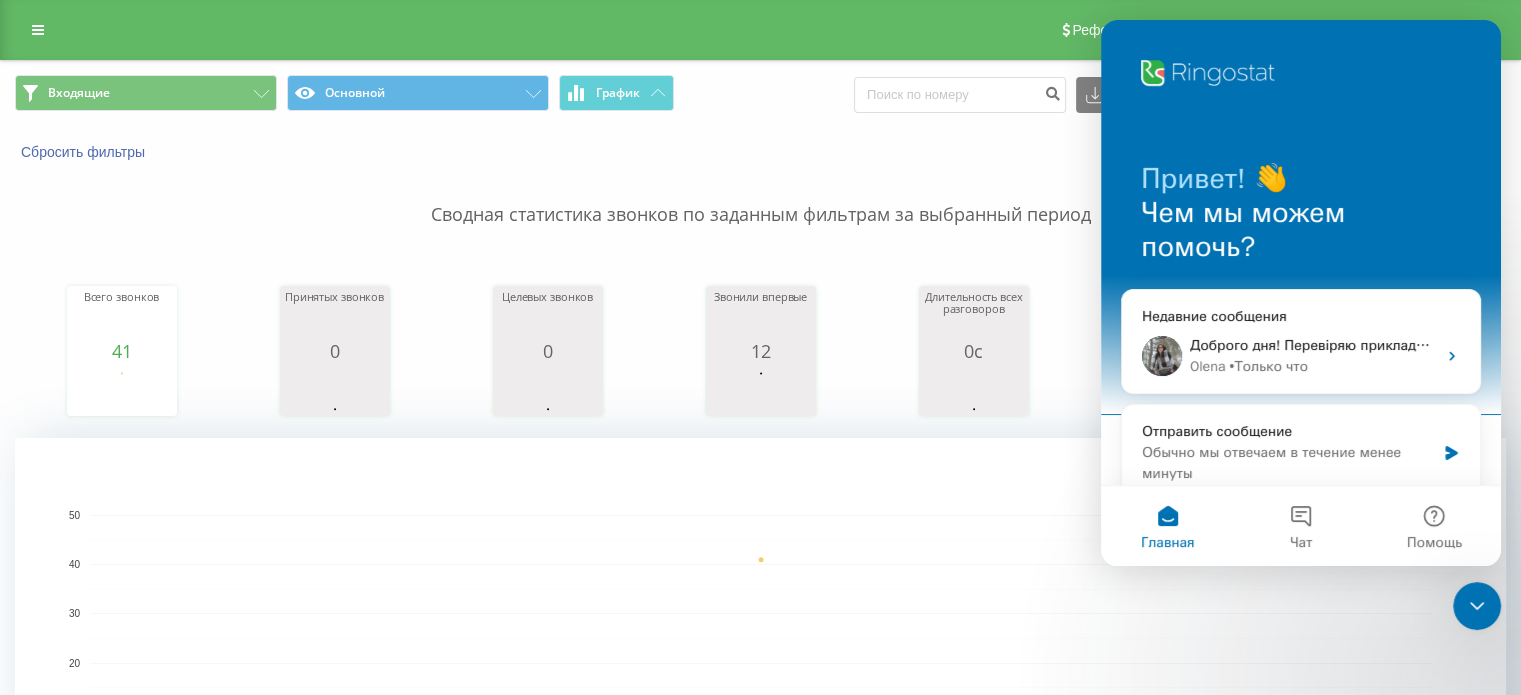 scroll, scrollTop: 0, scrollLeft: 0, axis: both 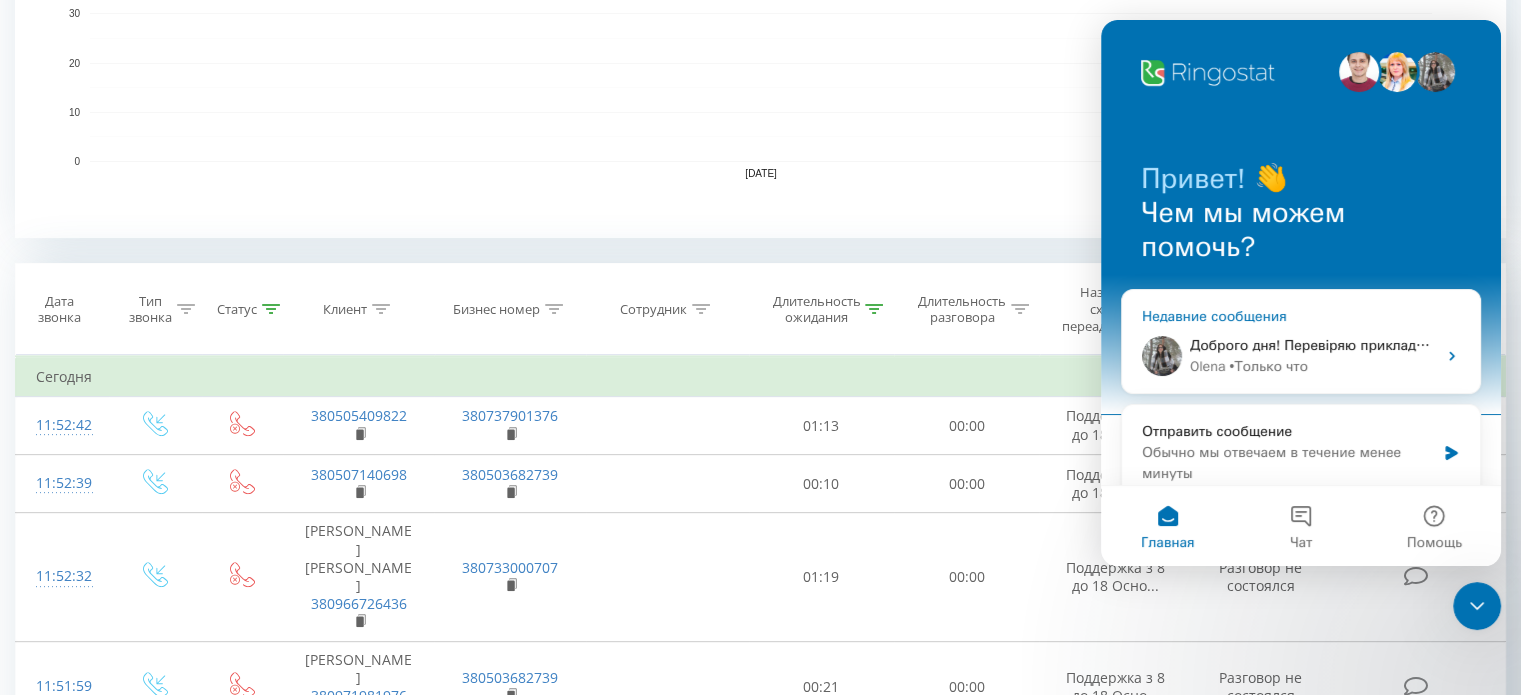 click on "Olena •  Только что" at bounding box center [1313, 366] 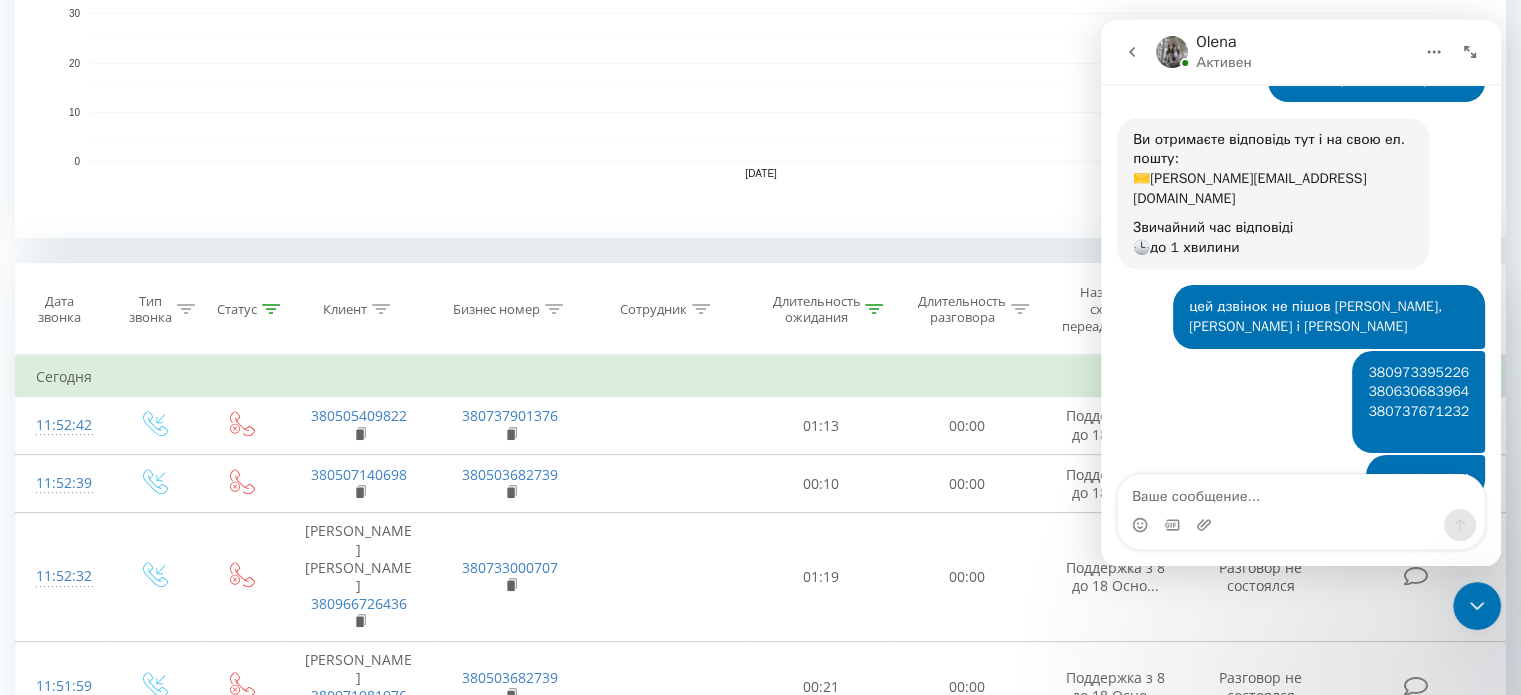 scroll, scrollTop: 359, scrollLeft: 0, axis: vertical 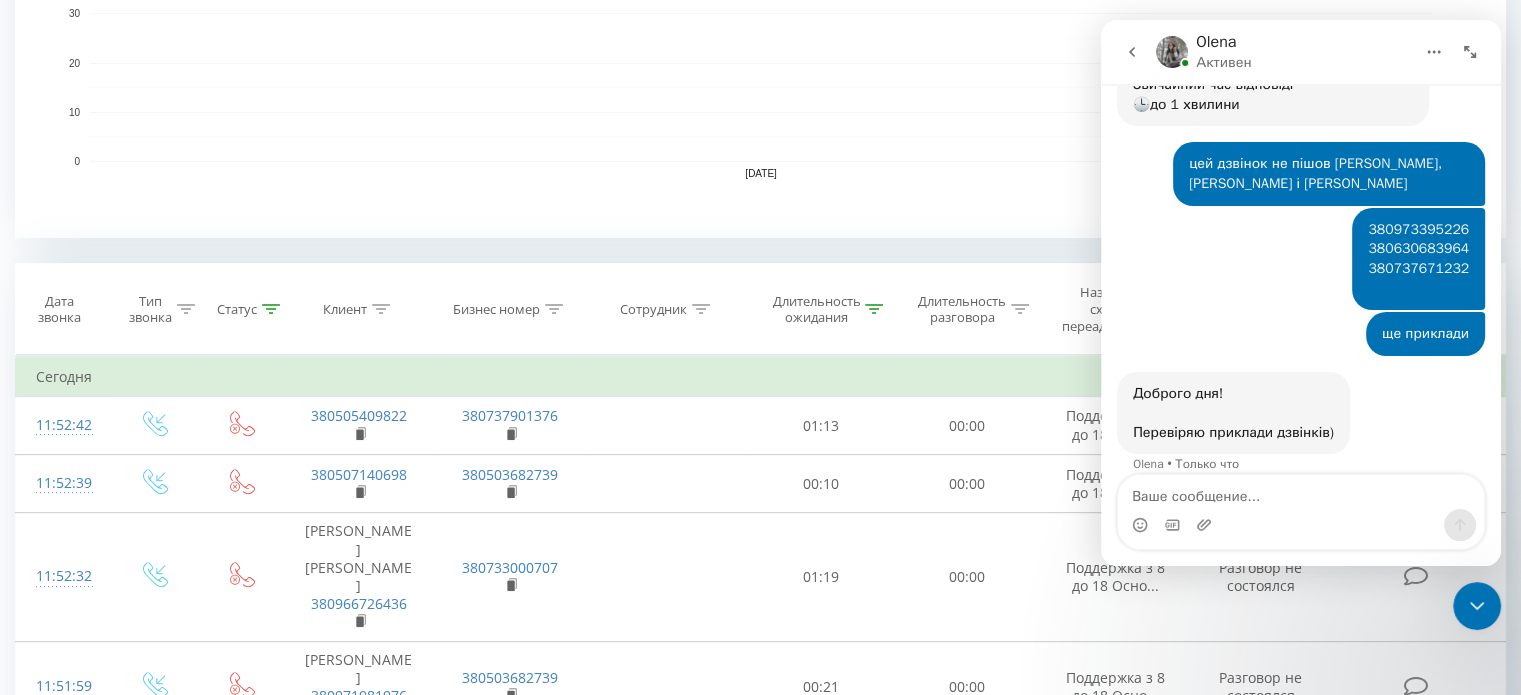 click at bounding box center [1301, 492] 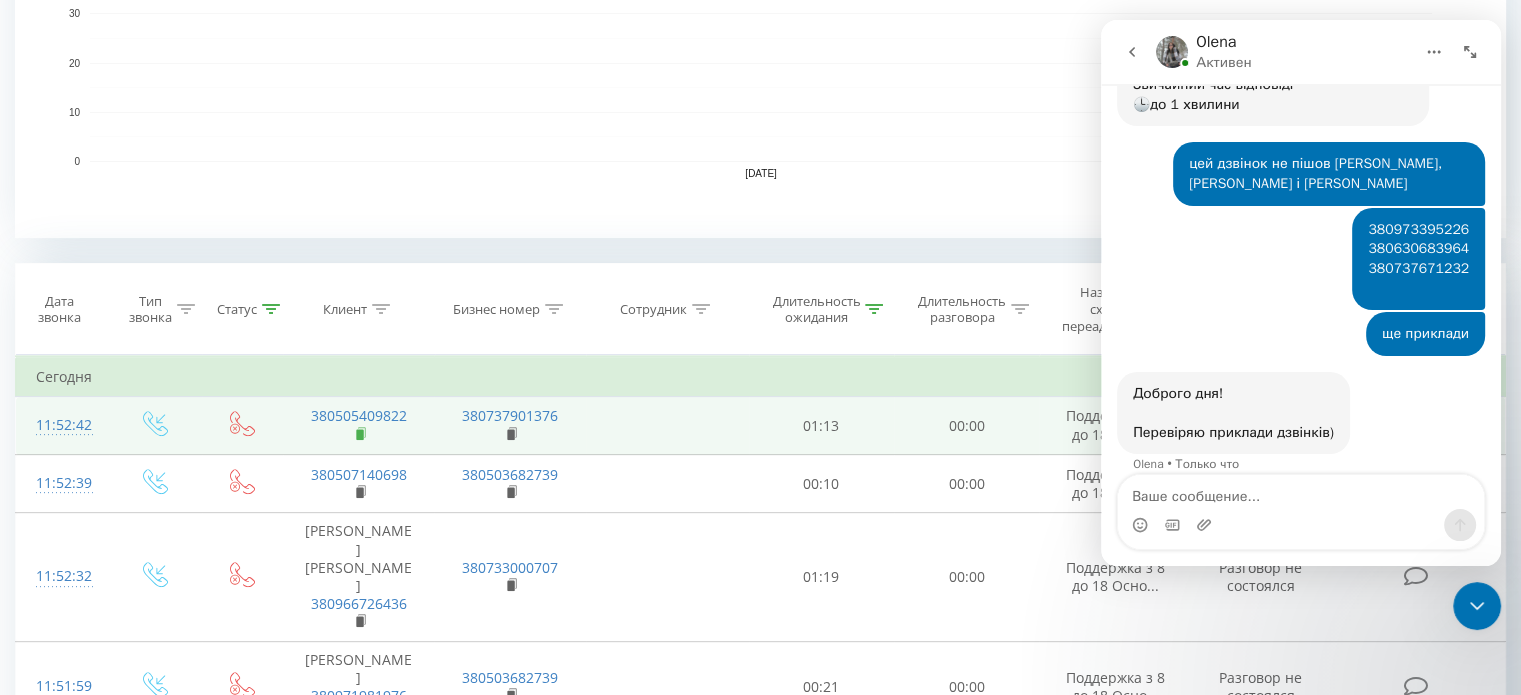 click 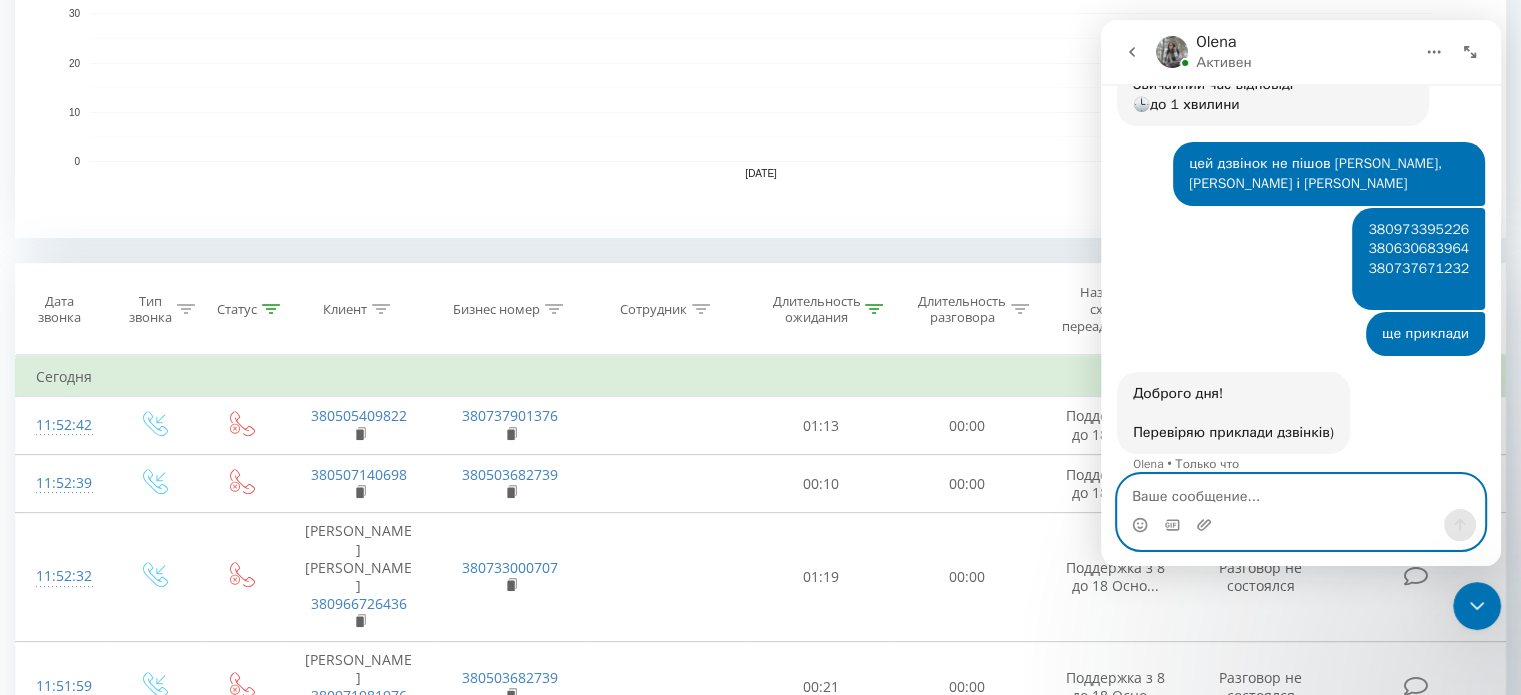 click at bounding box center [1301, 492] 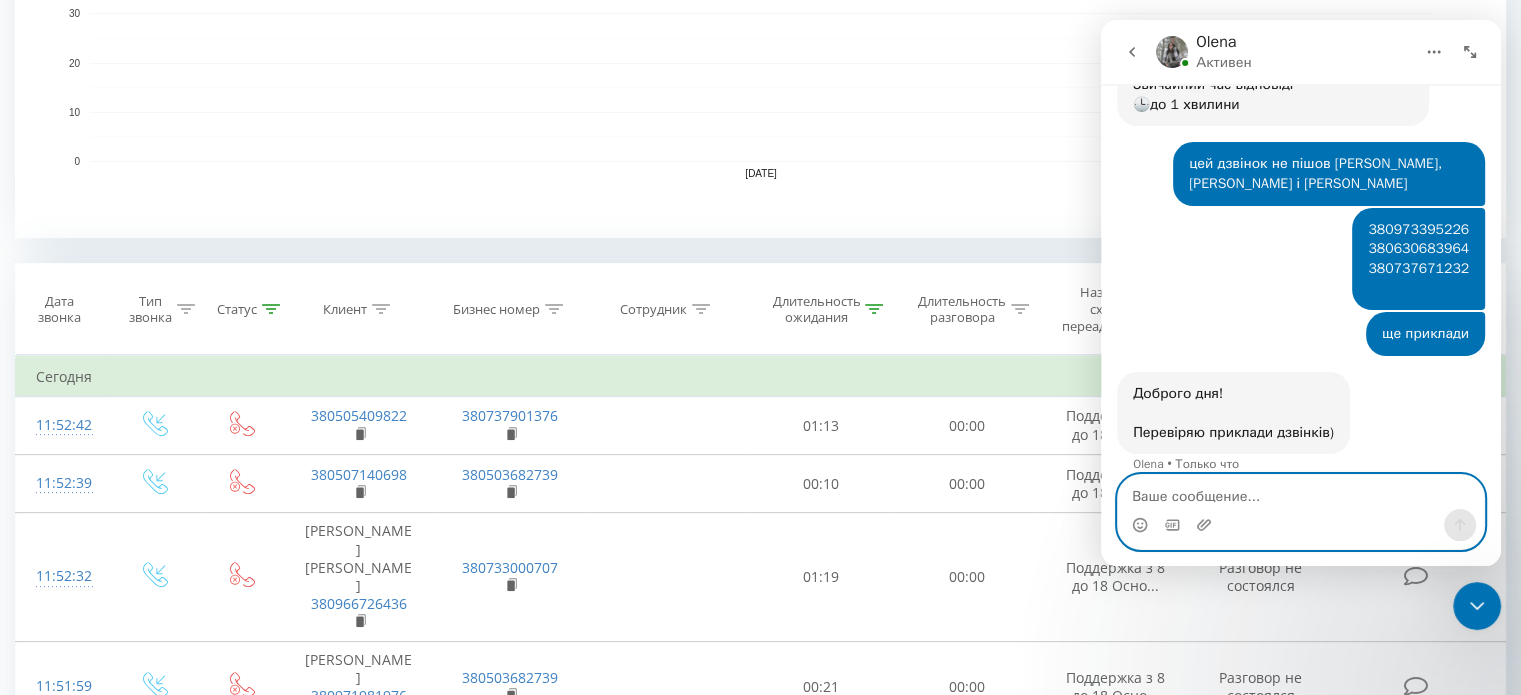 type on "380505409822" 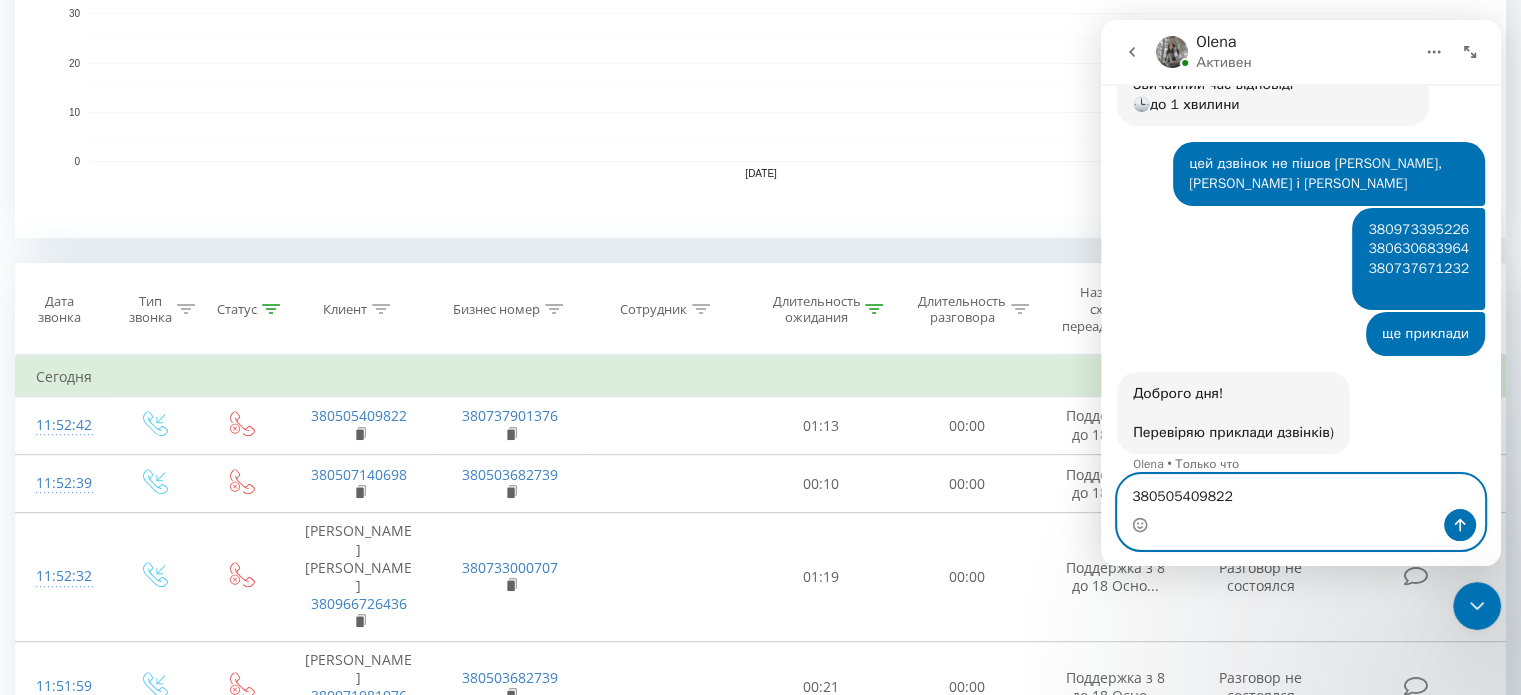 type 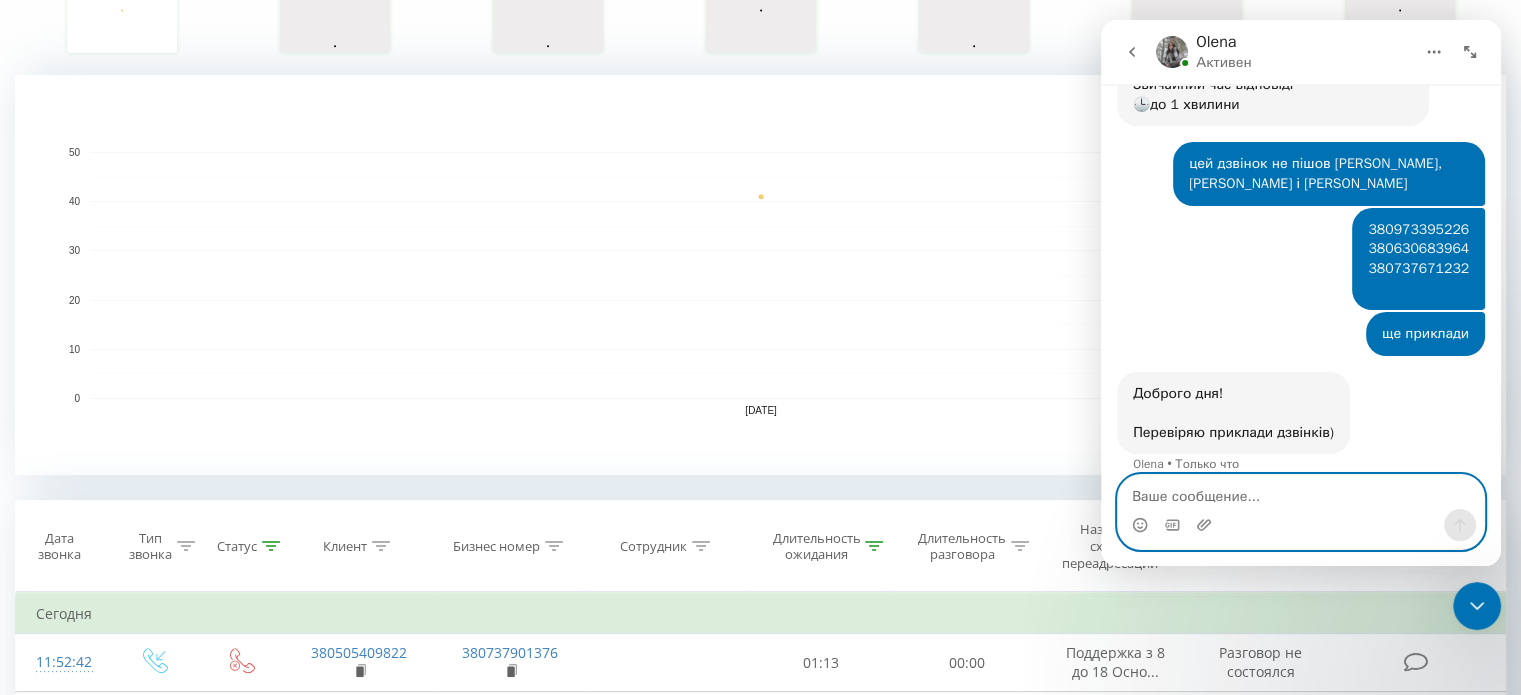 scroll, scrollTop: 300, scrollLeft: 0, axis: vertical 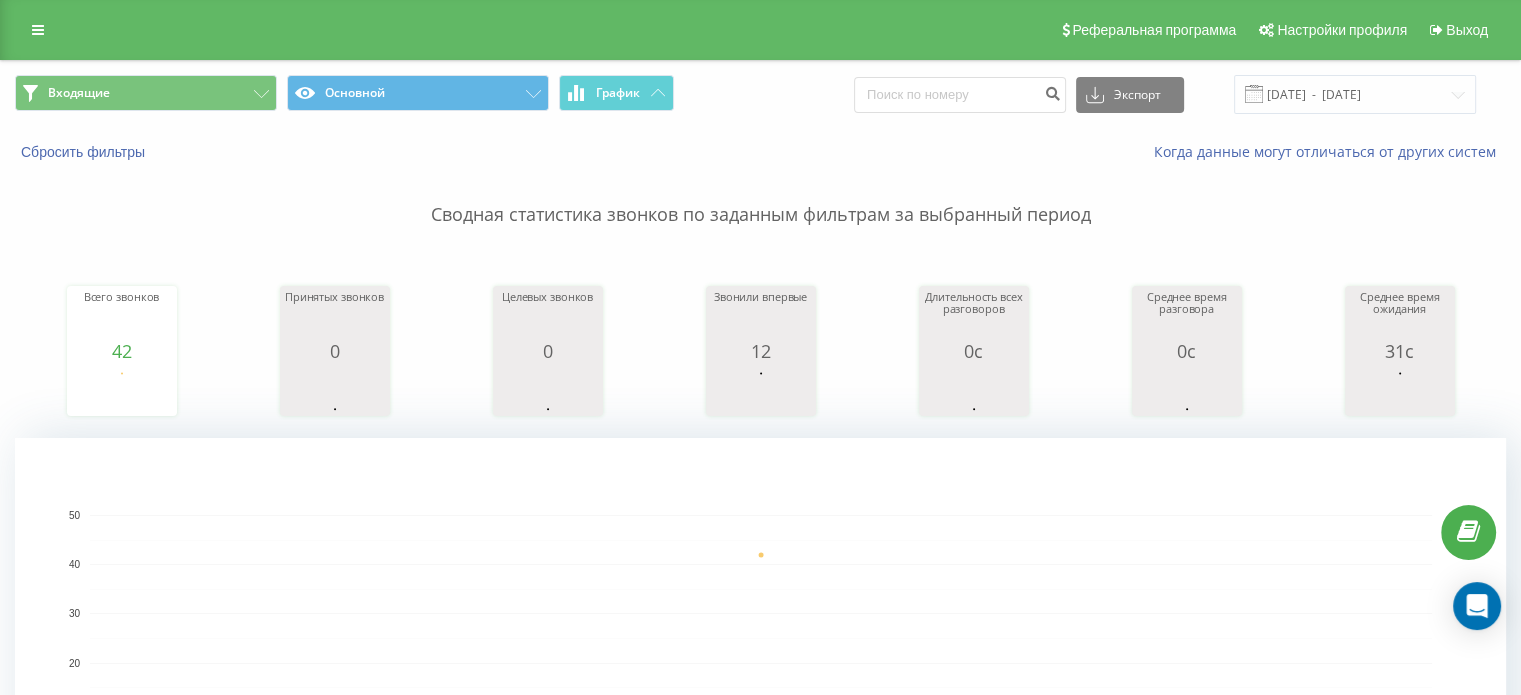 drag, startPoint x: 1482, startPoint y: 608, endPoint x: 1045, endPoint y: 406, distance: 481.42807 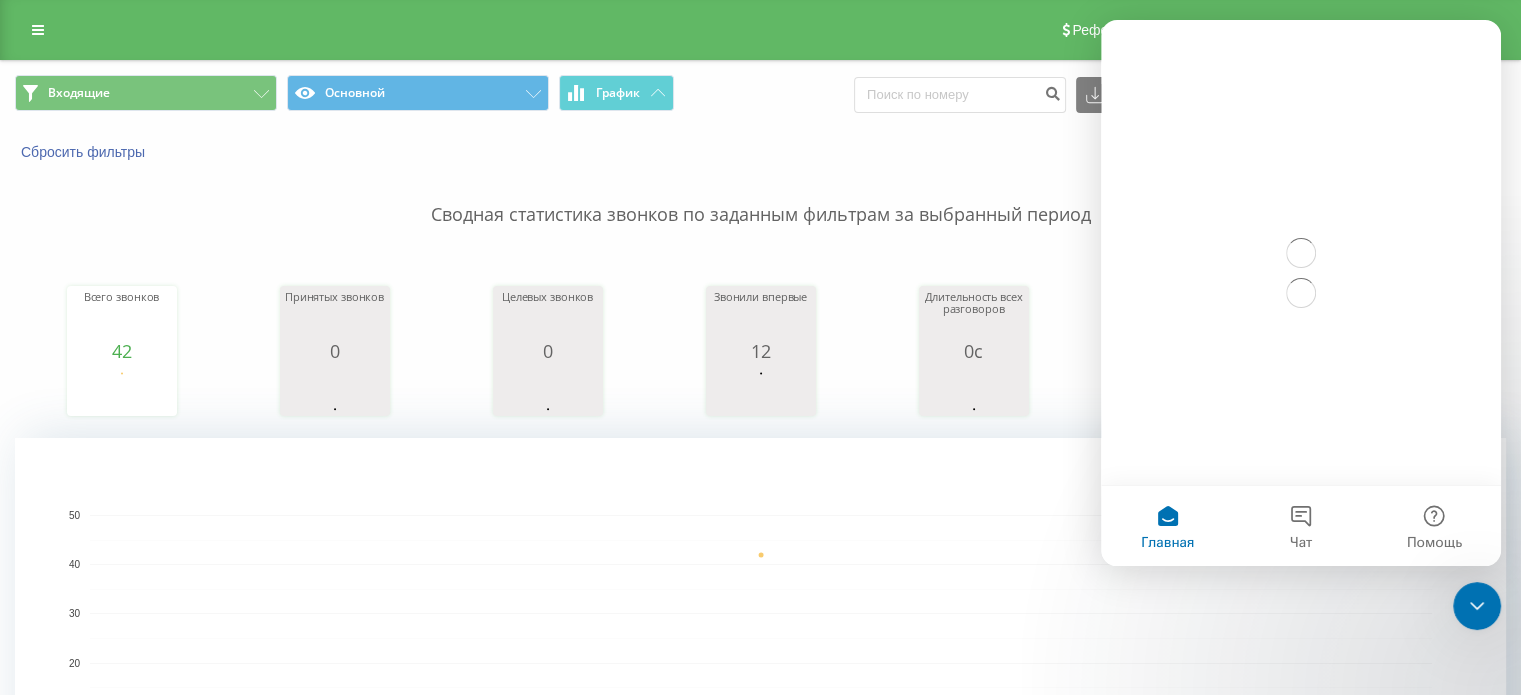 scroll, scrollTop: 0, scrollLeft: 0, axis: both 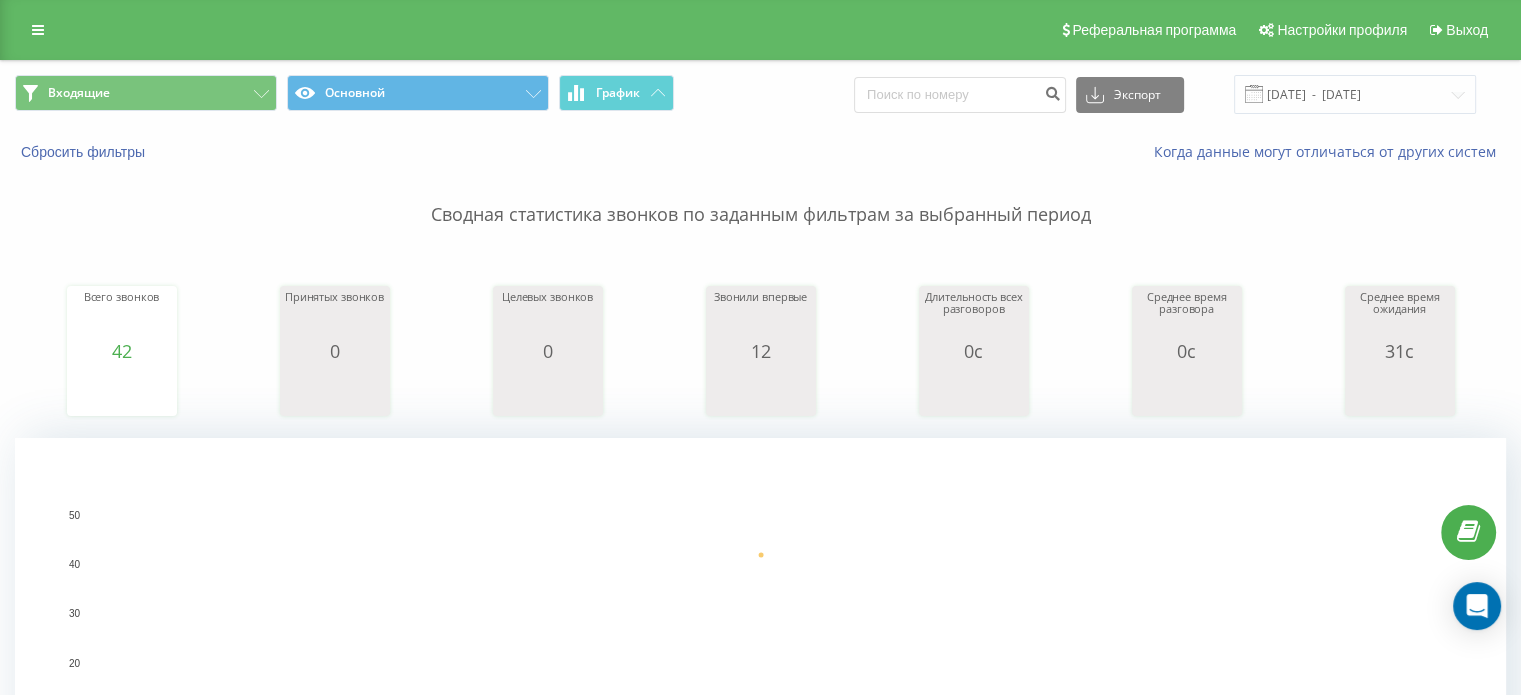 drag, startPoint x: 1163, startPoint y: 209, endPoint x: 1130, endPoint y: 205, distance: 33.24154 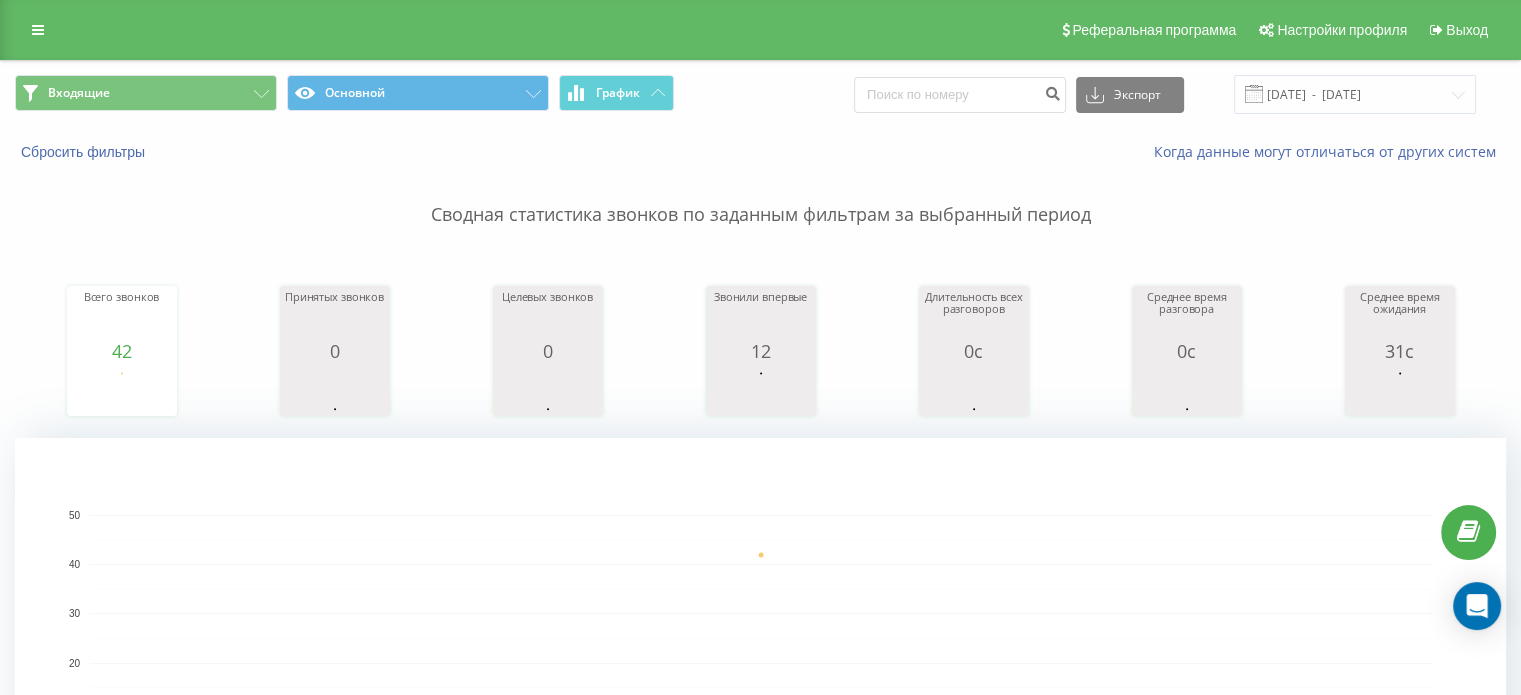 click on "Сводная статистика звонков по заданным фильтрам за выбранный период" at bounding box center [760, 195] 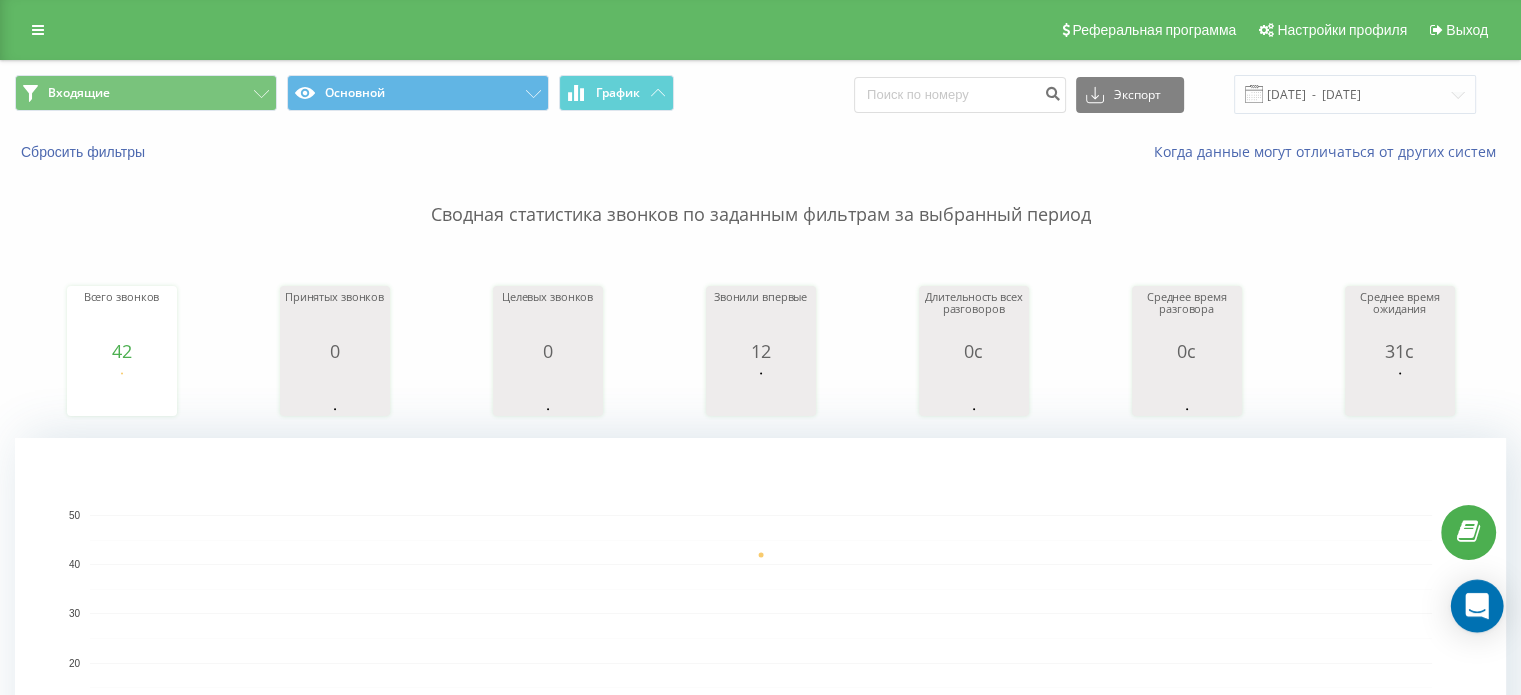click 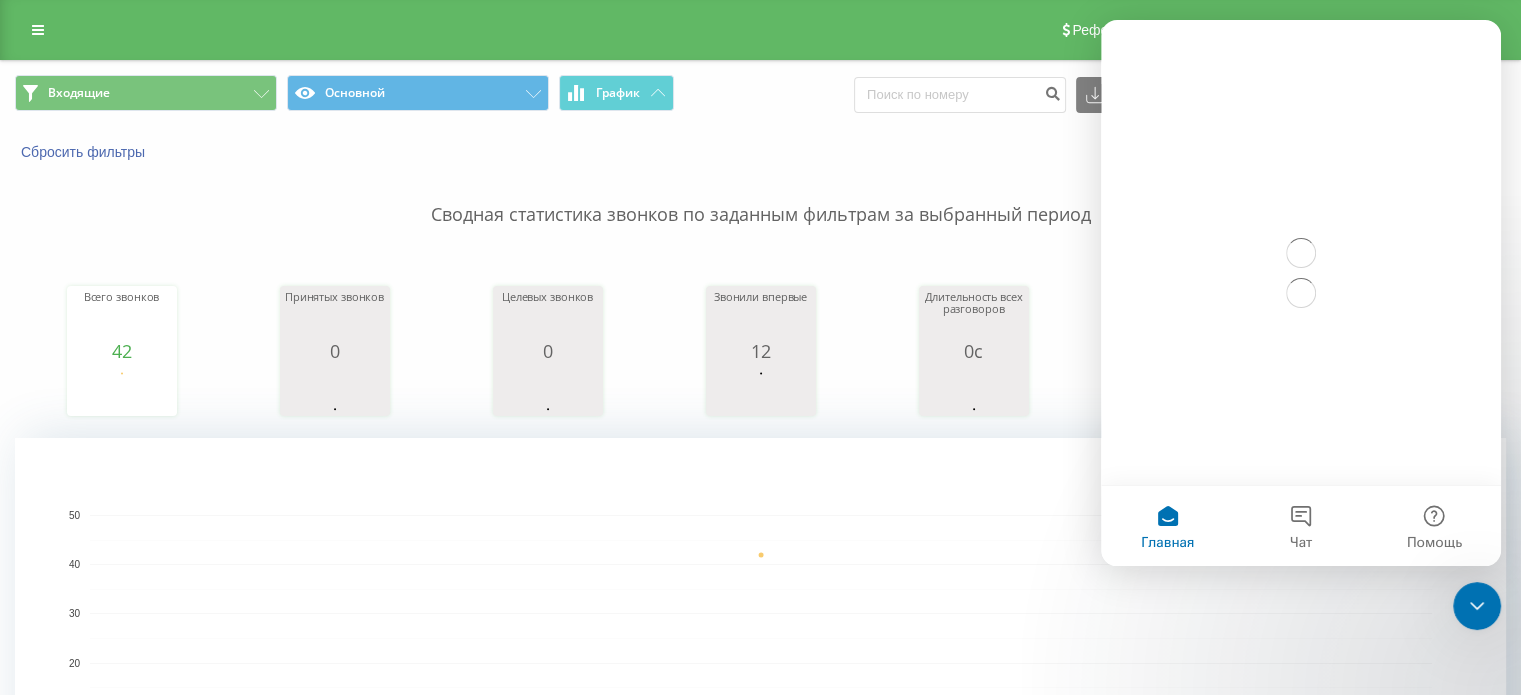 scroll, scrollTop: 0, scrollLeft: 0, axis: both 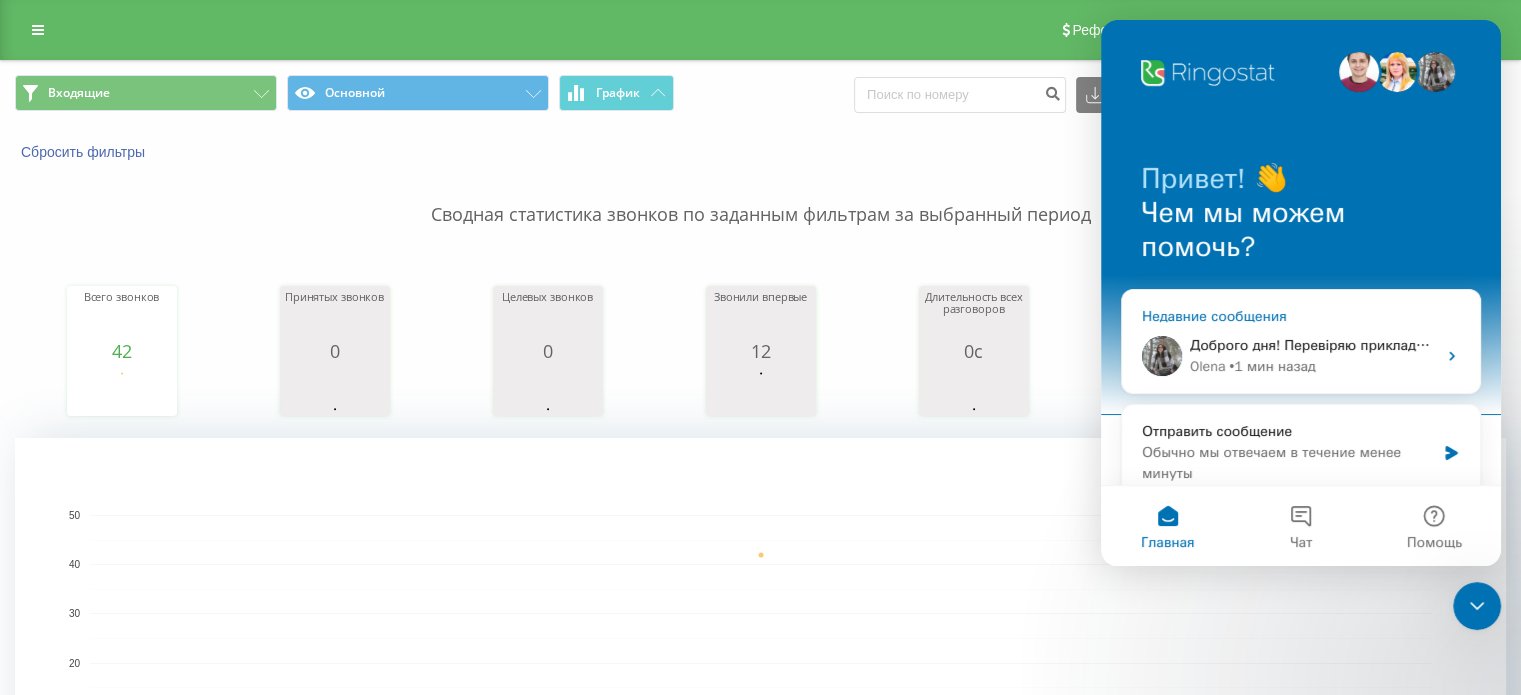 click on "Доброго дня!  Перевіряю приклади дзвінків)" at bounding box center [1313, 345] 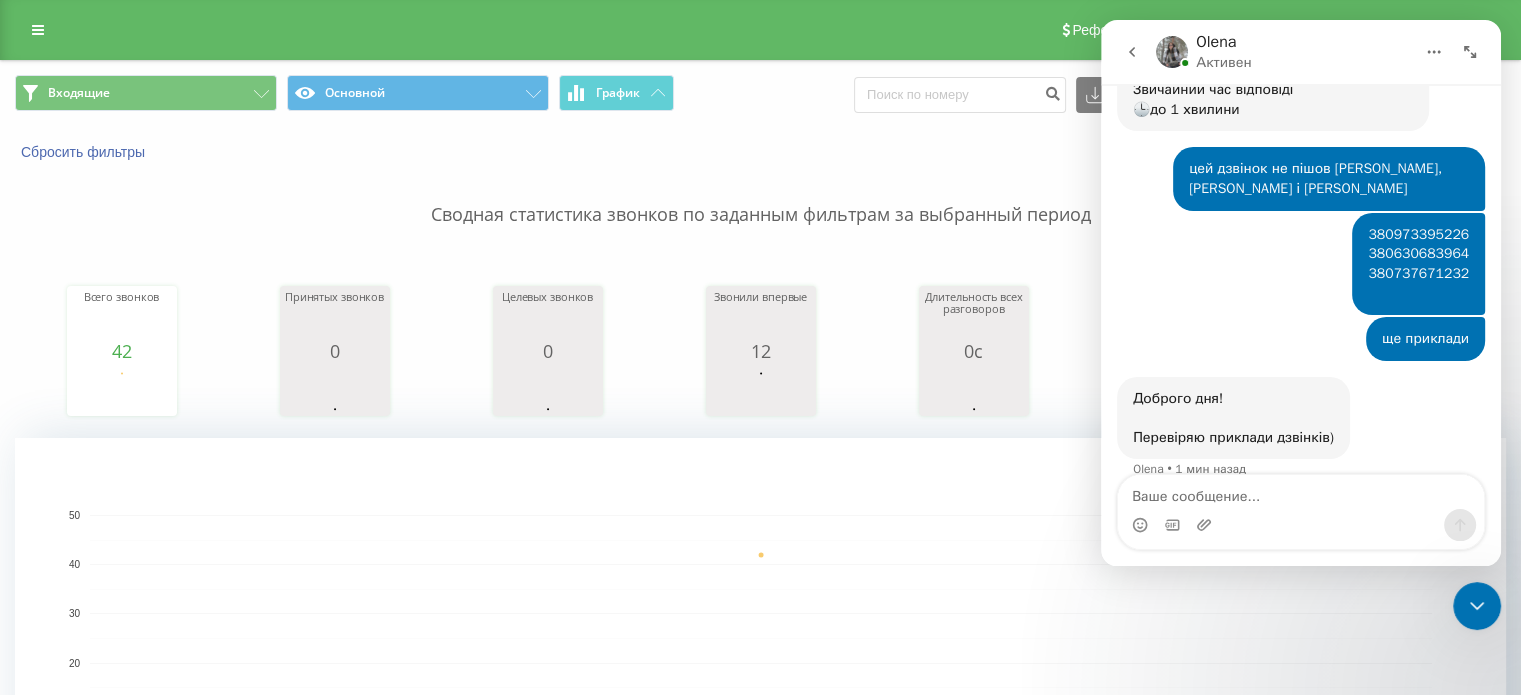 click at bounding box center (1301, 492) 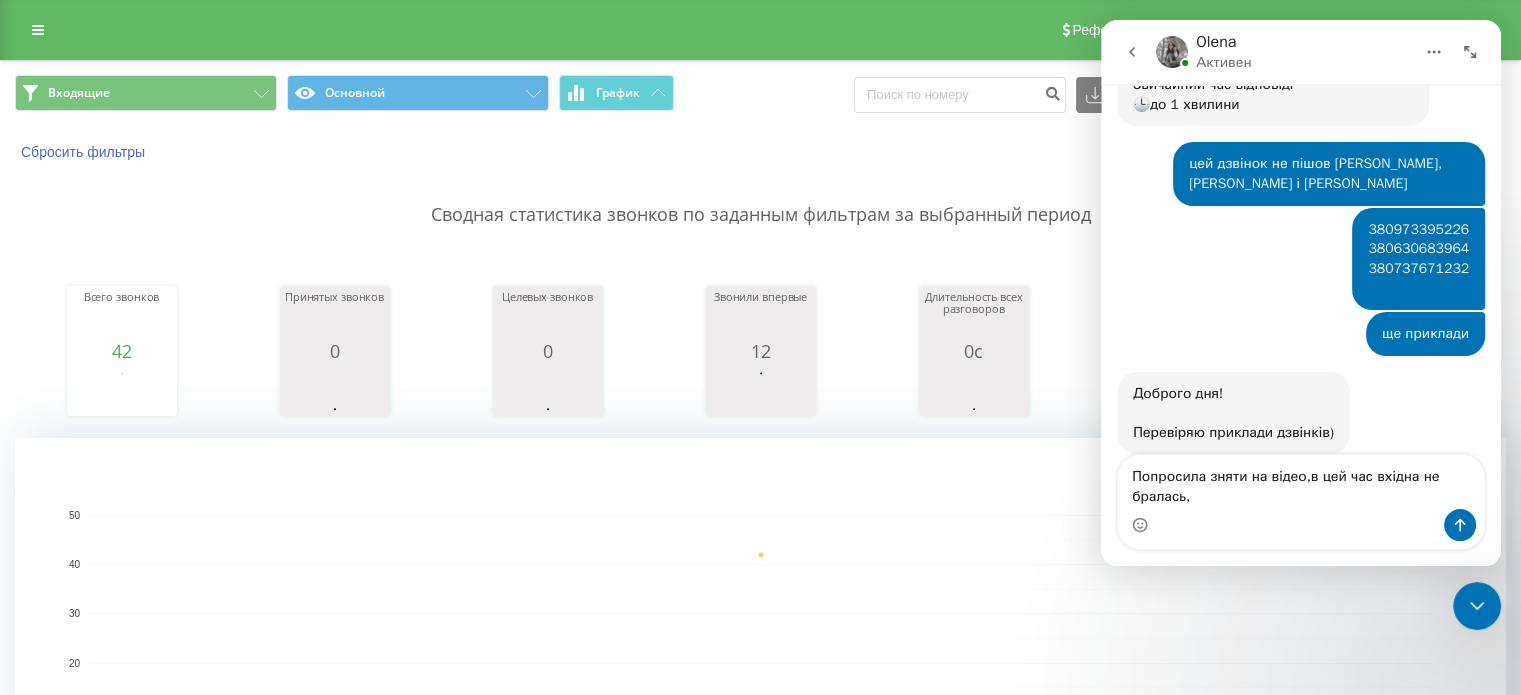 scroll, scrollTop: 379, scrollLeft: 0, axis: vertical 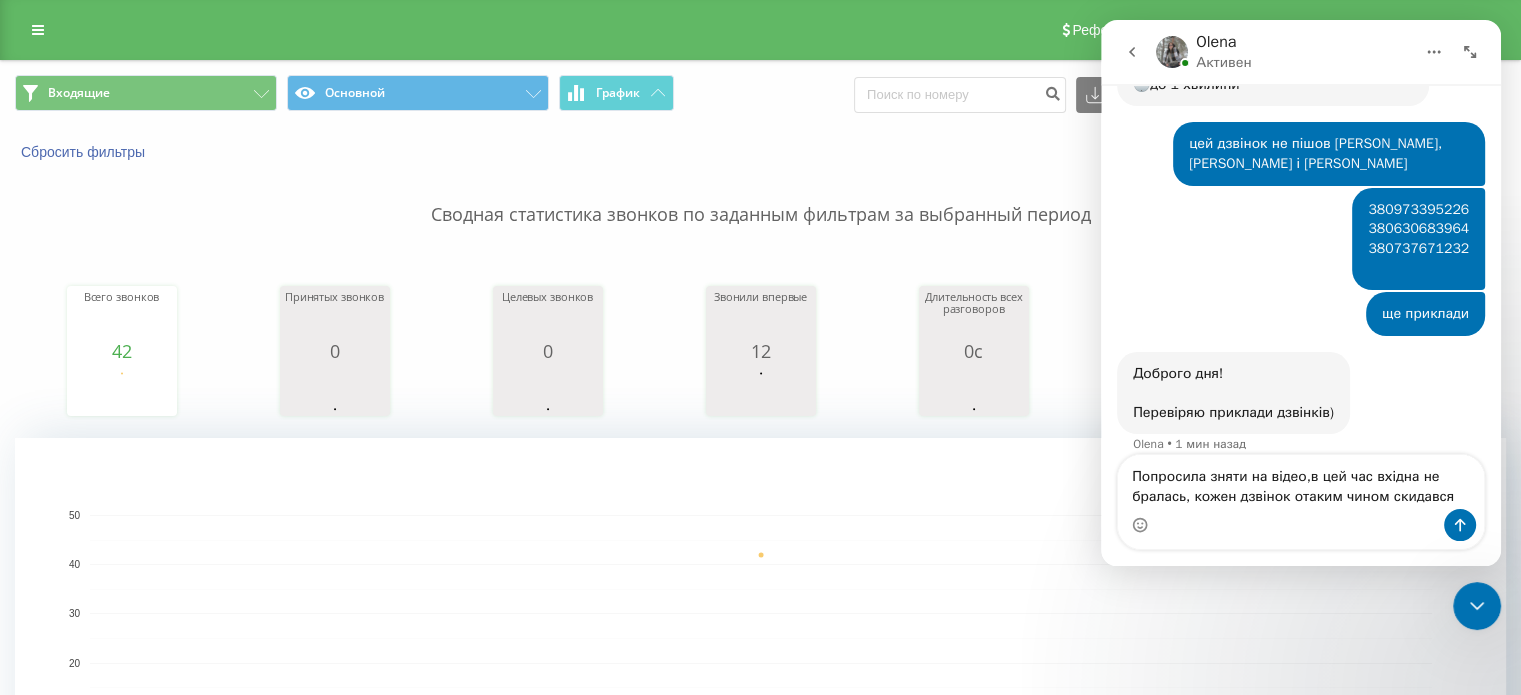 type on "Попросила зняти на відео,в цей час вхідна не бралась, кожен дзвінок отаким чином скидався" 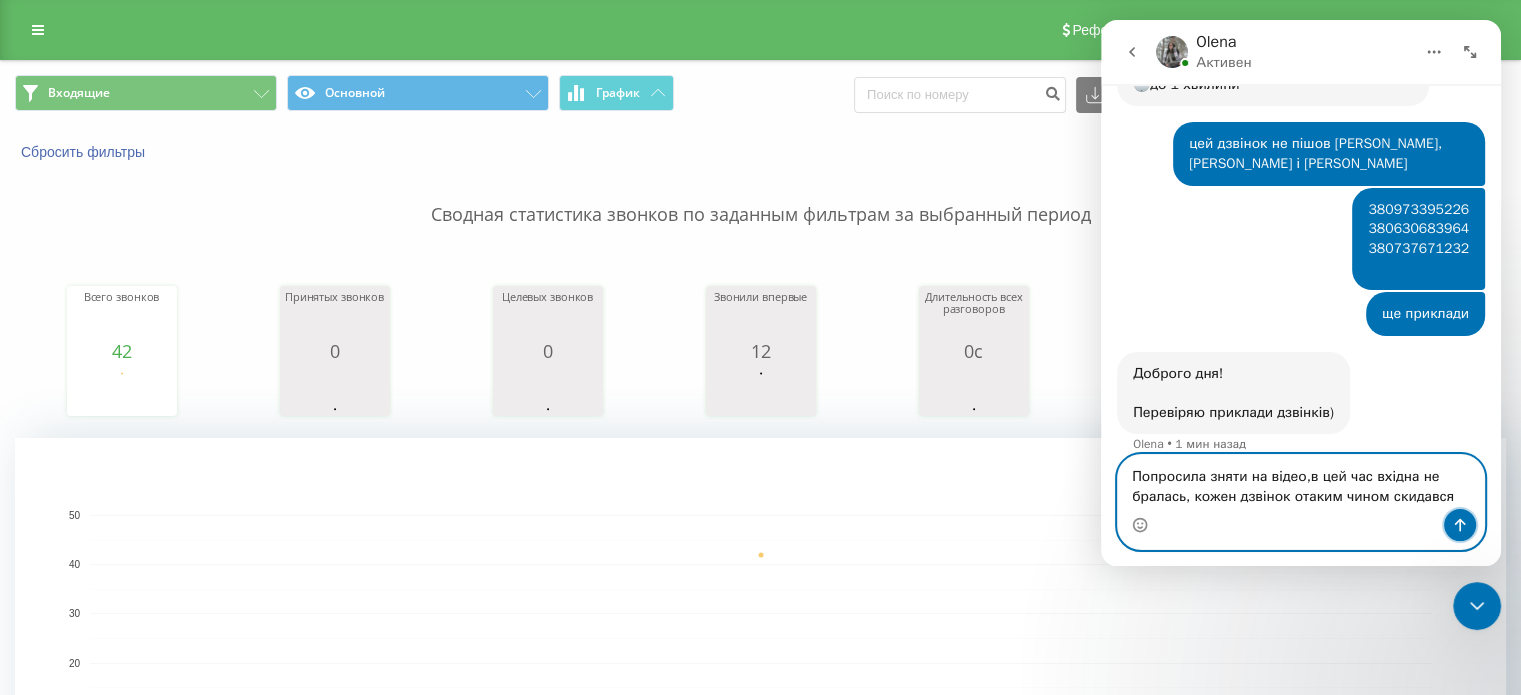 click at bounding box center [1460, 525] 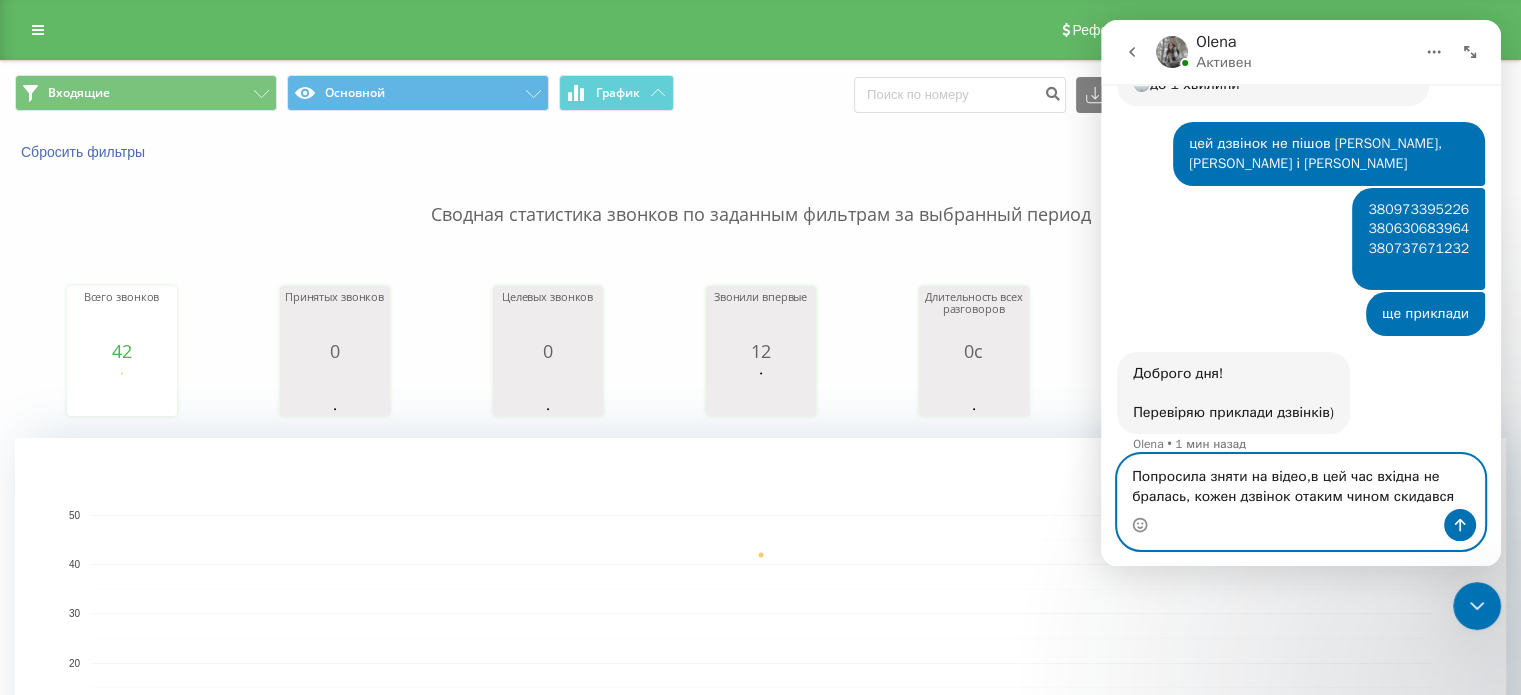 type 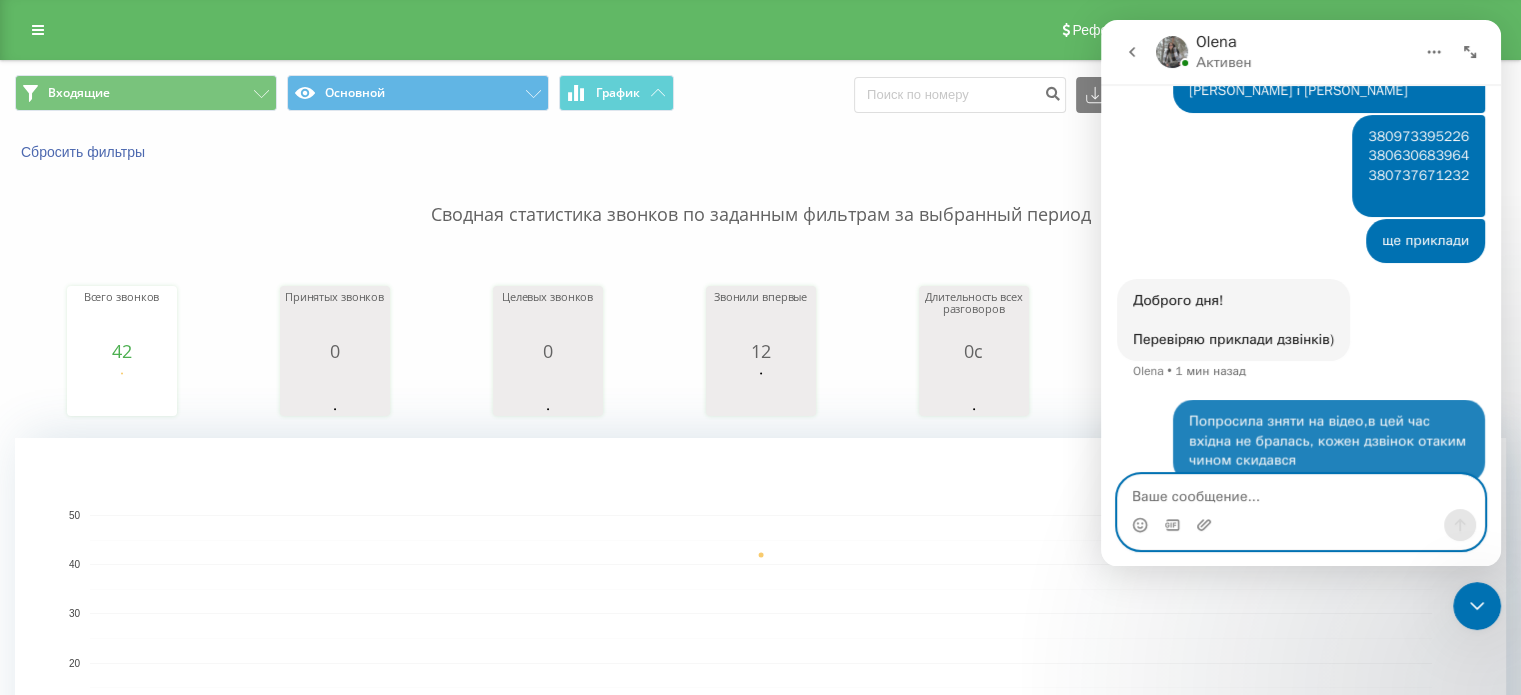 scroll, scrollTop: 458, scrollLeft: 0, axis: vertical 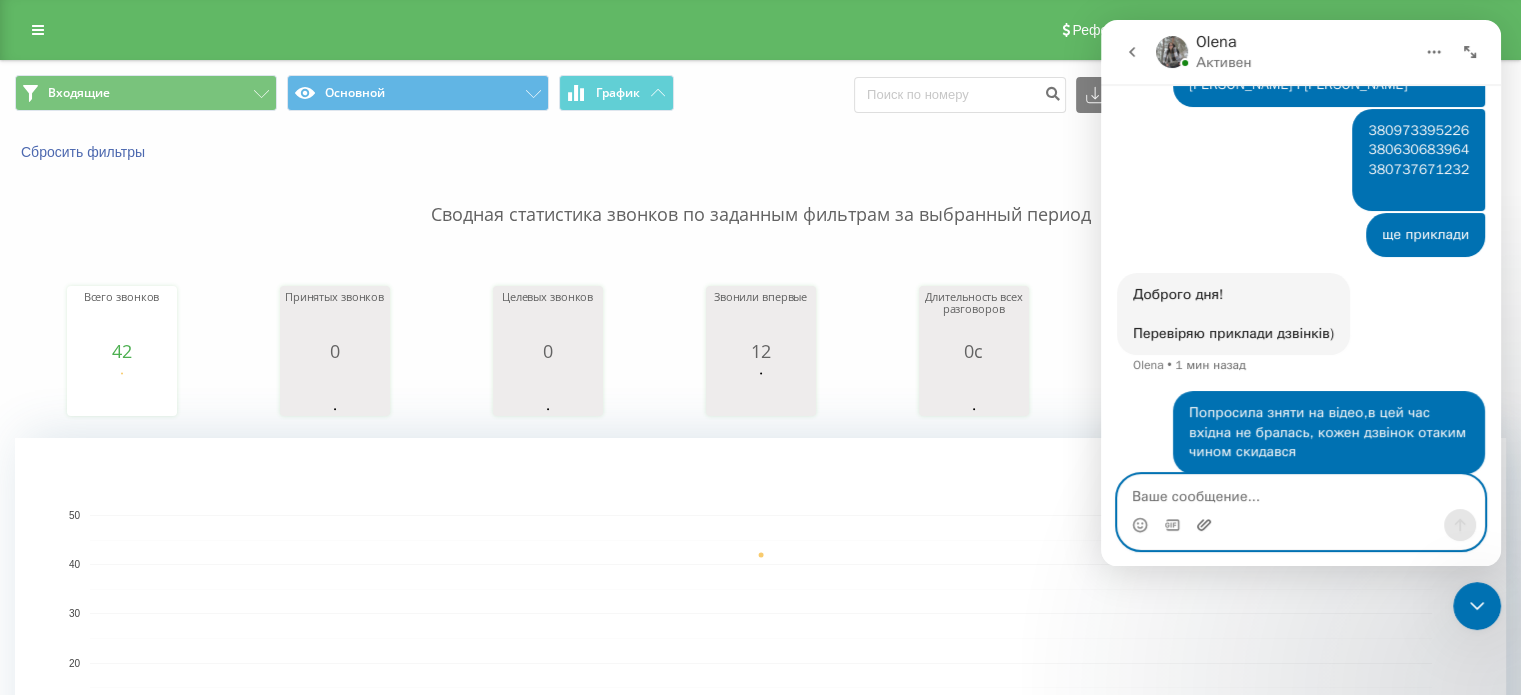 click 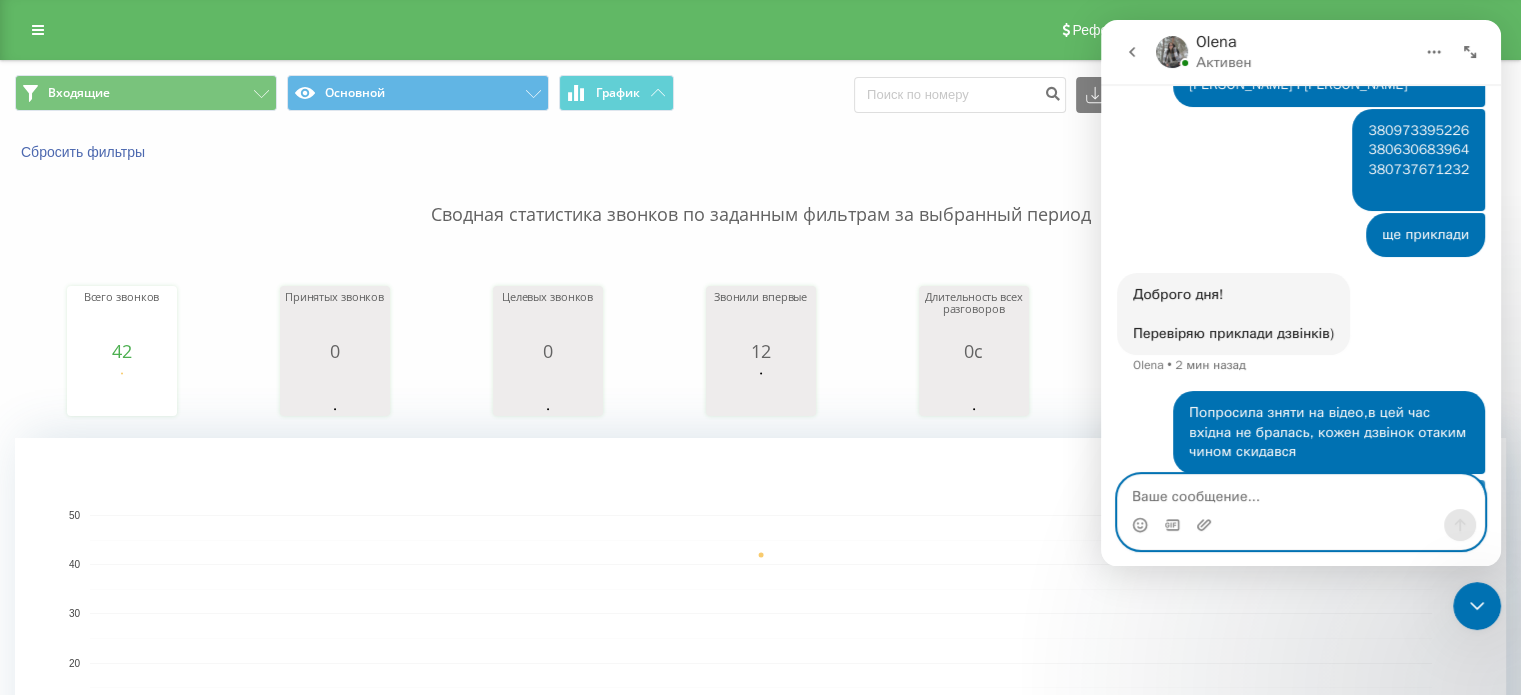 scroll, scrollTop: 506, scrollLeft: 0, axis: vertical 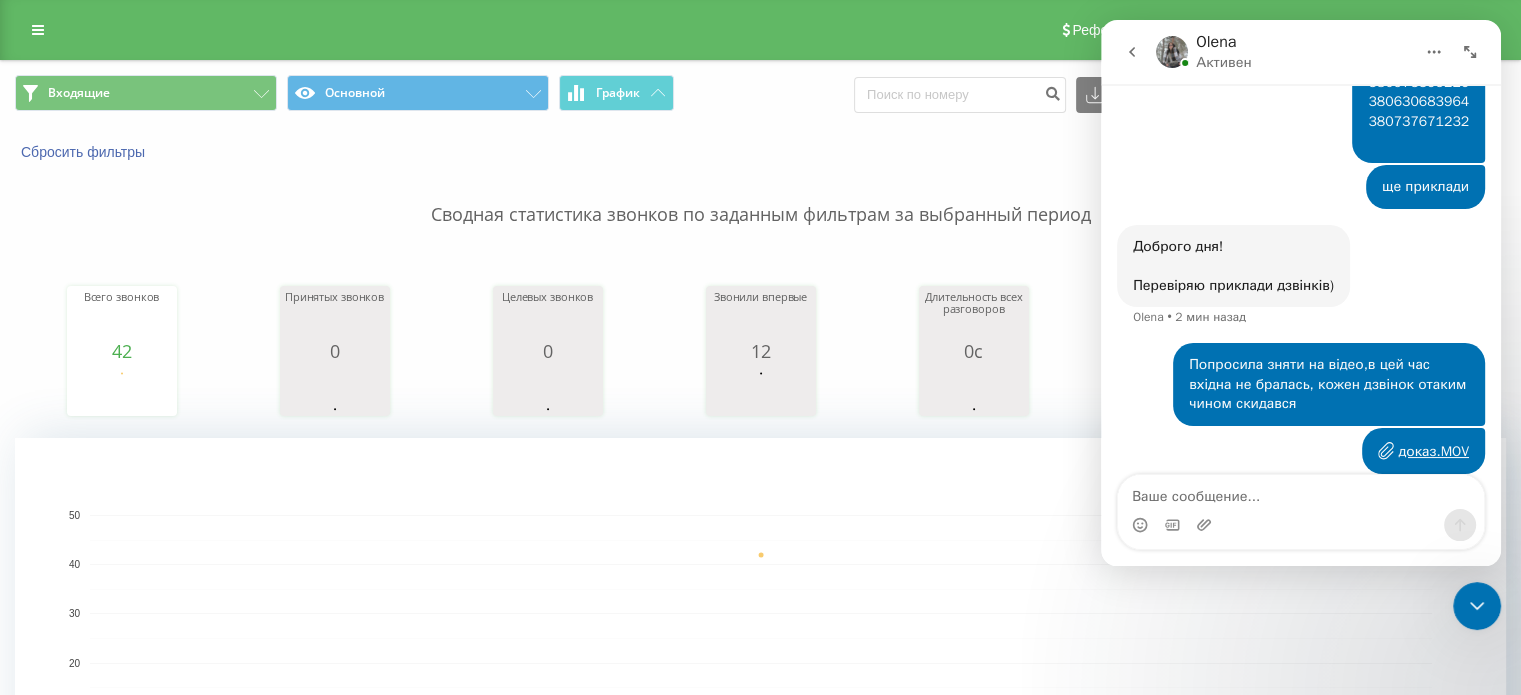 click at bounding box center (1477, 606) 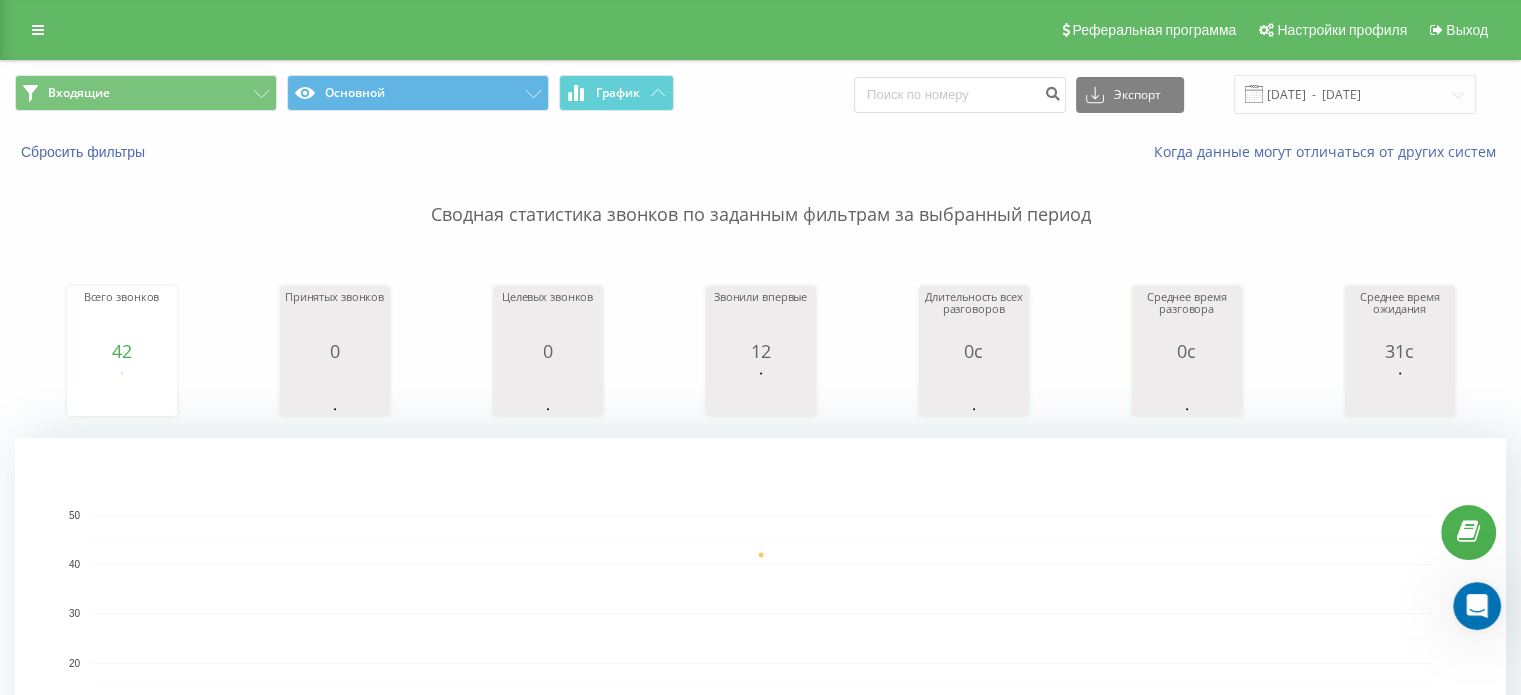 scroll, scrollTop: 0, scrollLeft: 0, axis: both 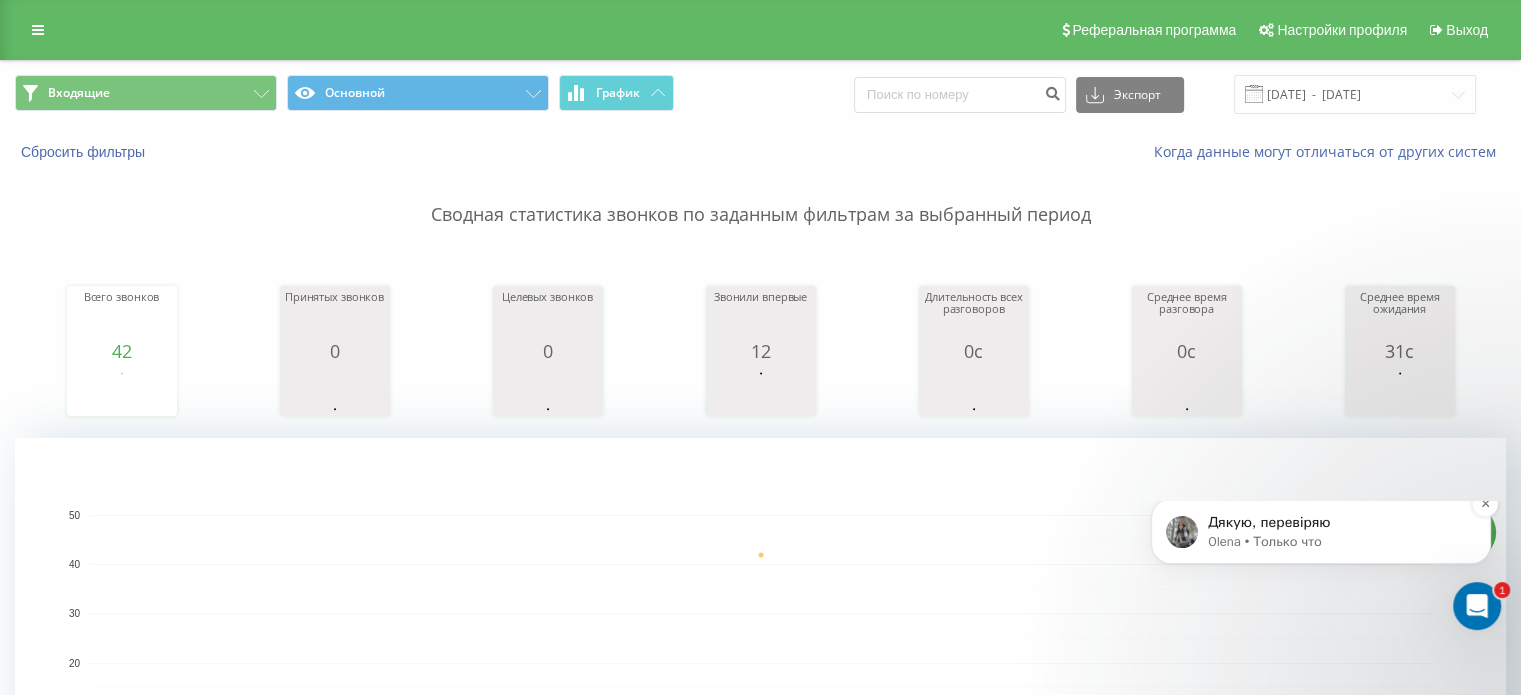 click on "Olena • Только что" at bounding box center (1337, 542) 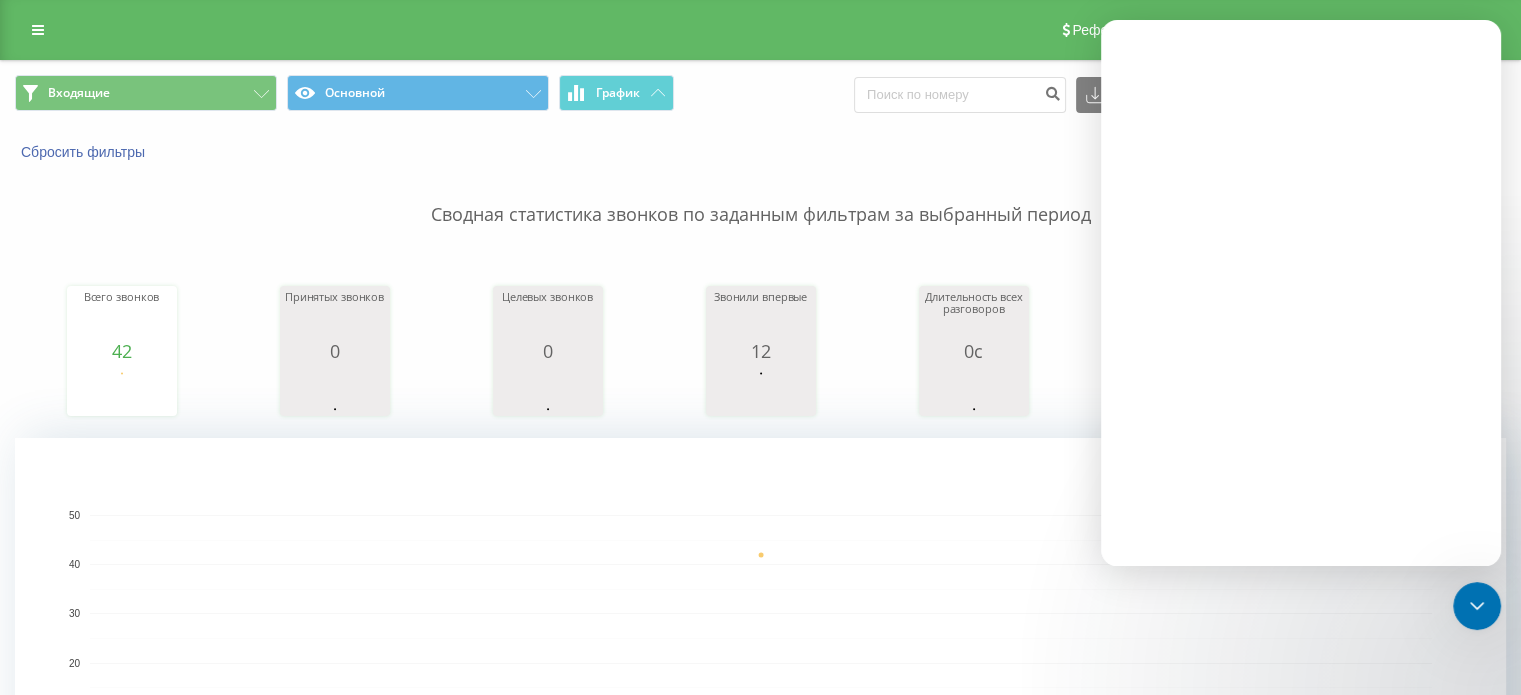 scroll, scrollTop: 0, scrollLeft: 0, axis: both 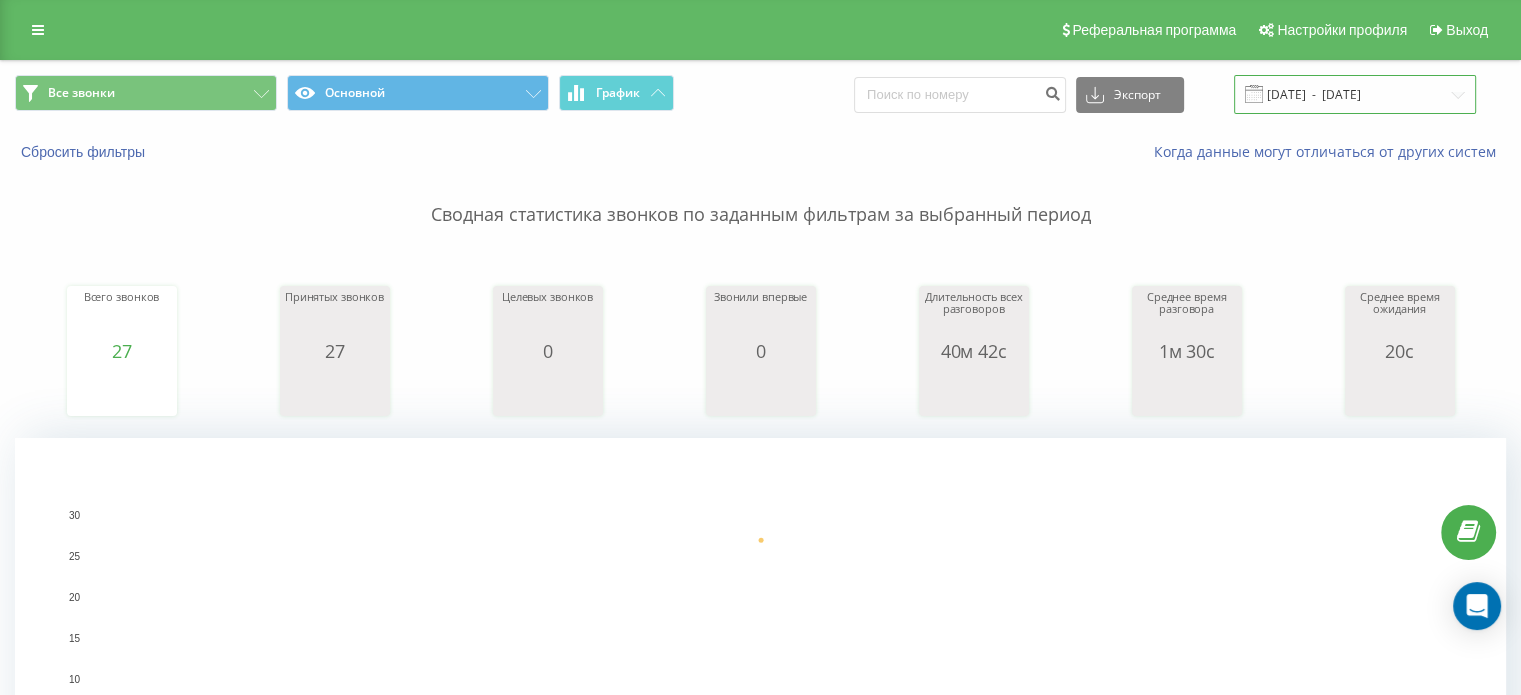 drag, startPoint x: 1326, startPoint y: 81, endPoint x: 1300, endPoint y: 101, distance: 32.80244 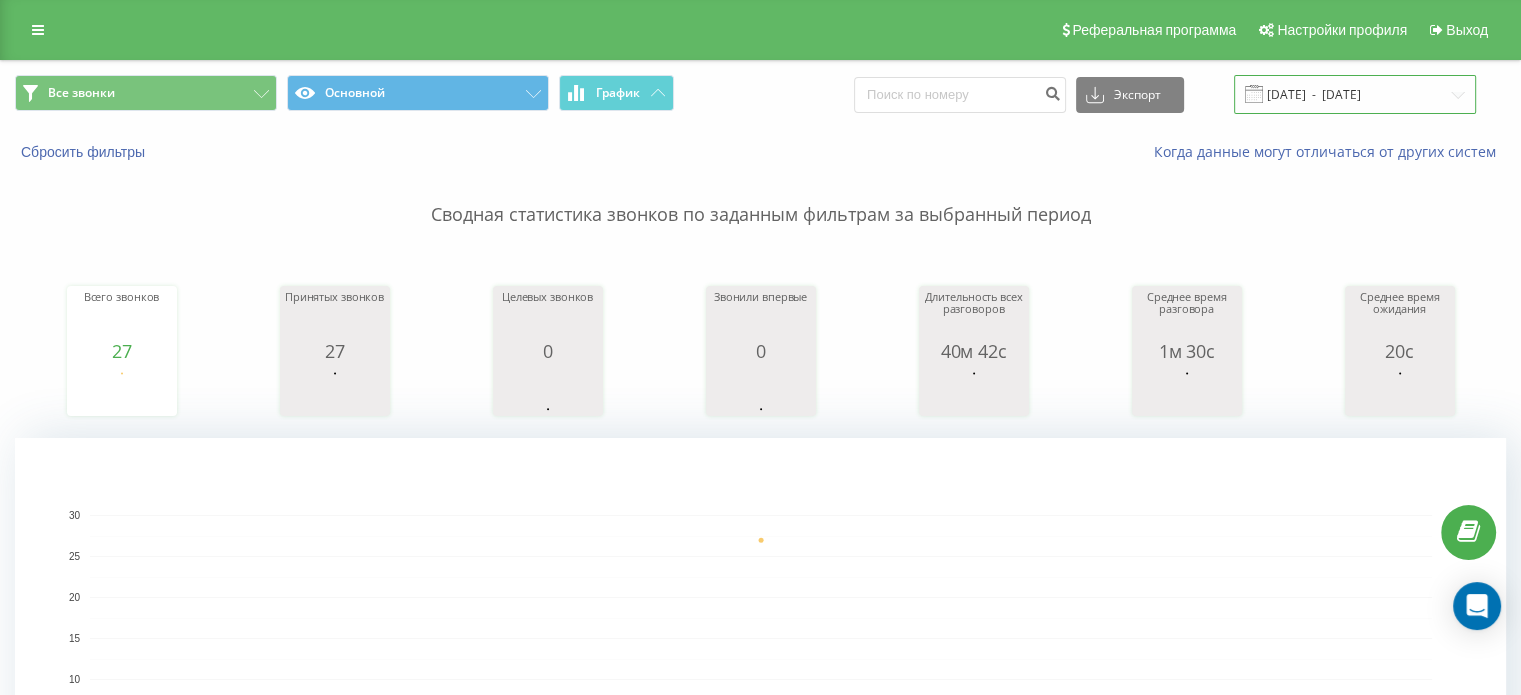click on "[DATE]  -  [DATE]" at bounding box center [1355, 94] 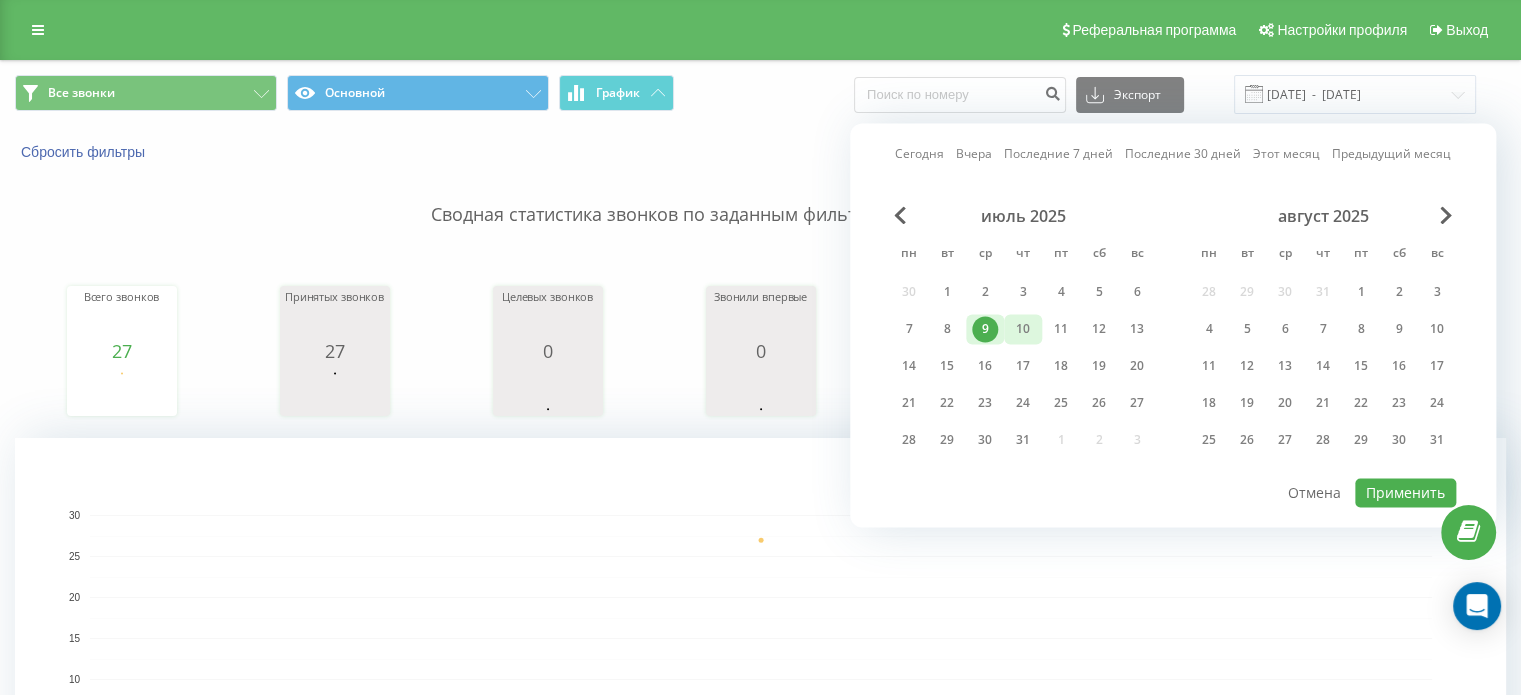 click on "10" at bounding box center (1023, 329) 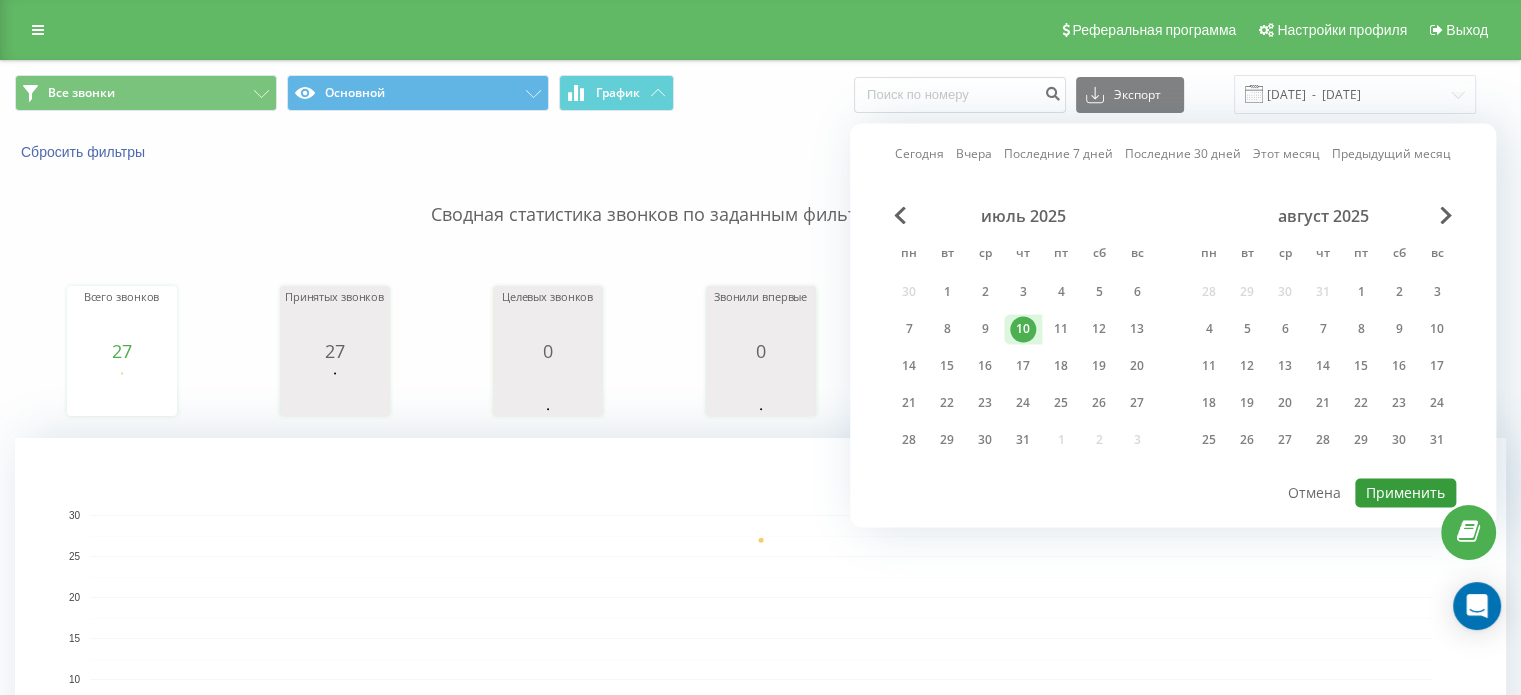 click on "Применить" at bounding box center (1405, 492) 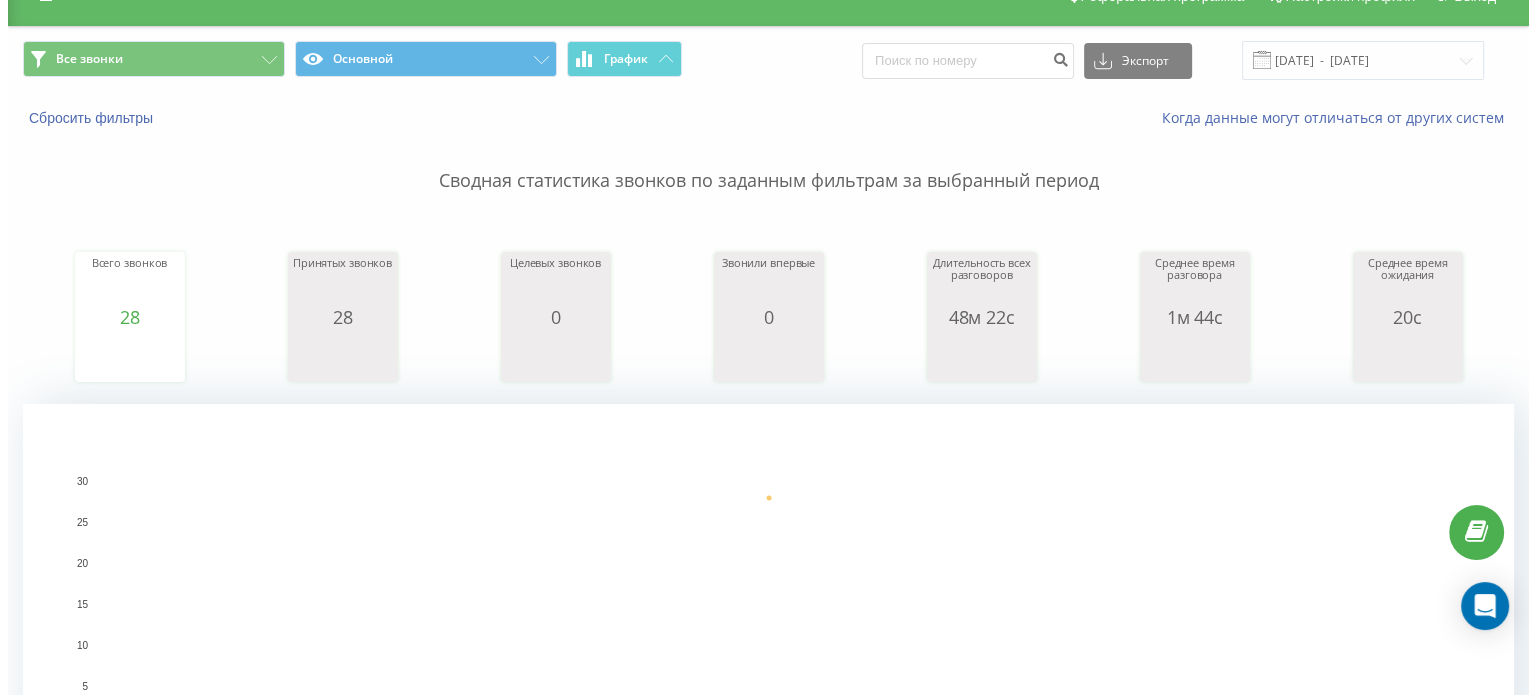 scroll, scrollTop: 0, scrollLeft: 0, axis: both 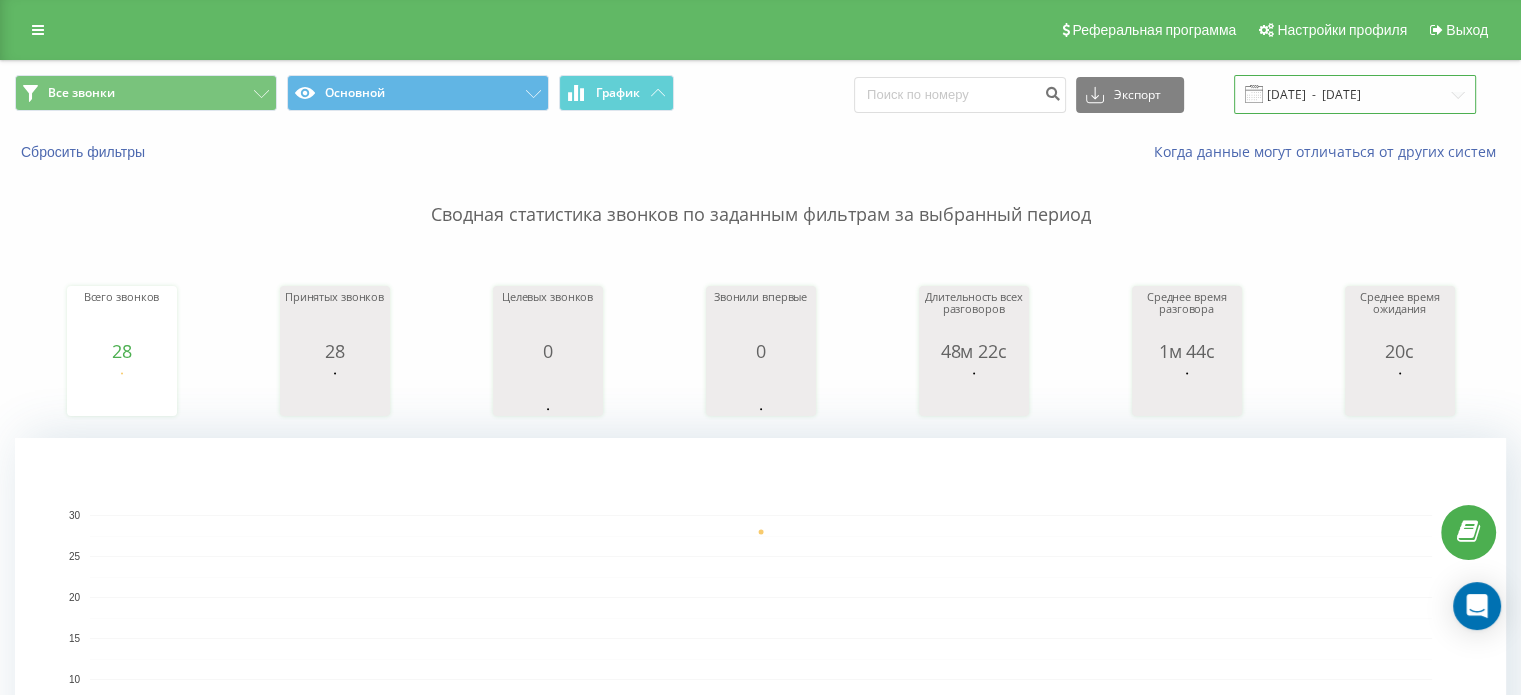 click on "10.07.2025  -  10.07.2025" at bounding box center (1355, 94) 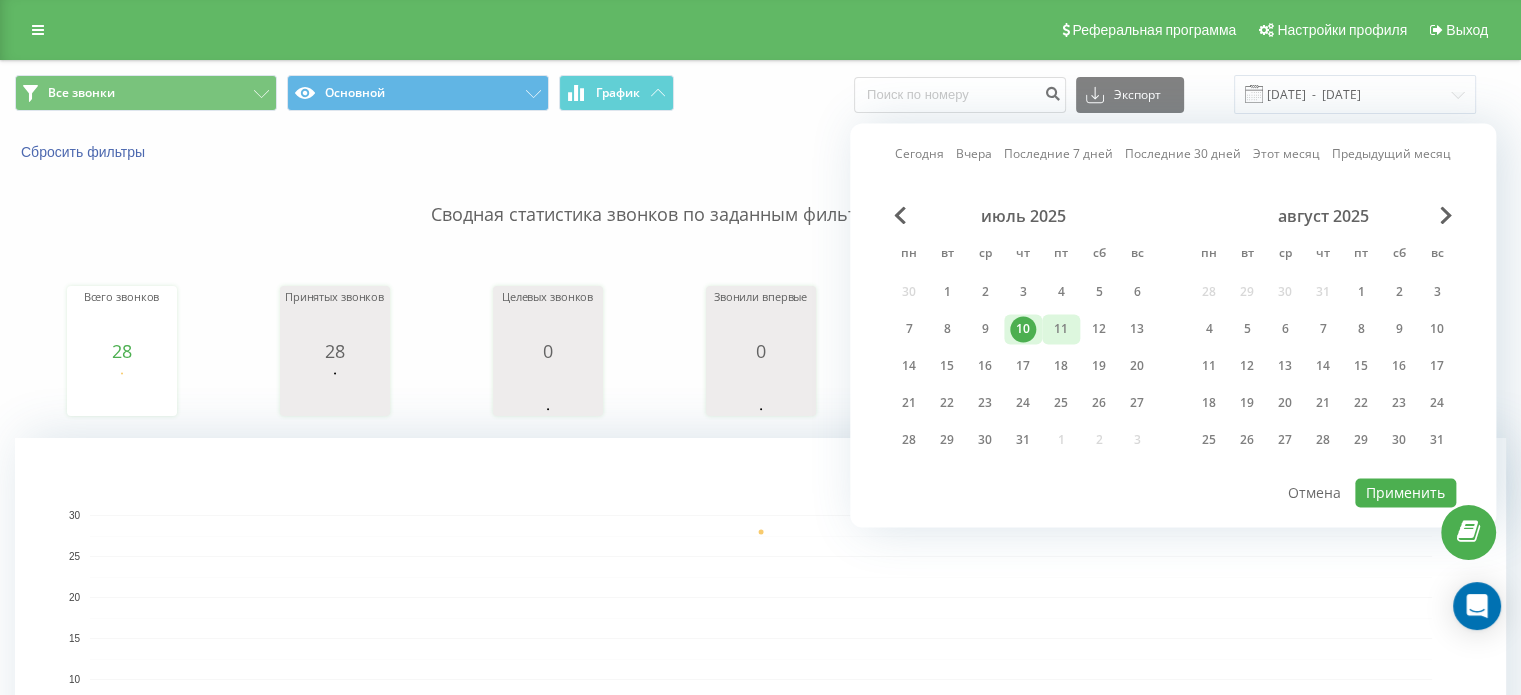 click on "11" at bounding box center [1061, 329] 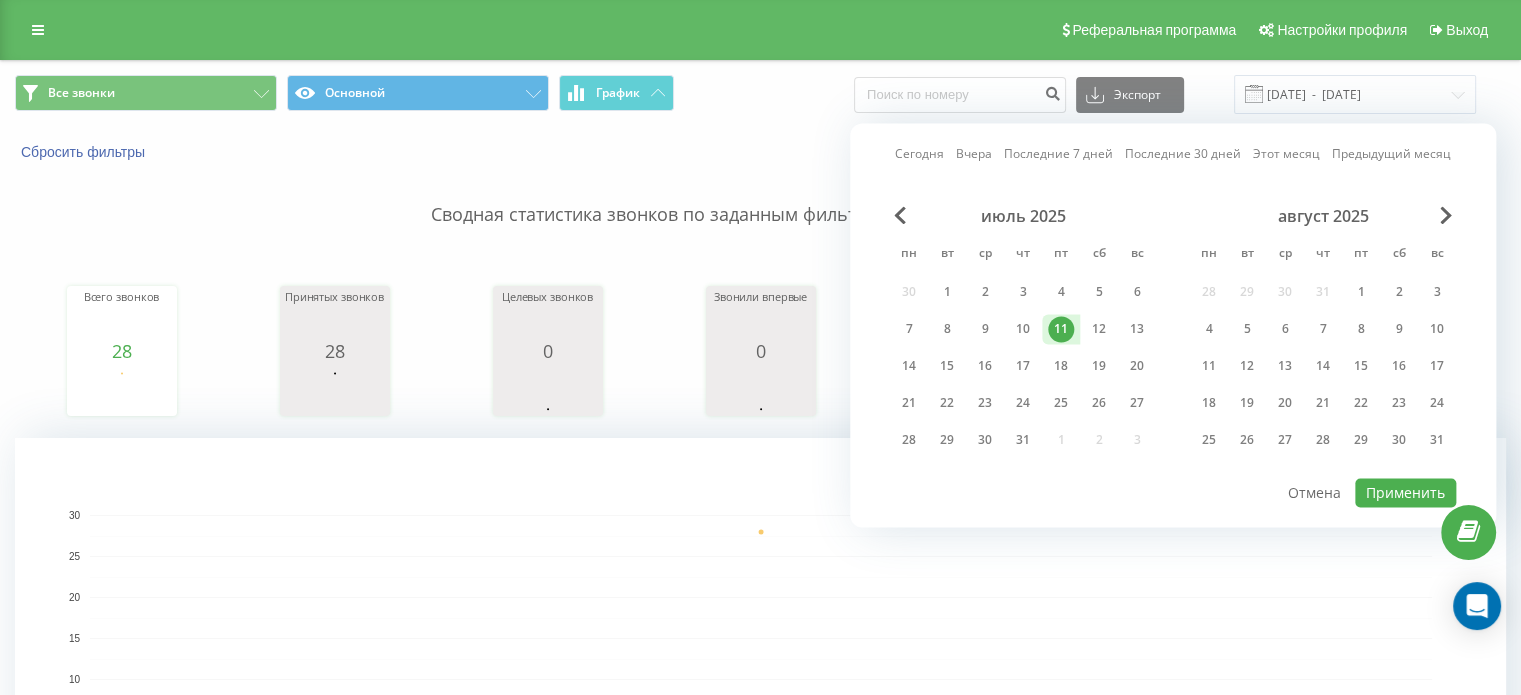 click on "11" at bounding box center [1061, 329] 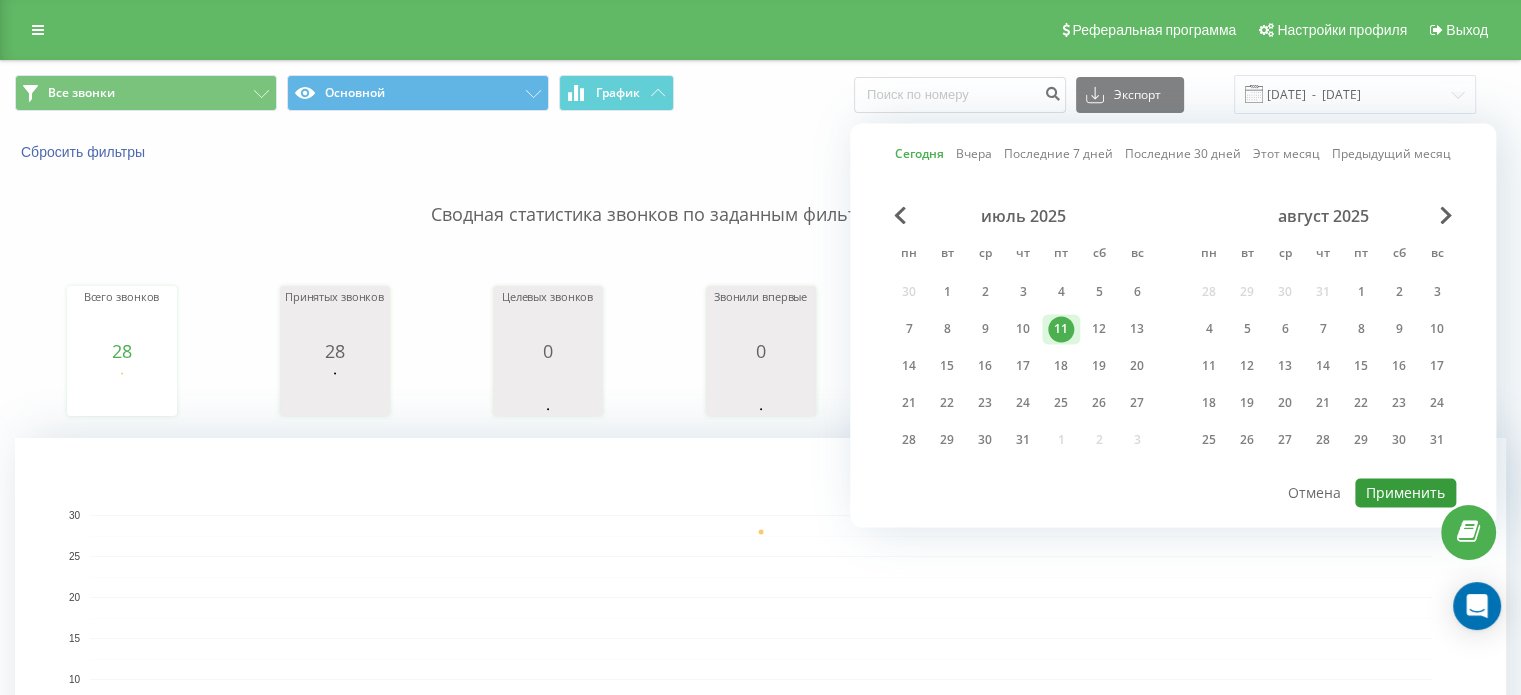 click on "Применить" at bounding box center [1405, 492] 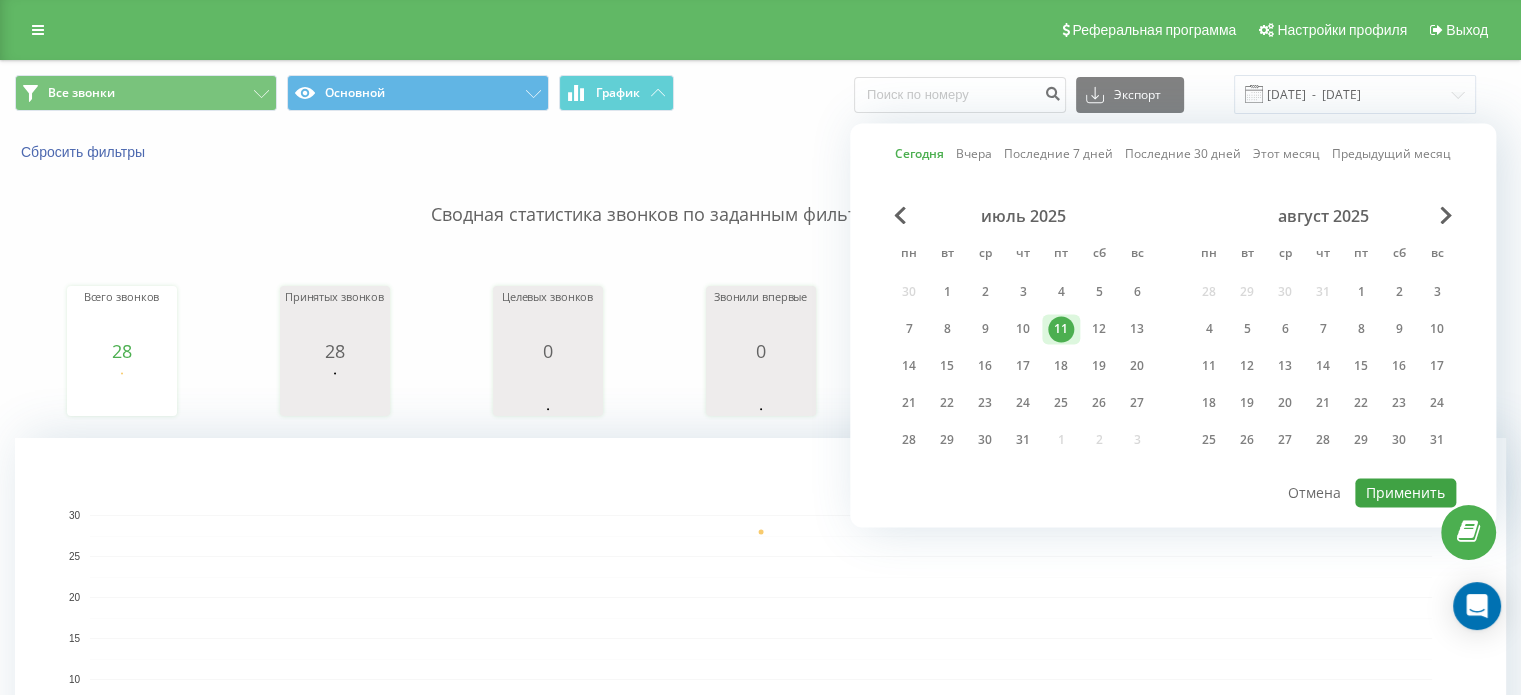 type on "[DATE]  -  [DATE]" 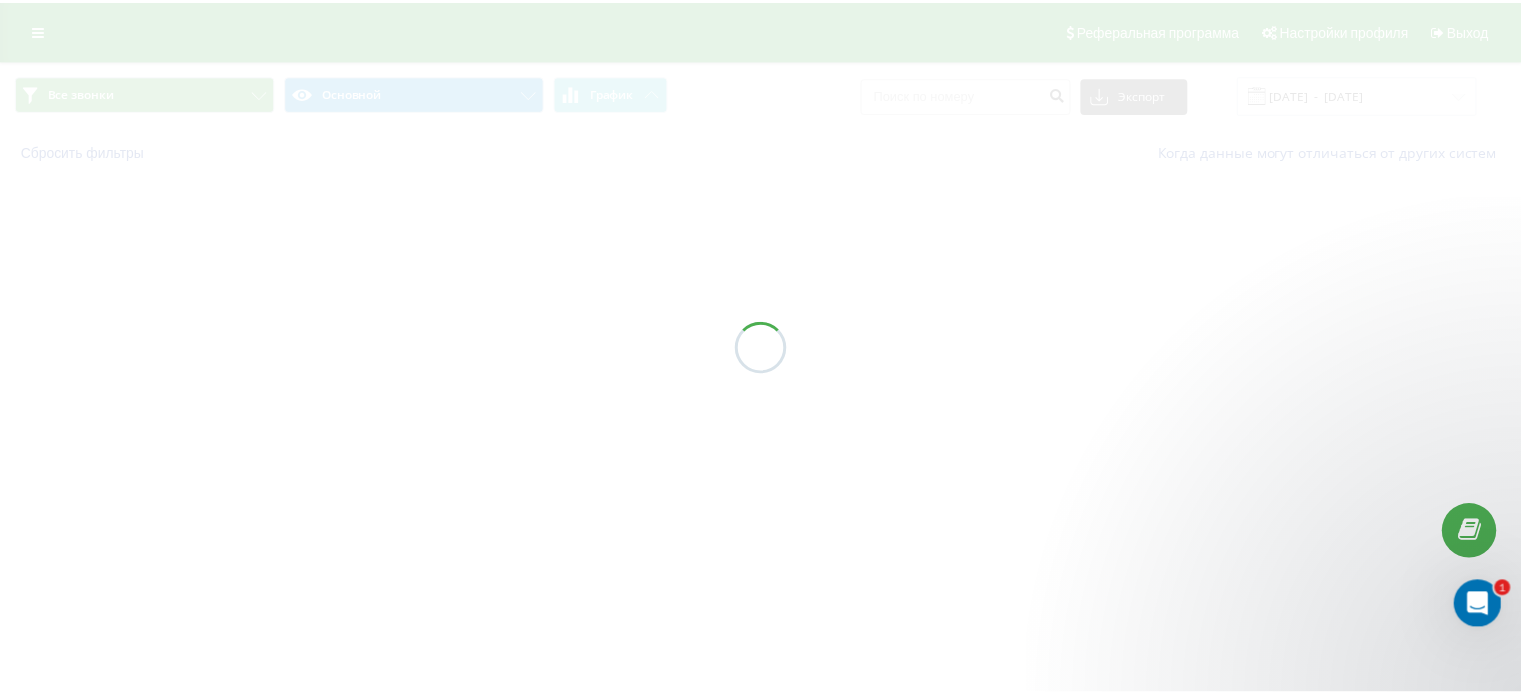 scroll, scrollTop: 0, scrollLeft: 0, axis: both 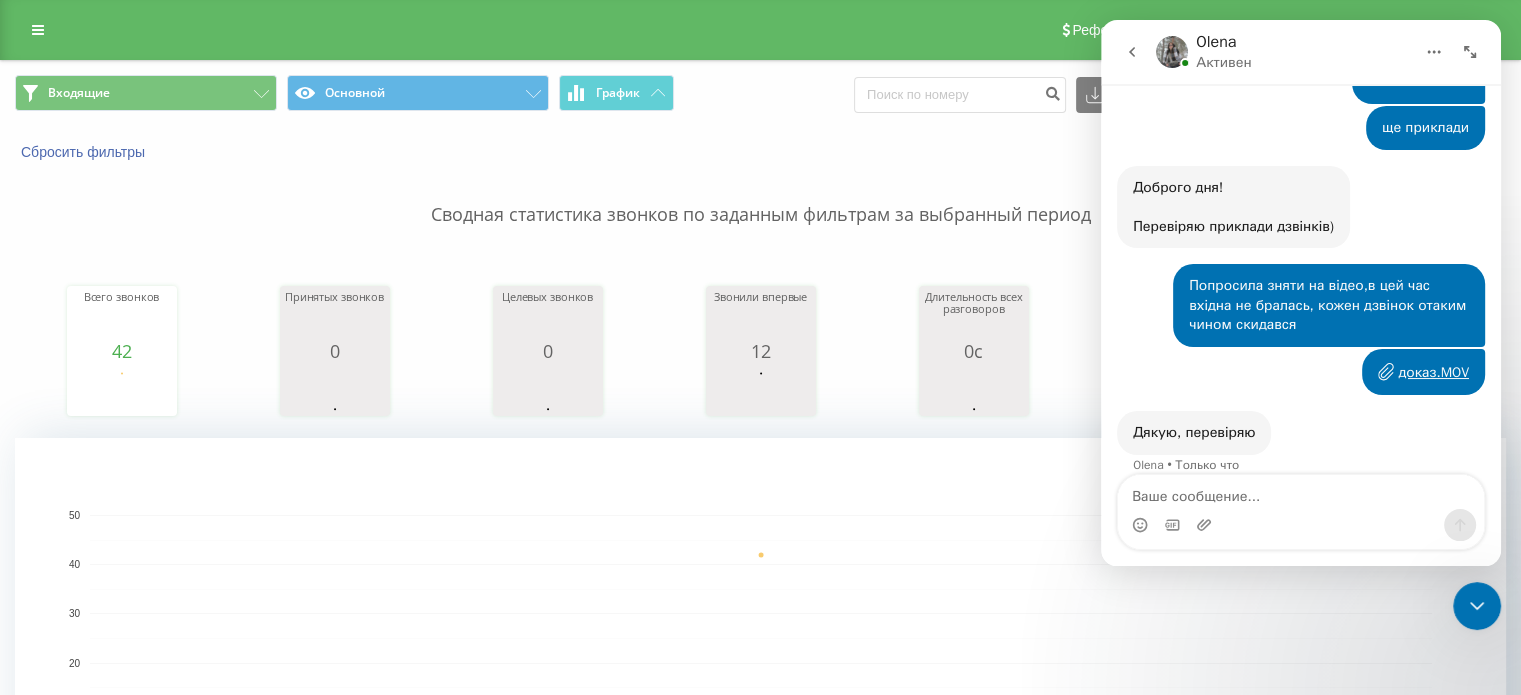 click at bounding box center [1132, 52] 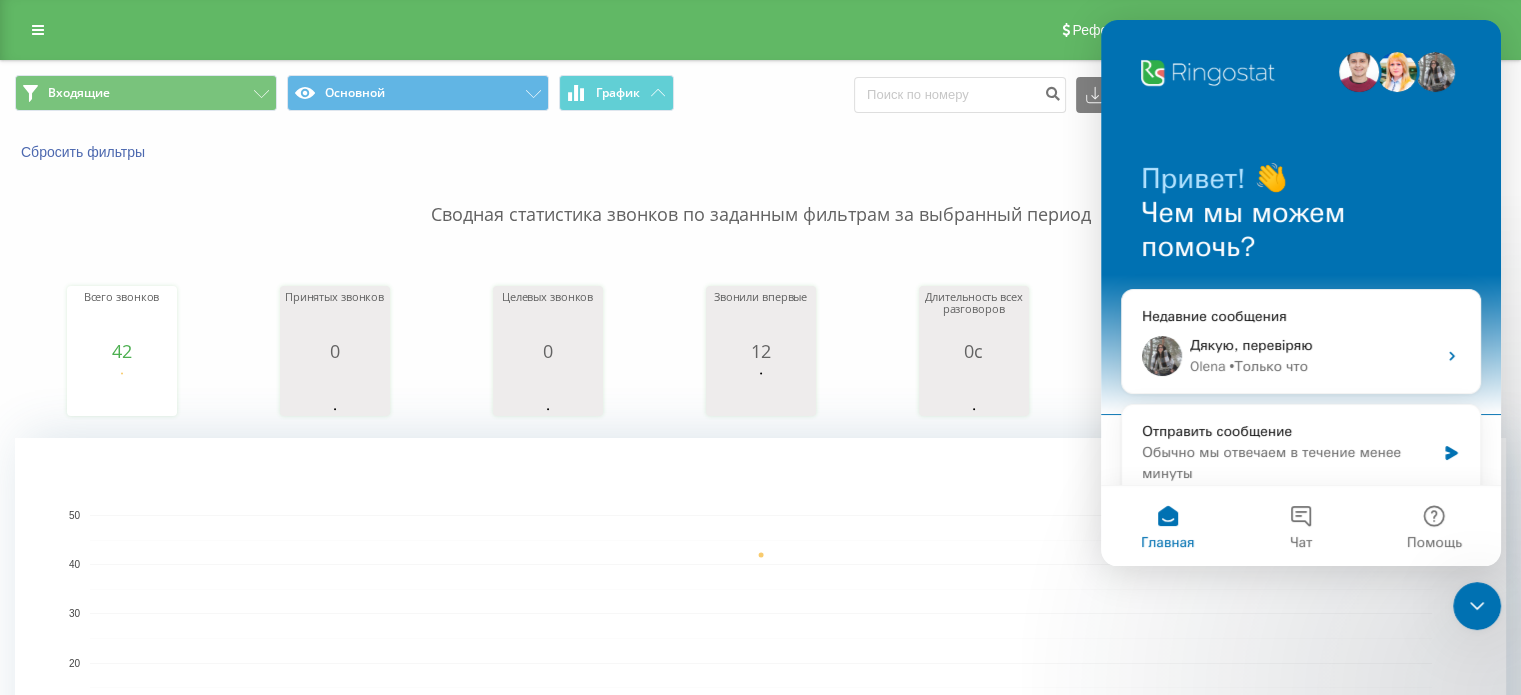 click at bounding box center [1477, 606] 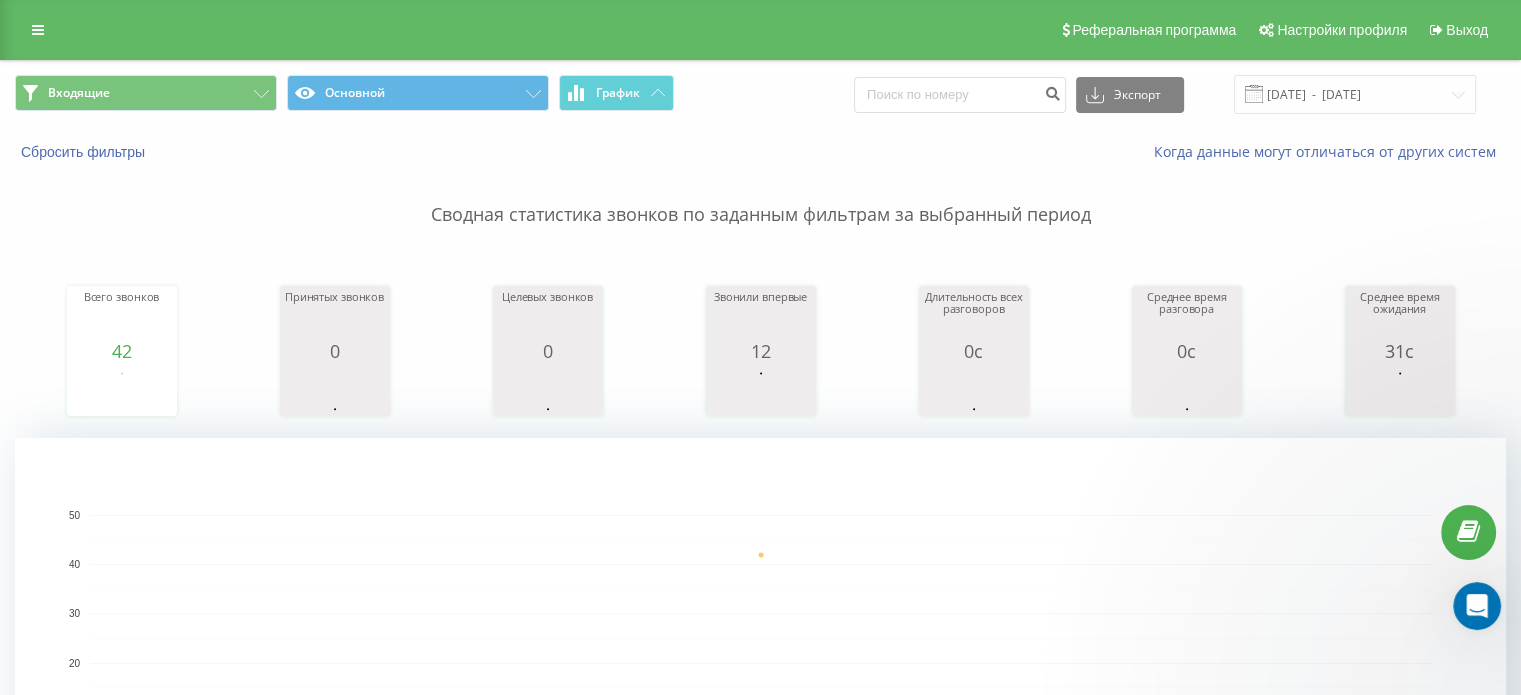 scroll, scrollTop: 0, scrollLeft: 0, axis: both 